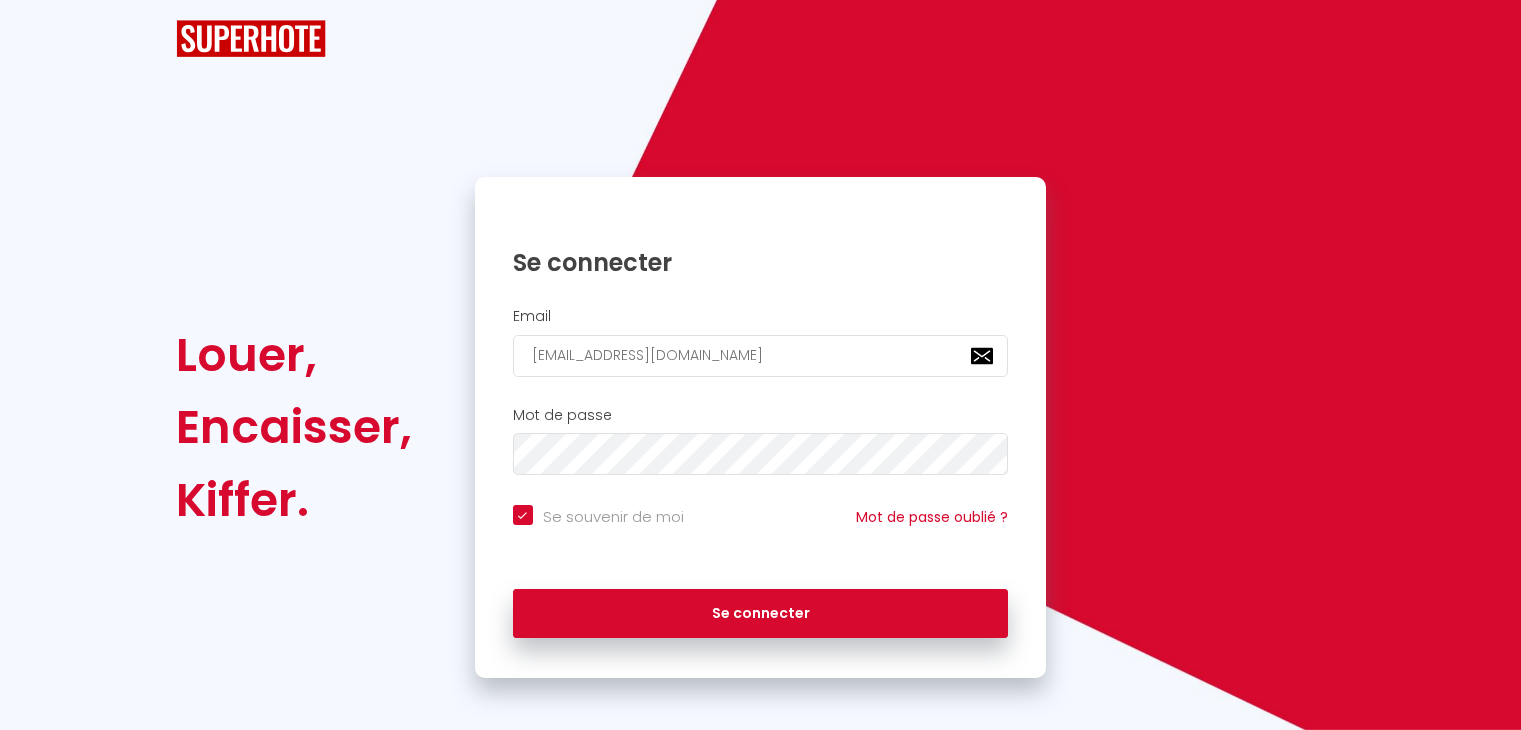 scroll, scrollTop: 0, scrollLeft: 0, axis: both 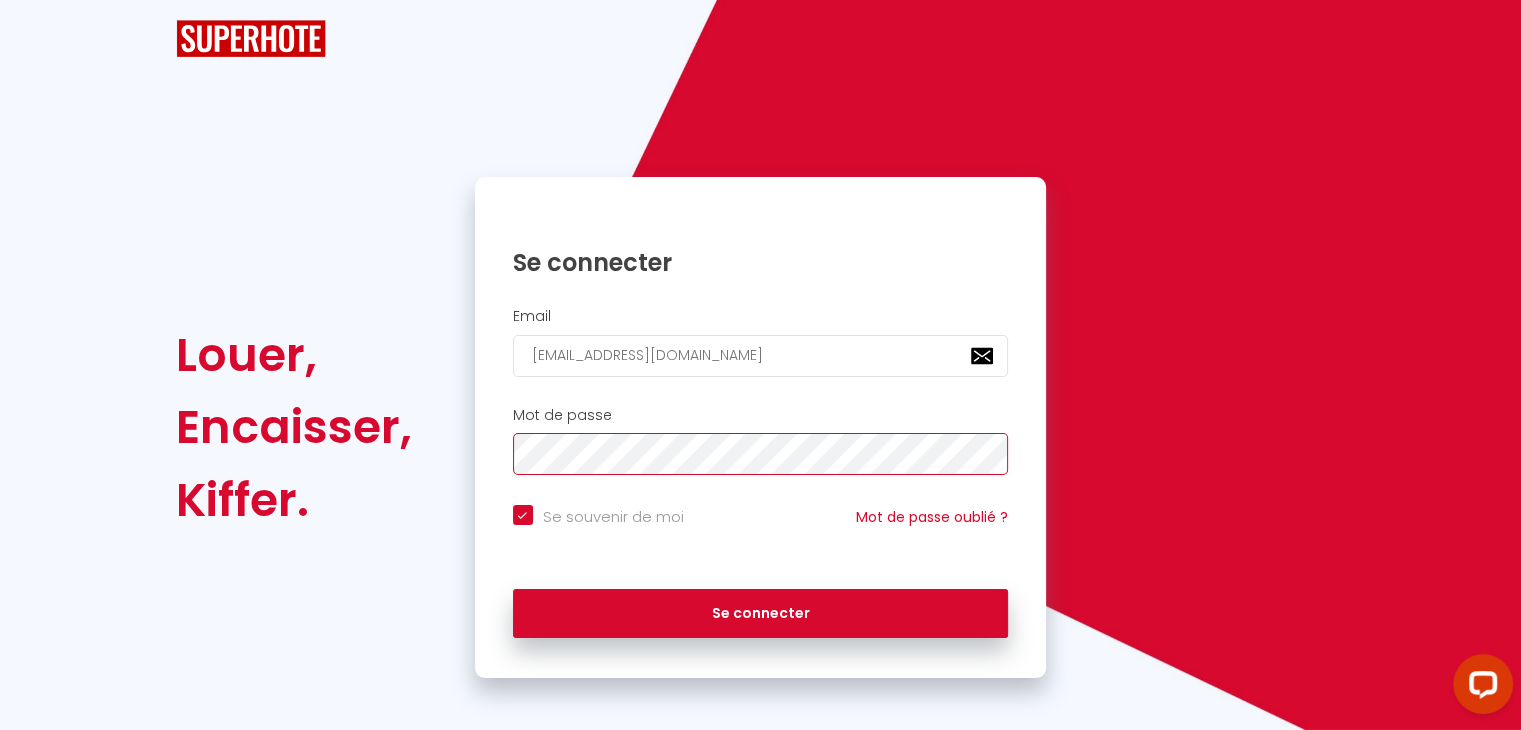 checkbox on "true" 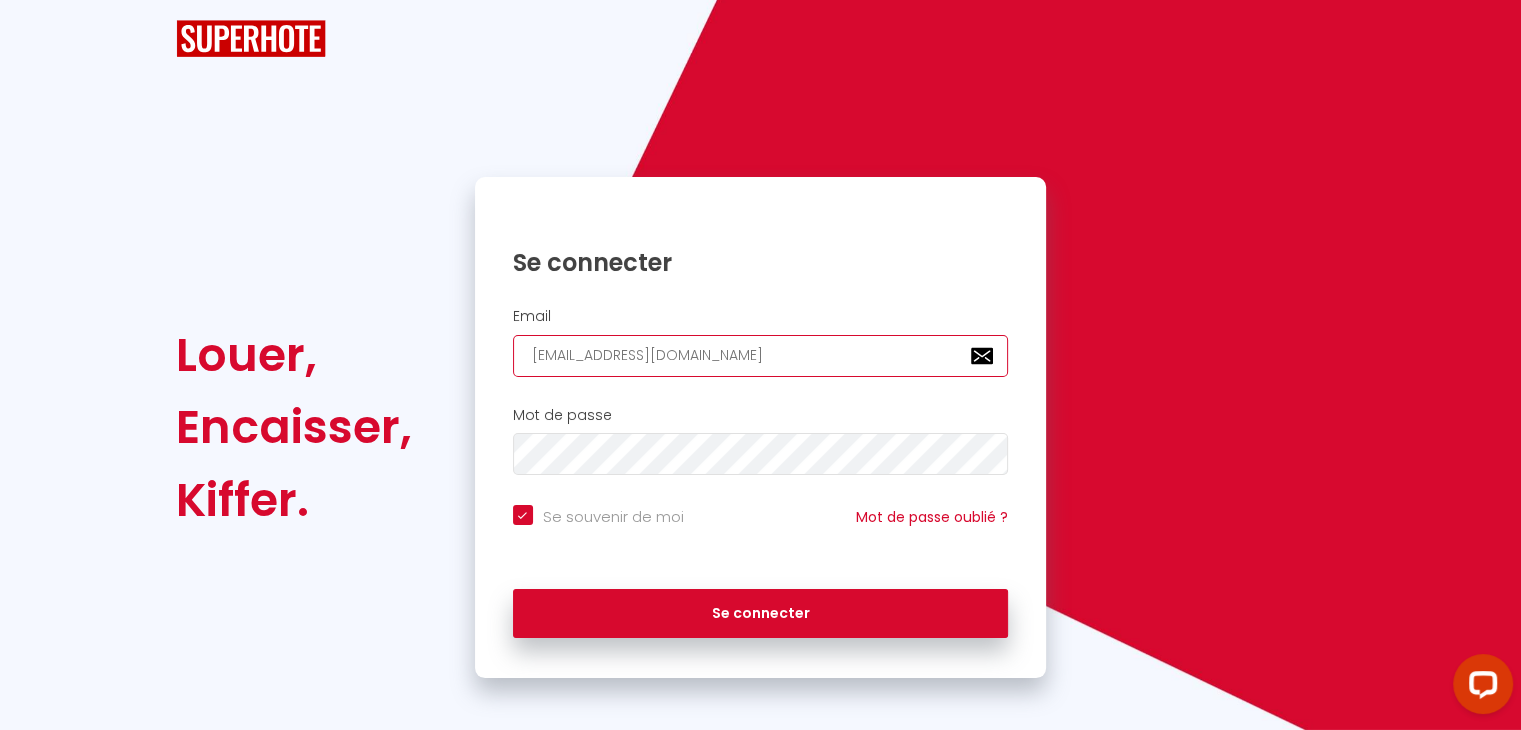 click on "[EMAIL_ADDRESS][DOMAIN_NAME]" at bounding box center (761, 356) 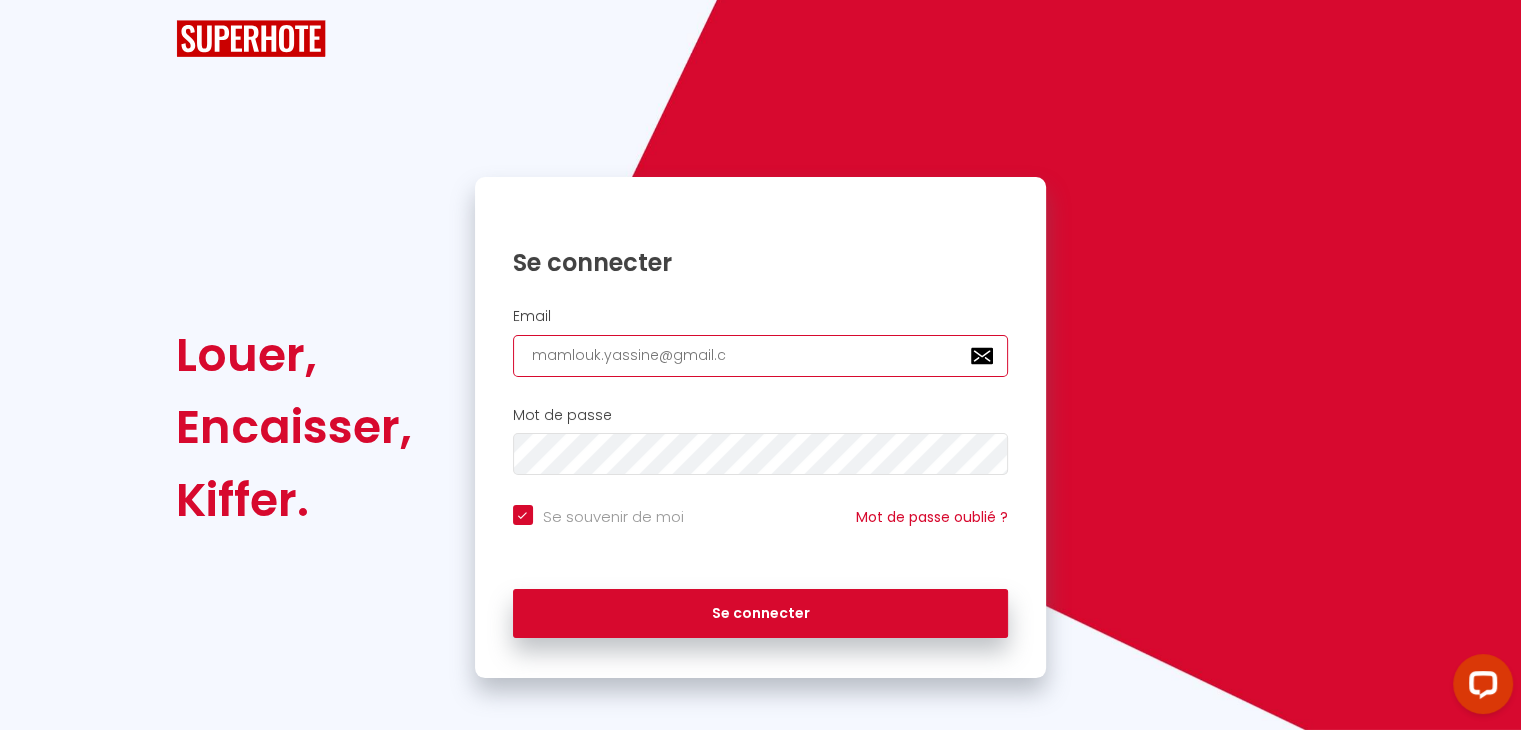 checkbox on "true" 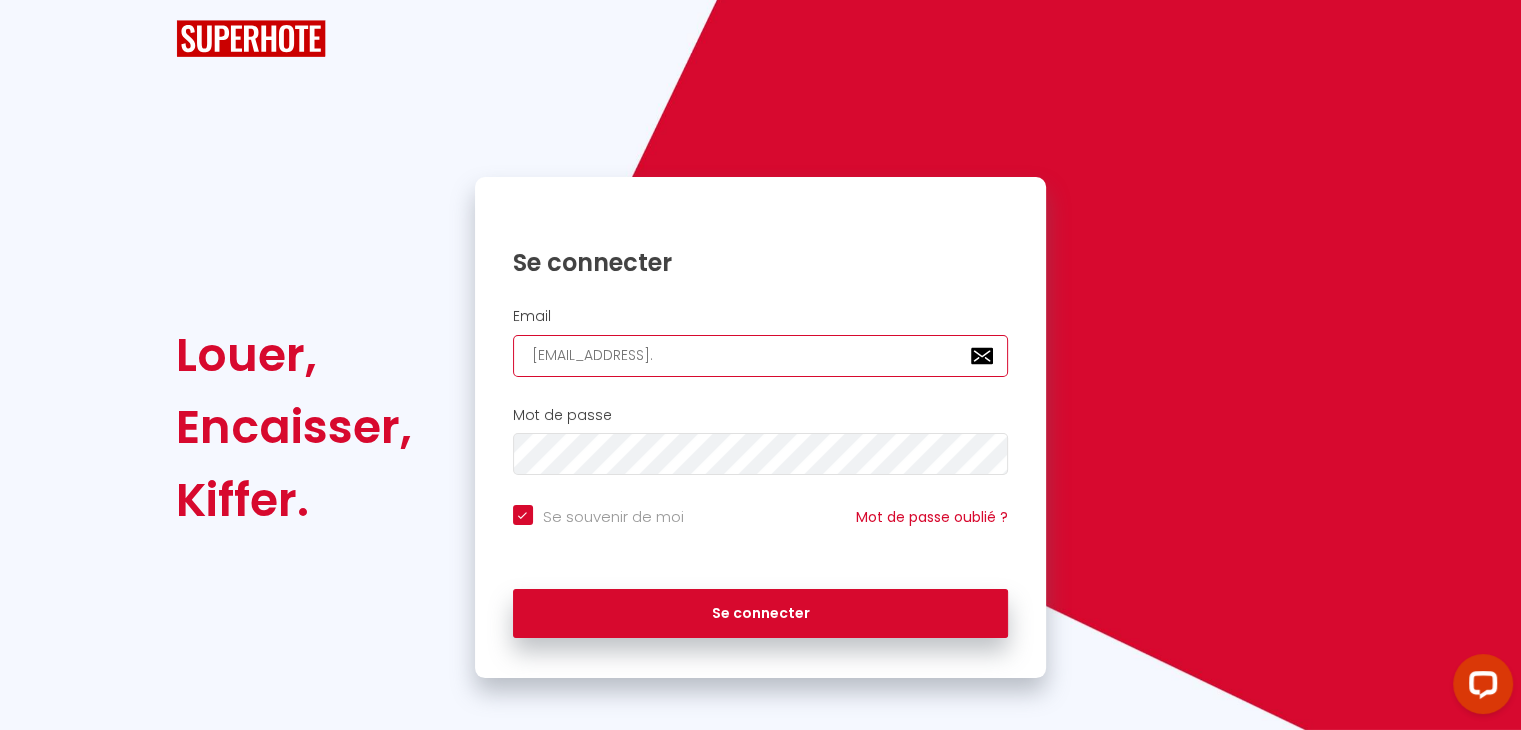 checkbox on "true" 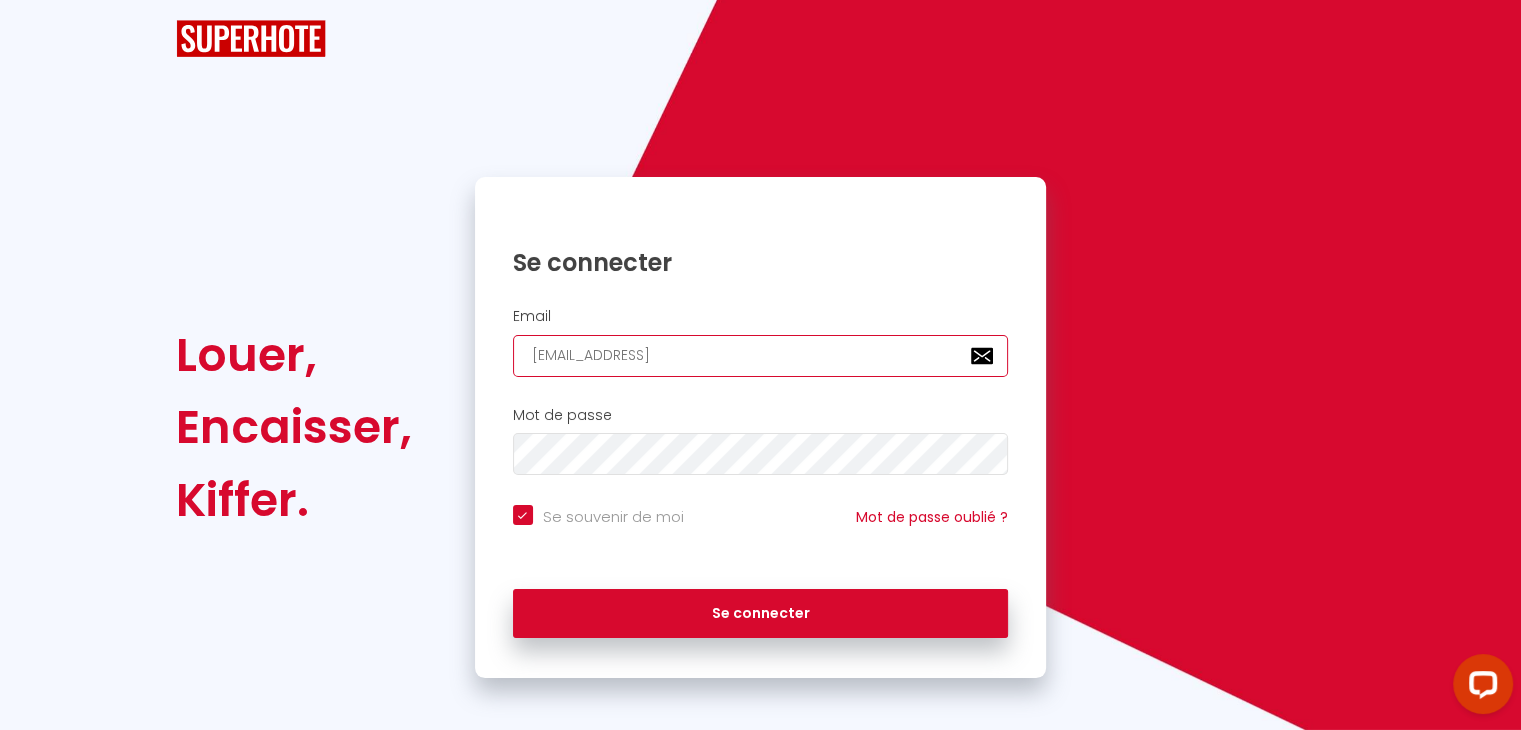 checkbox on "true" 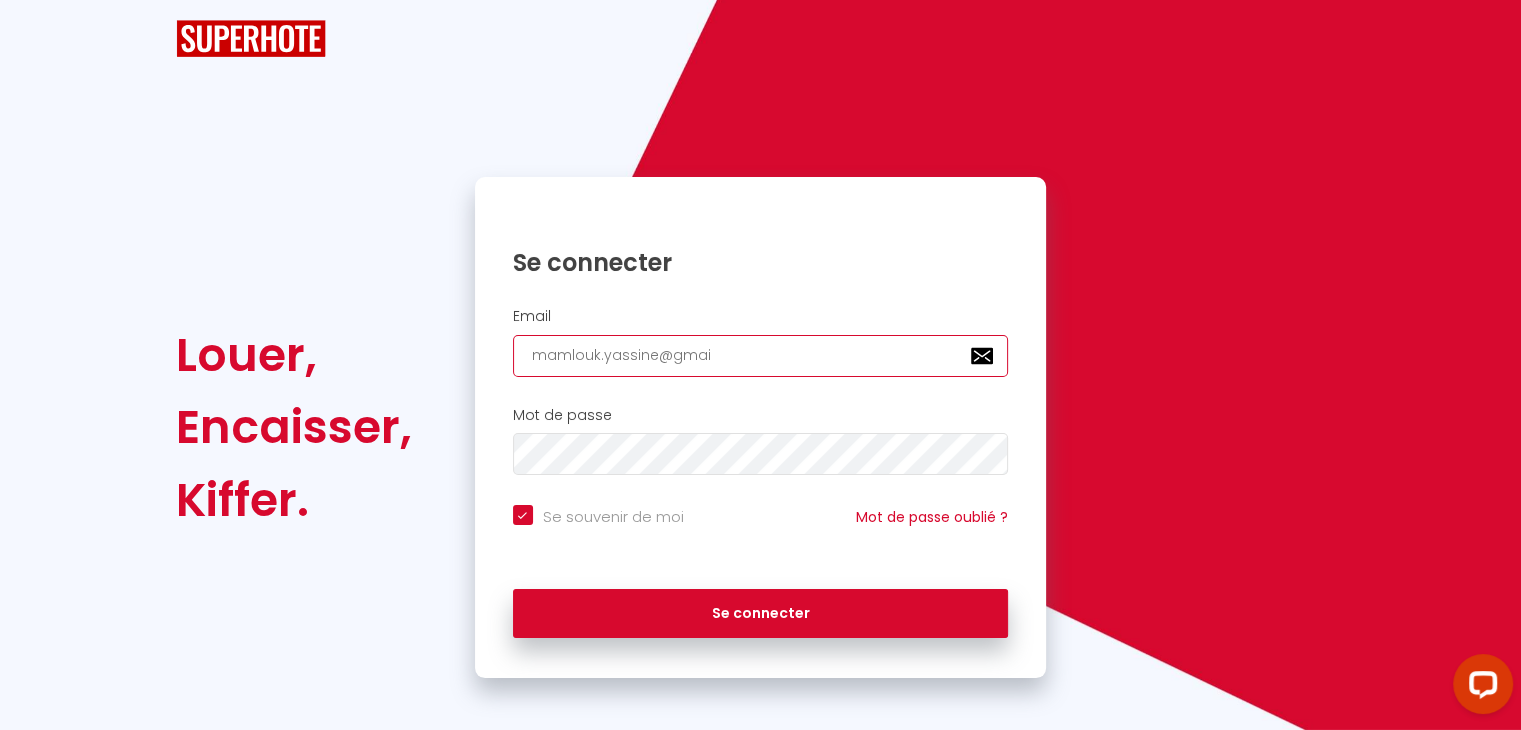 checkbox on "true" 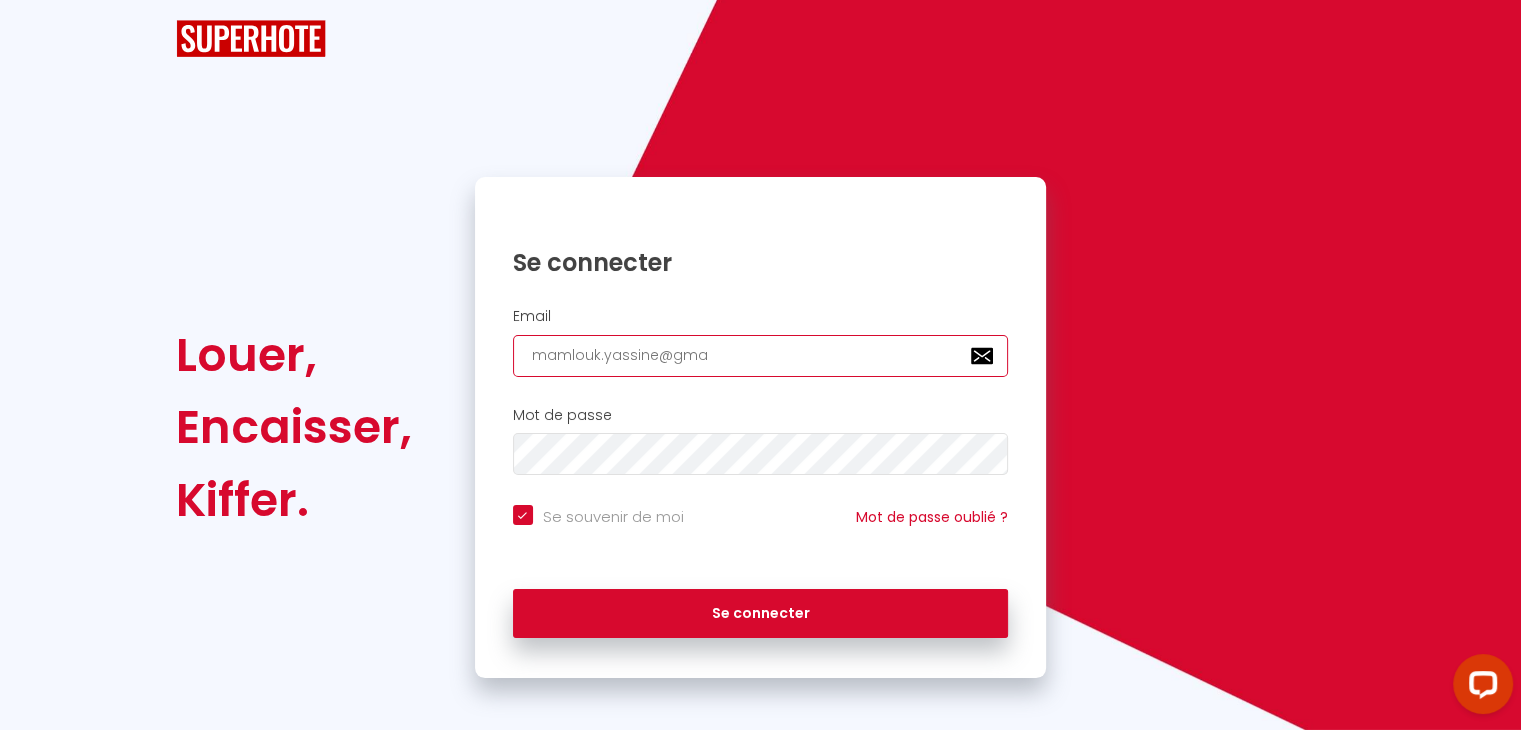 checkbox on "true" 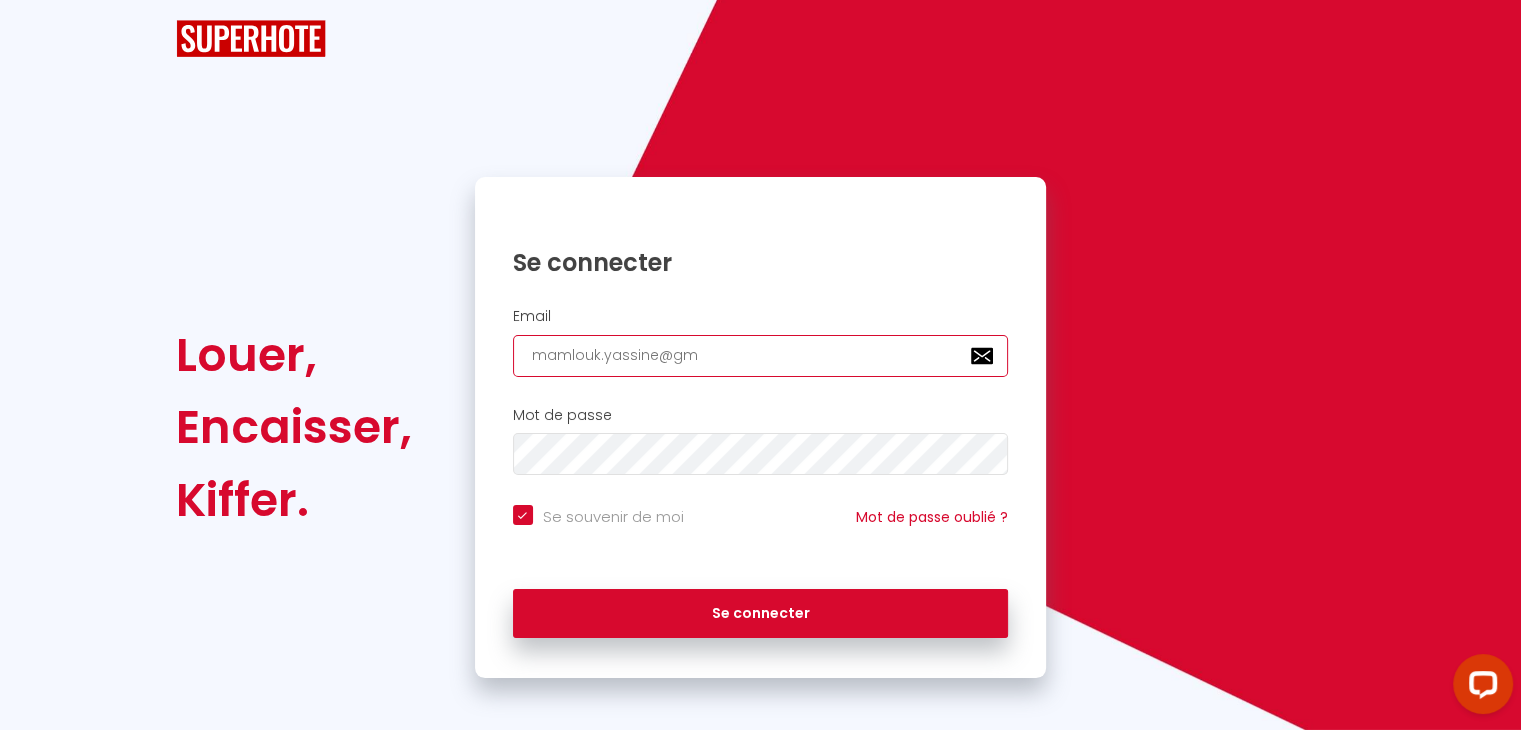 checkbox on "true" 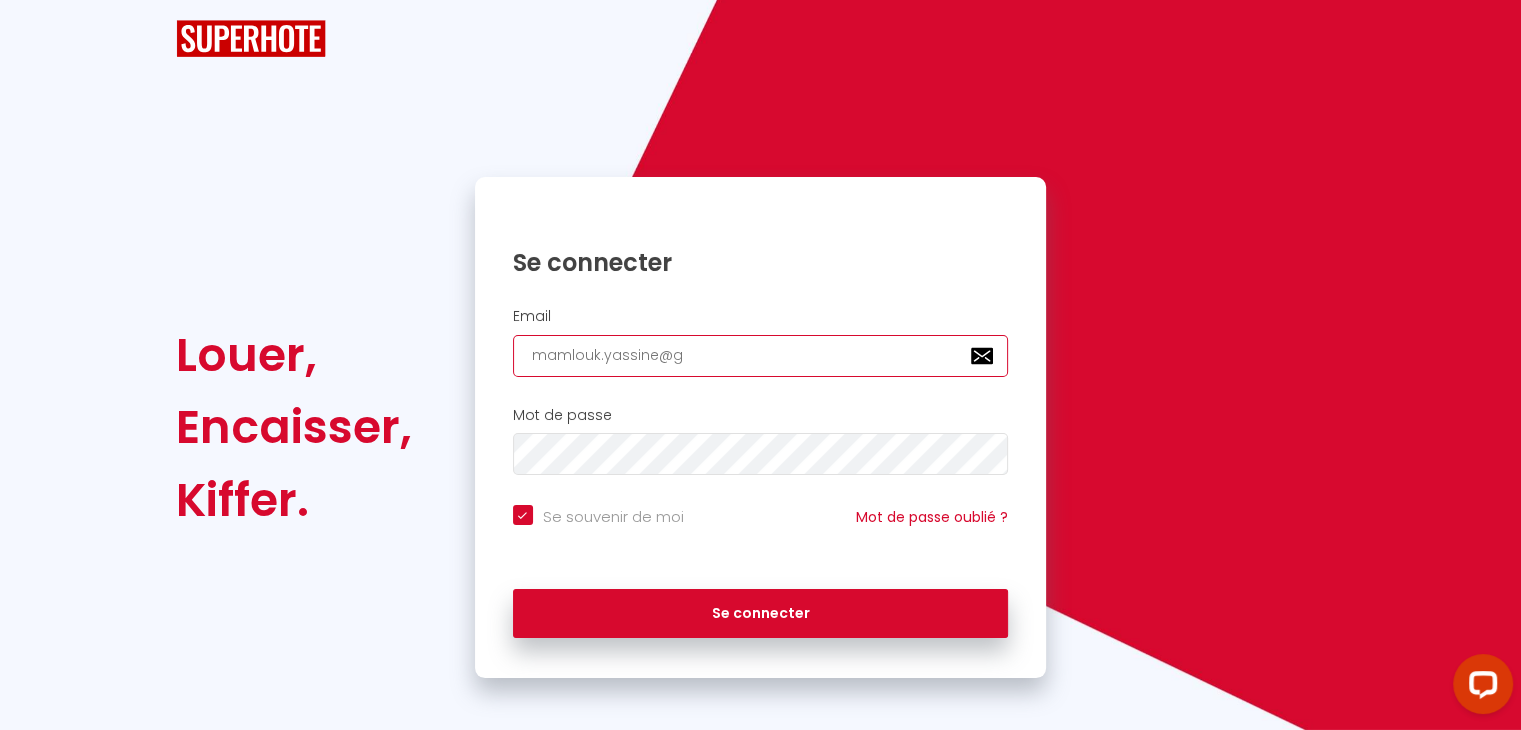 checkbox on "true" 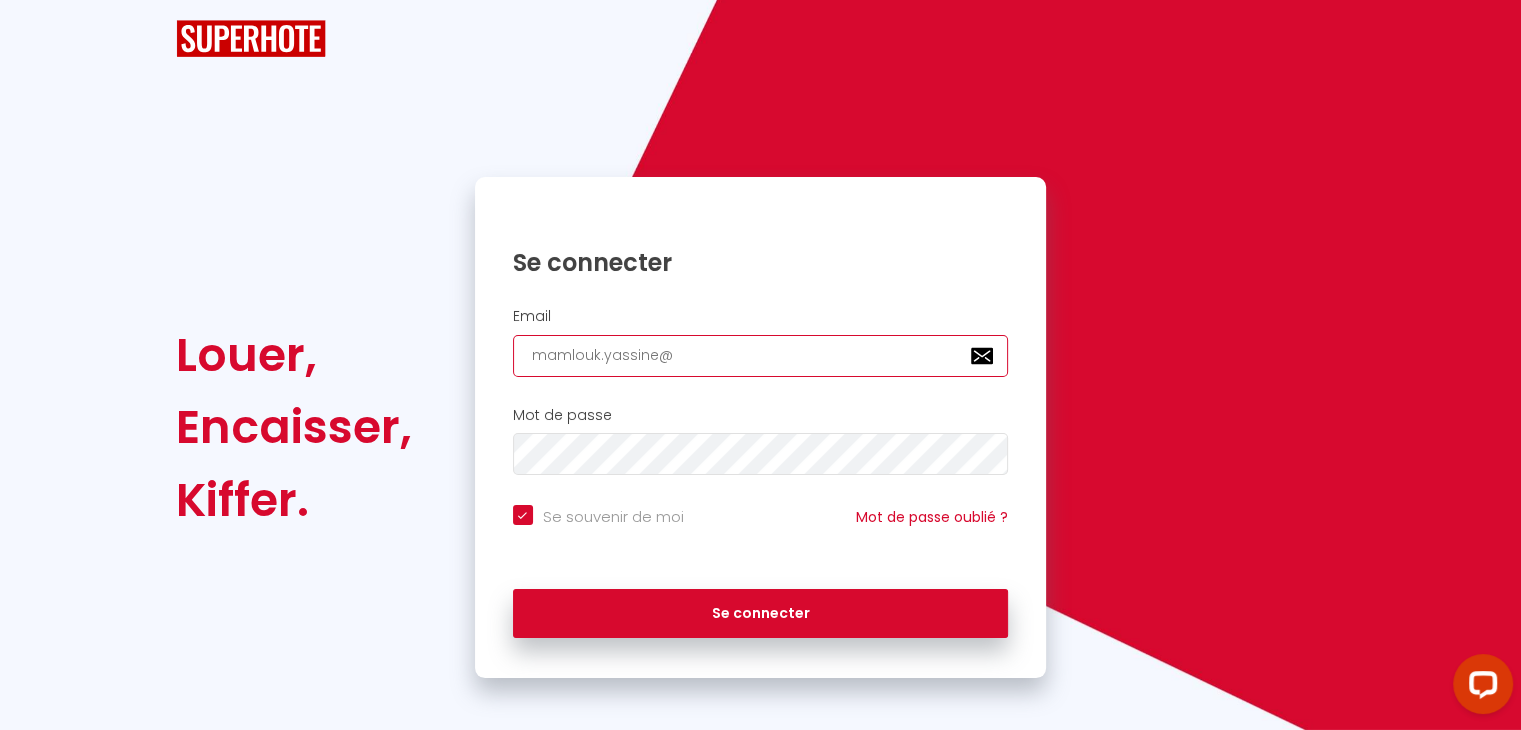 checkbox on "true" 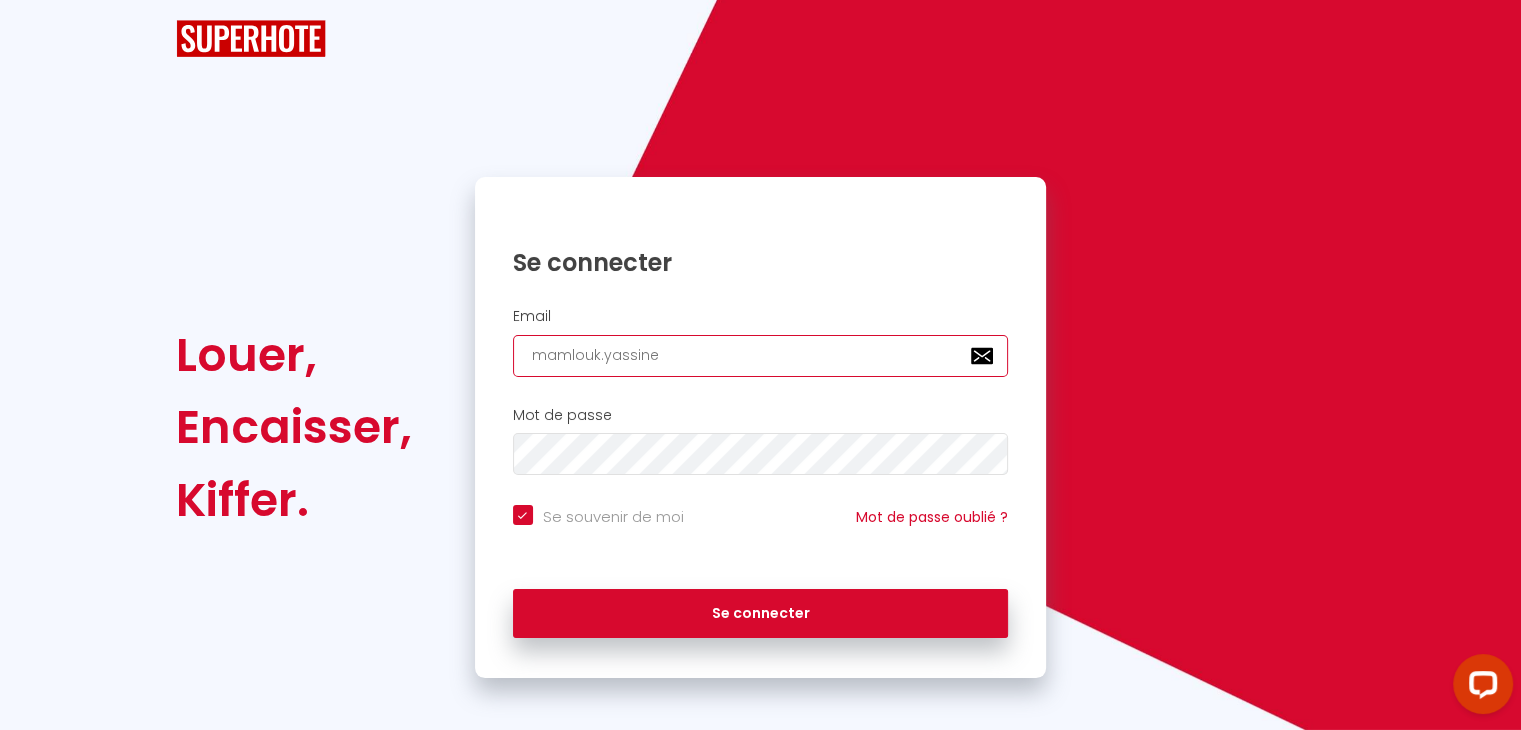 checkbox on "true" 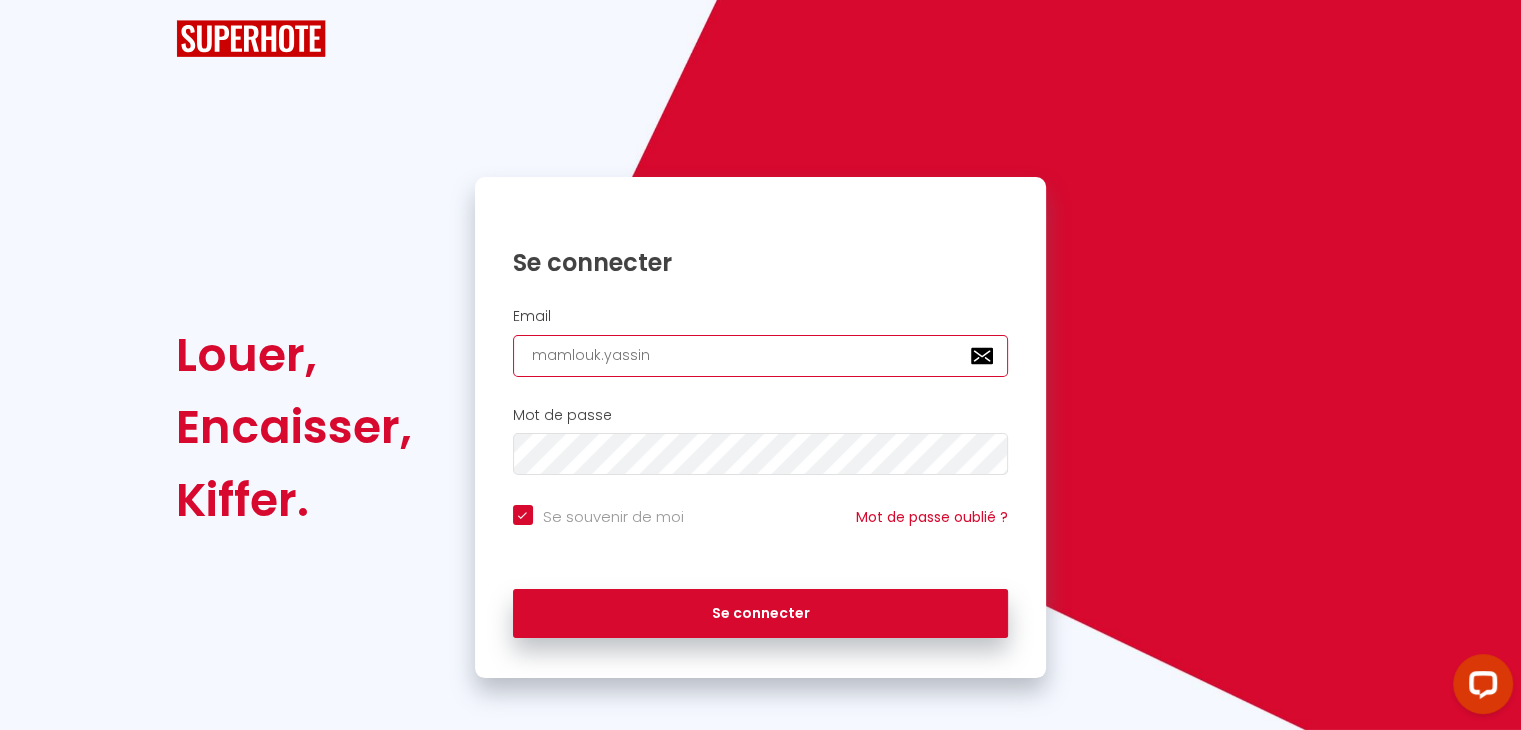 checkbox on "true" 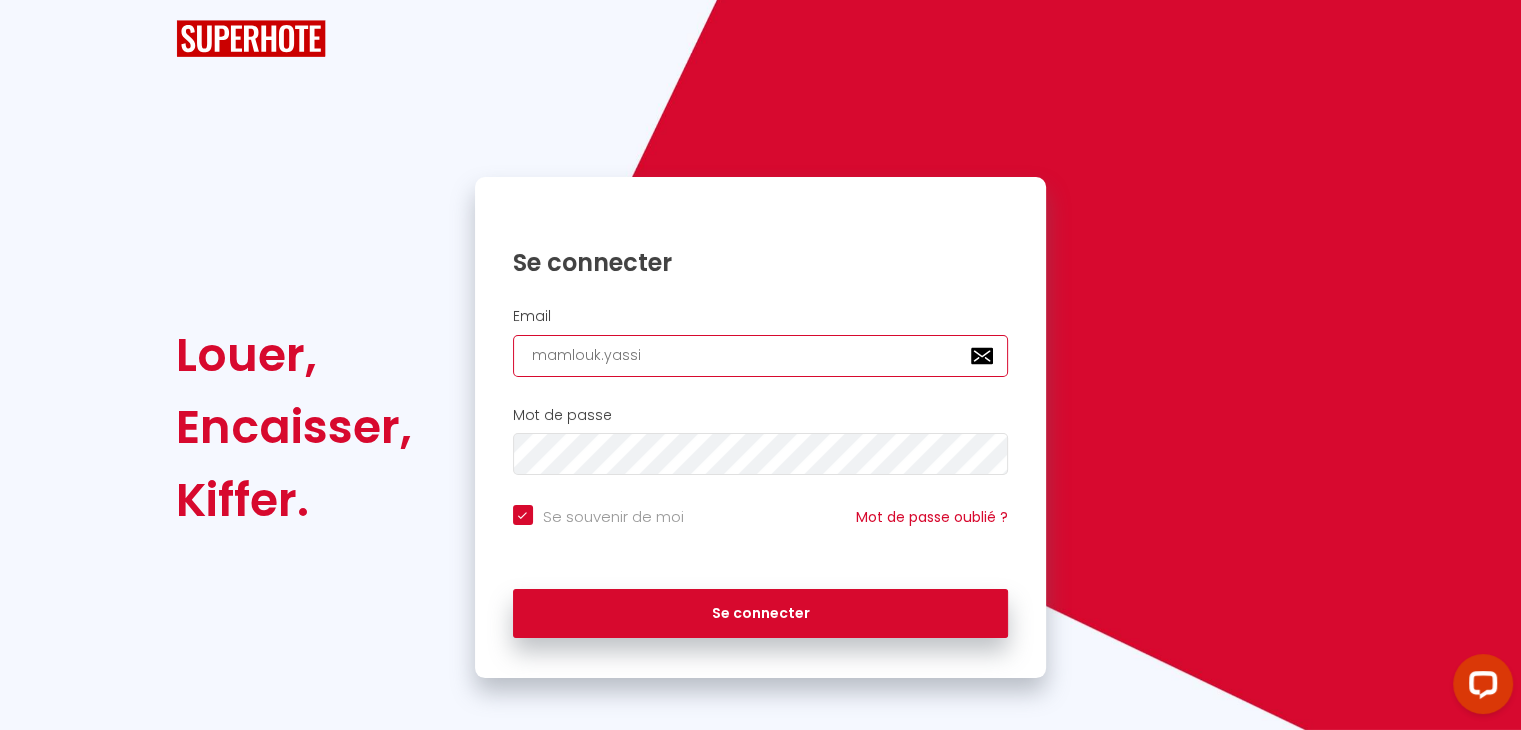 checkbox on "true" 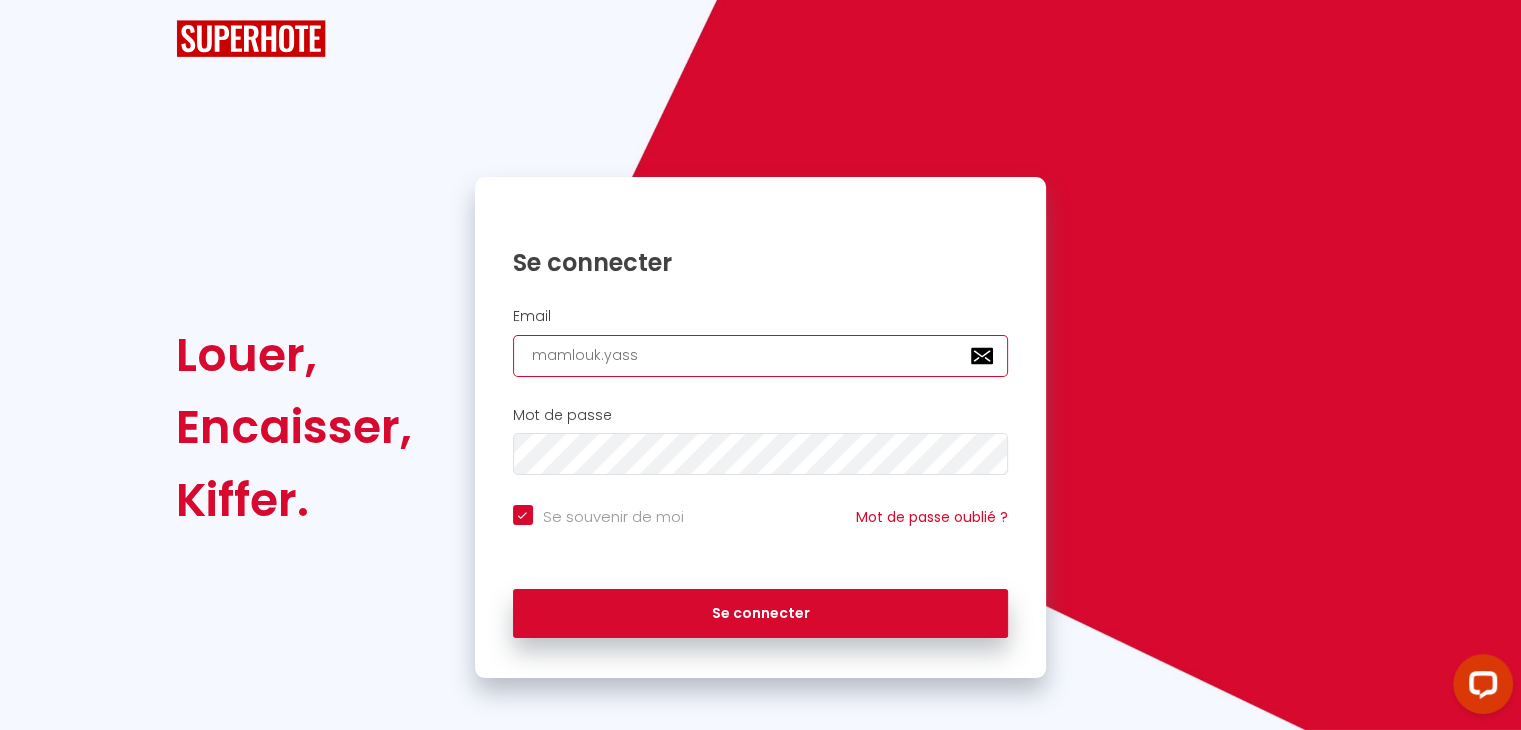 checkbox on "true" 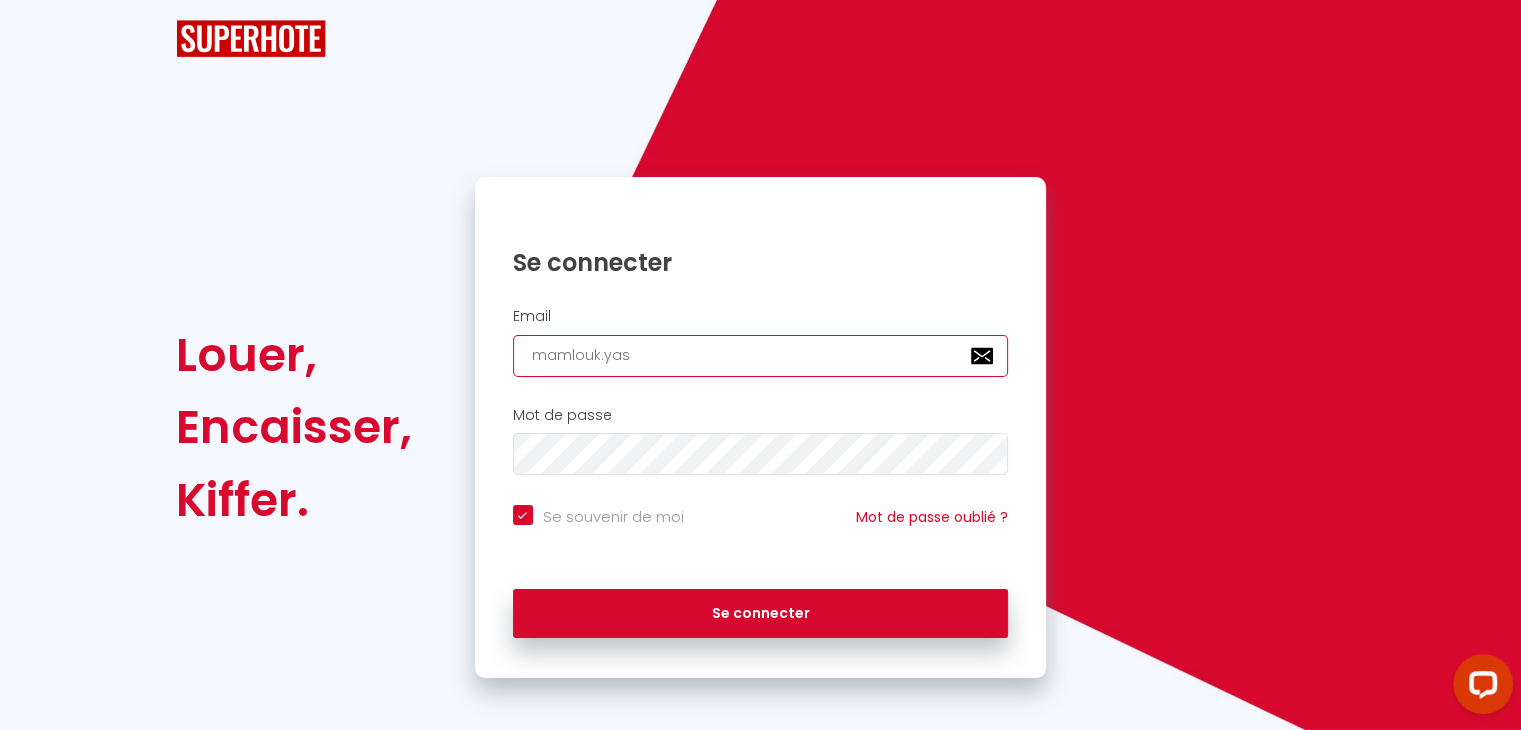 checkbox on "true" 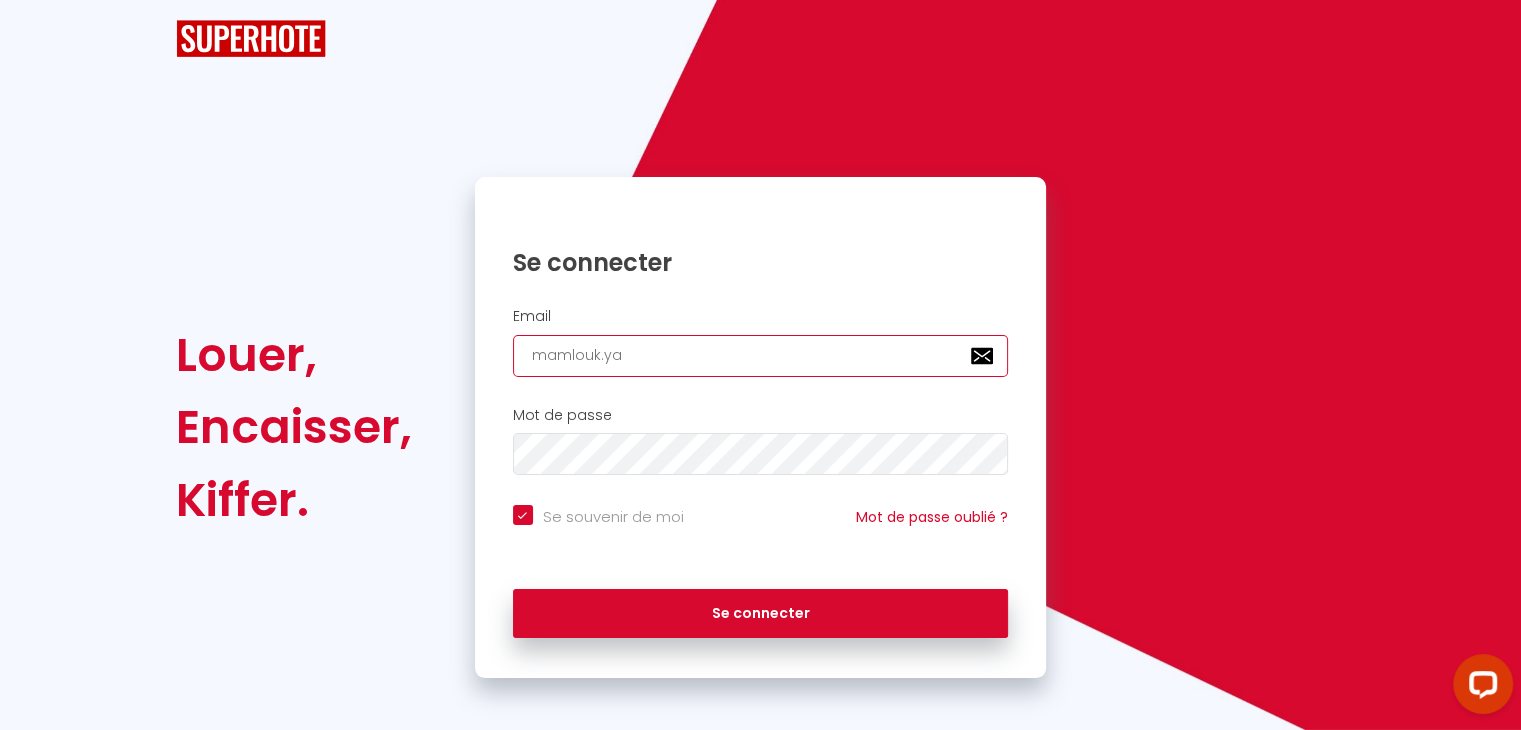 checkbox on "true" 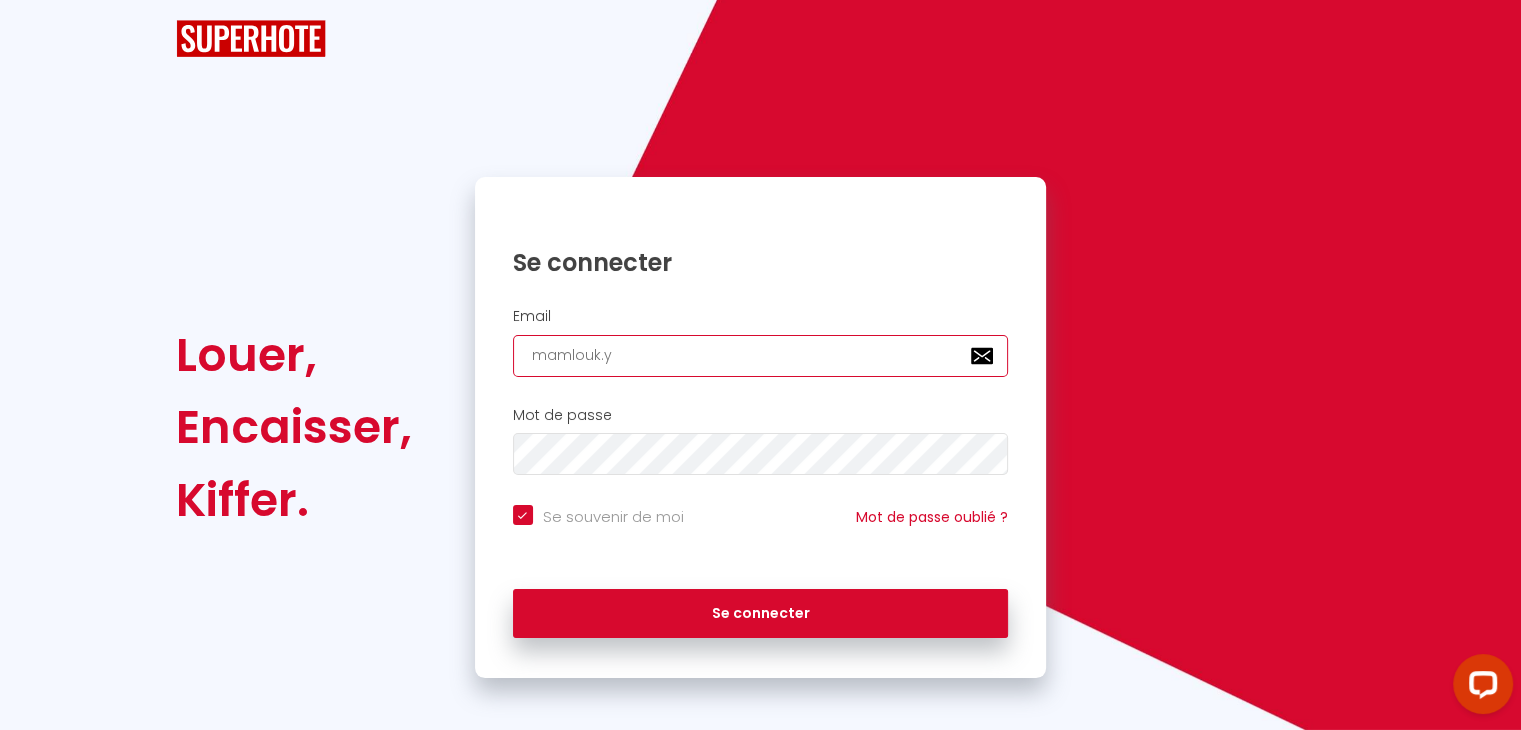 checkbox on "true" 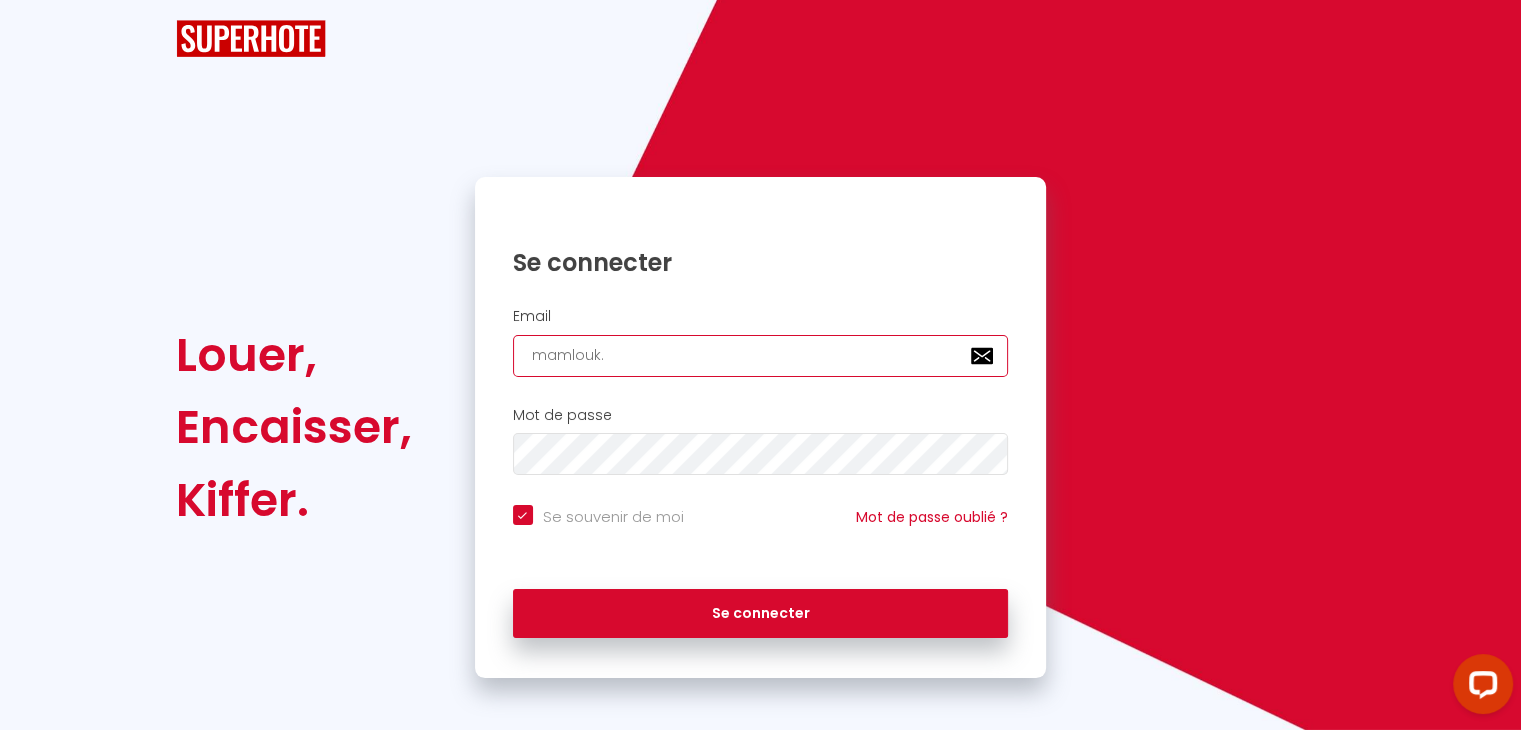 checkbox on "true" 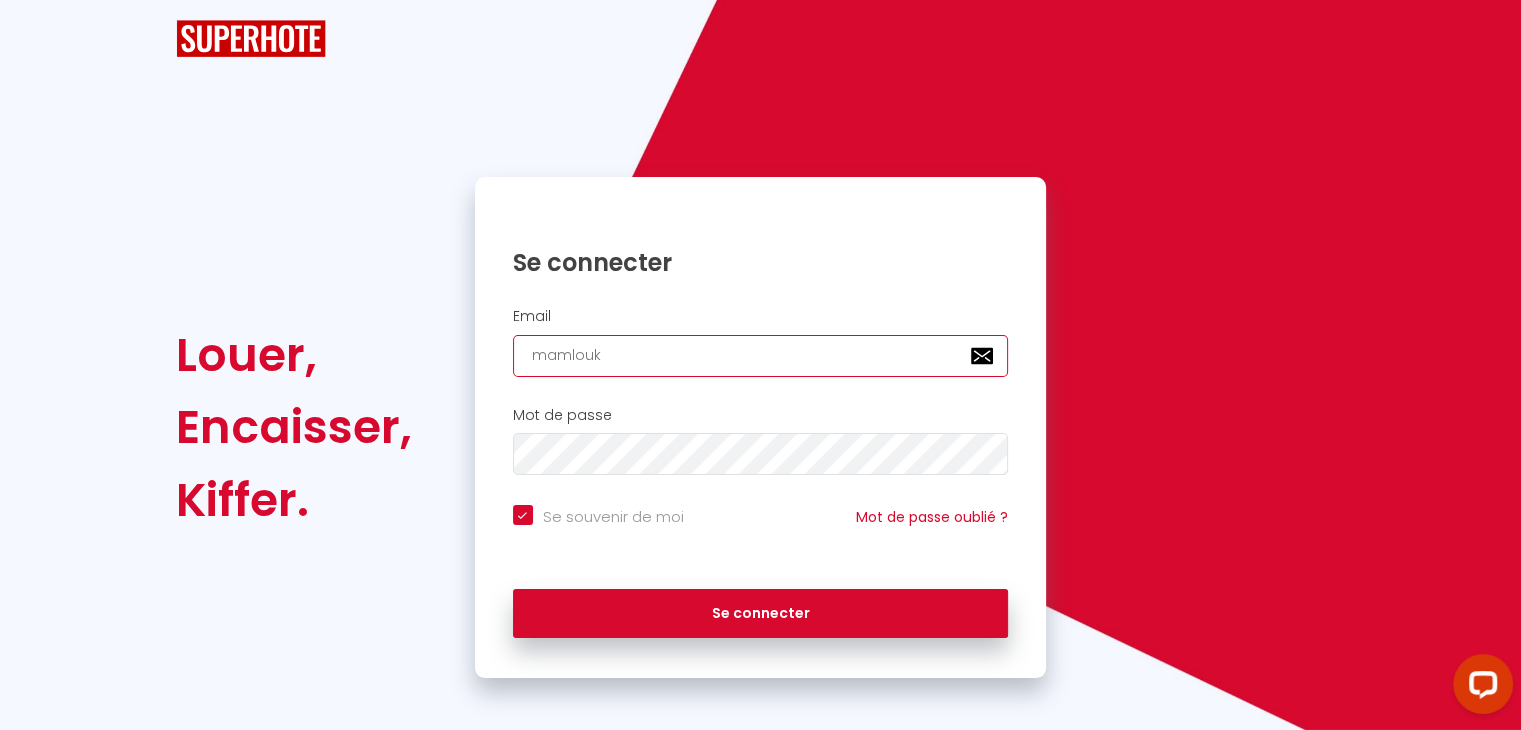 checkbox on "true" 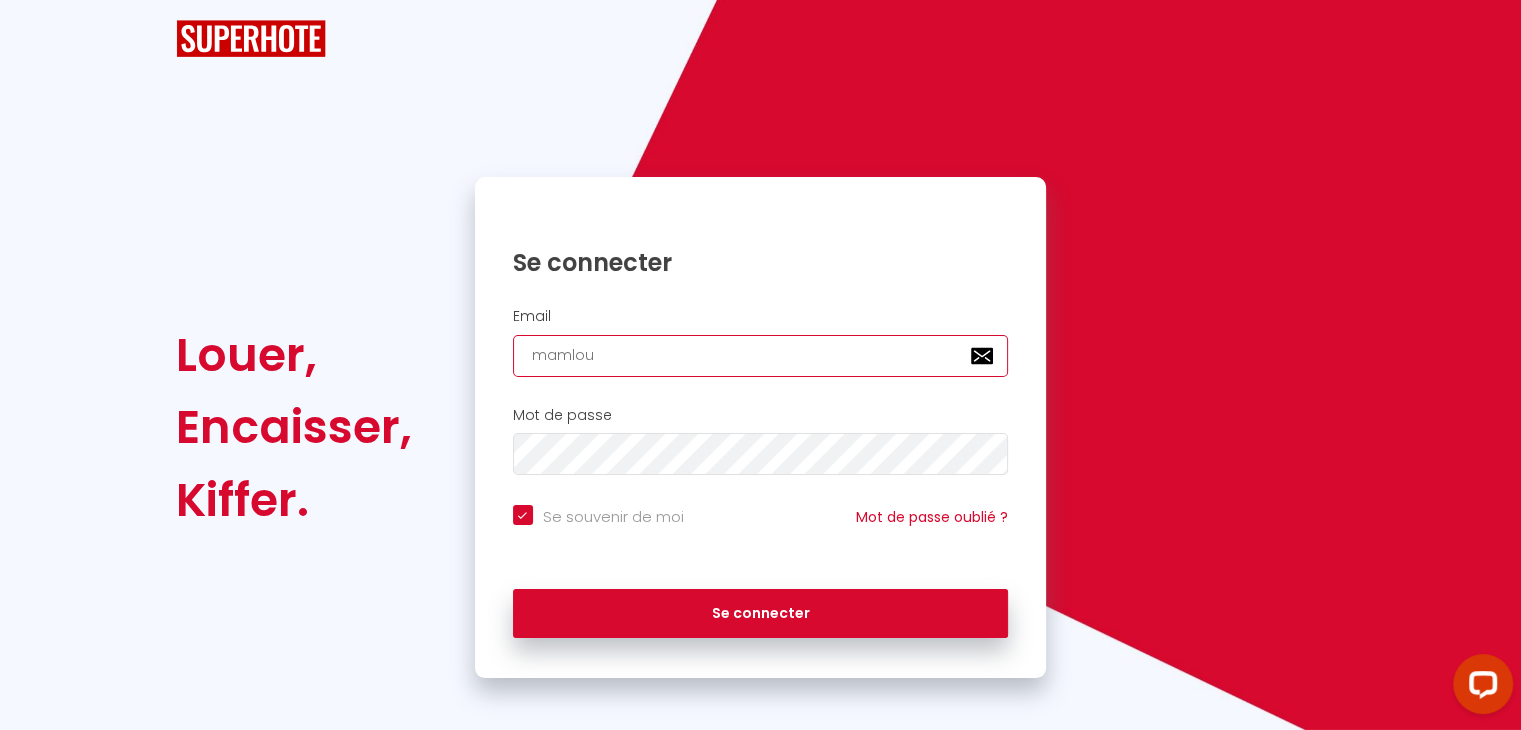 checkbox on "true" 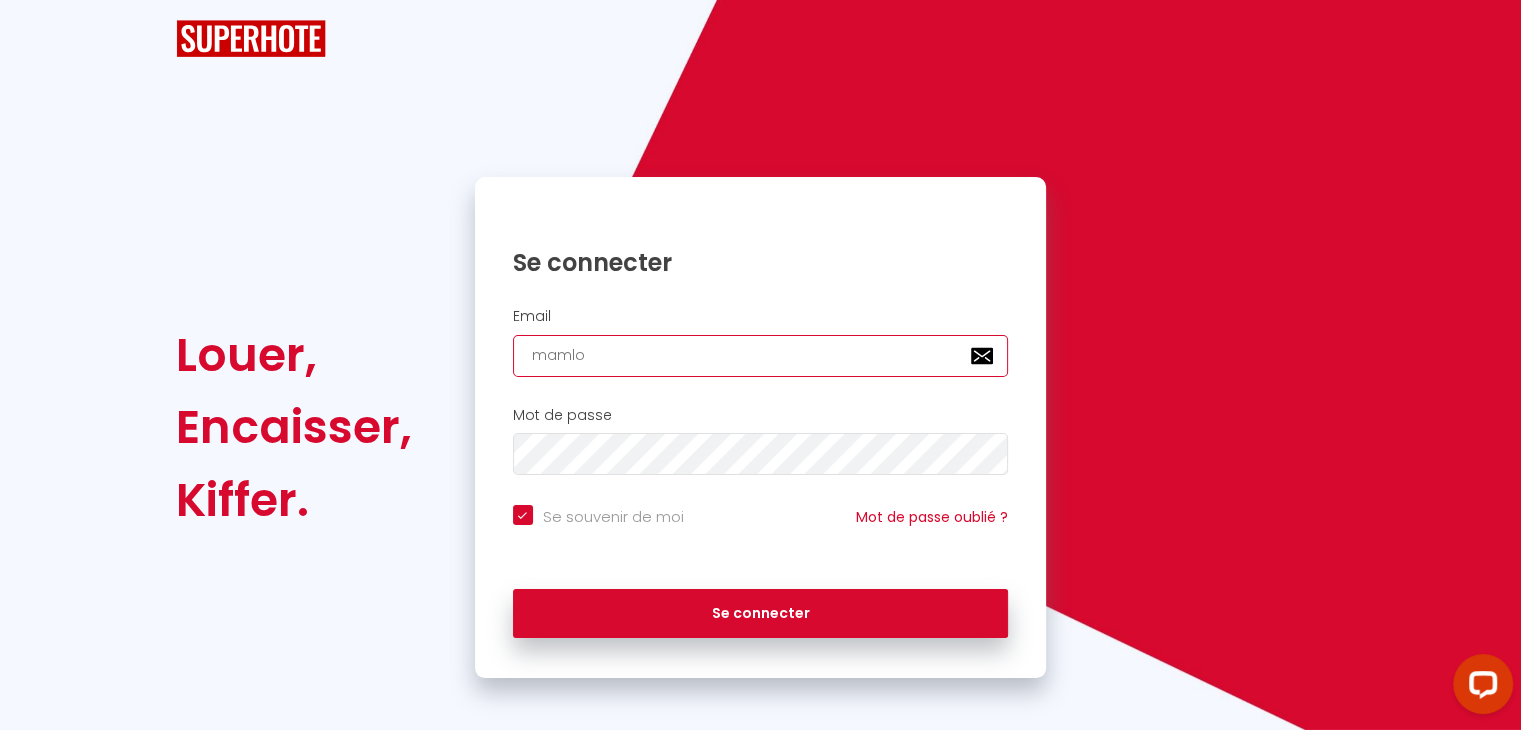 checkbox on "true" 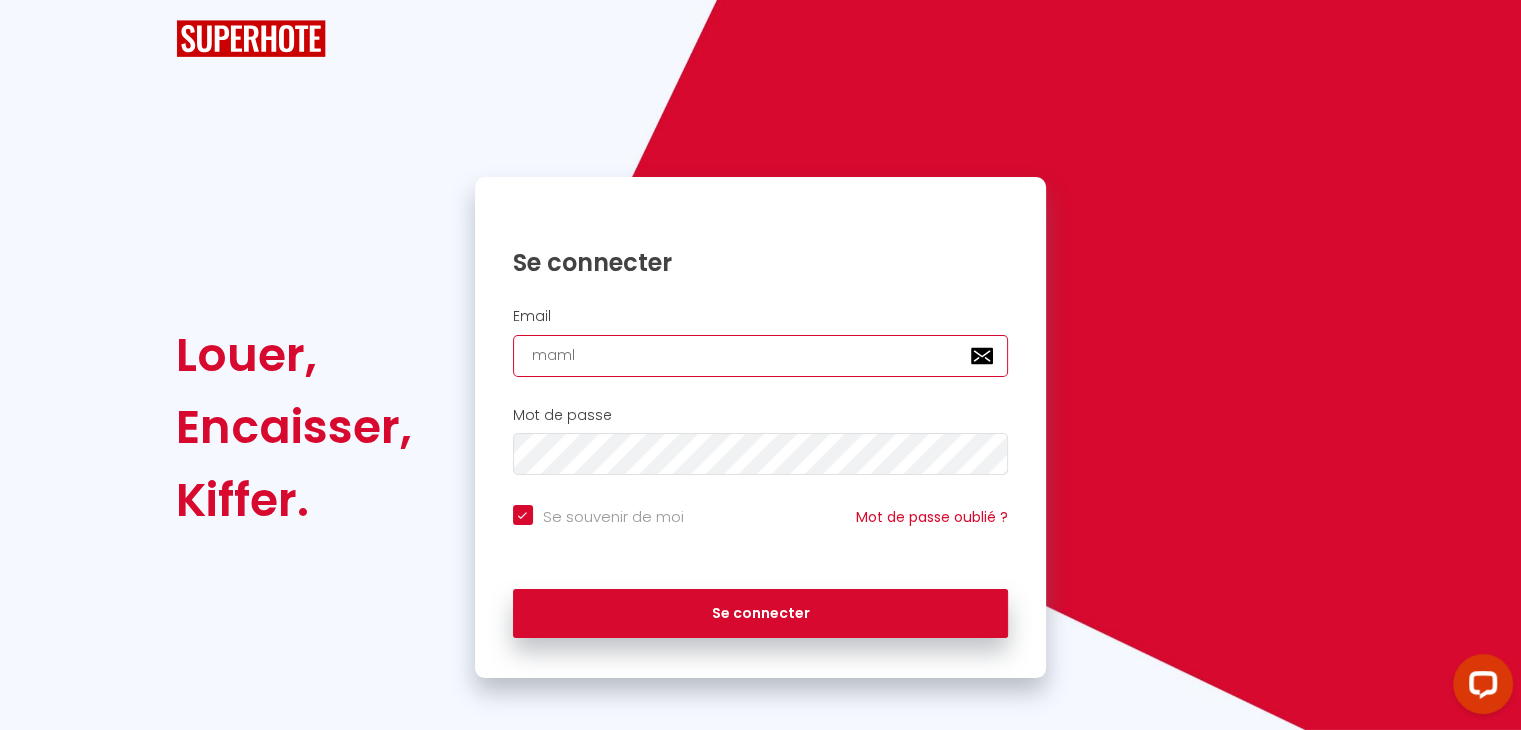 checkbox on "true" 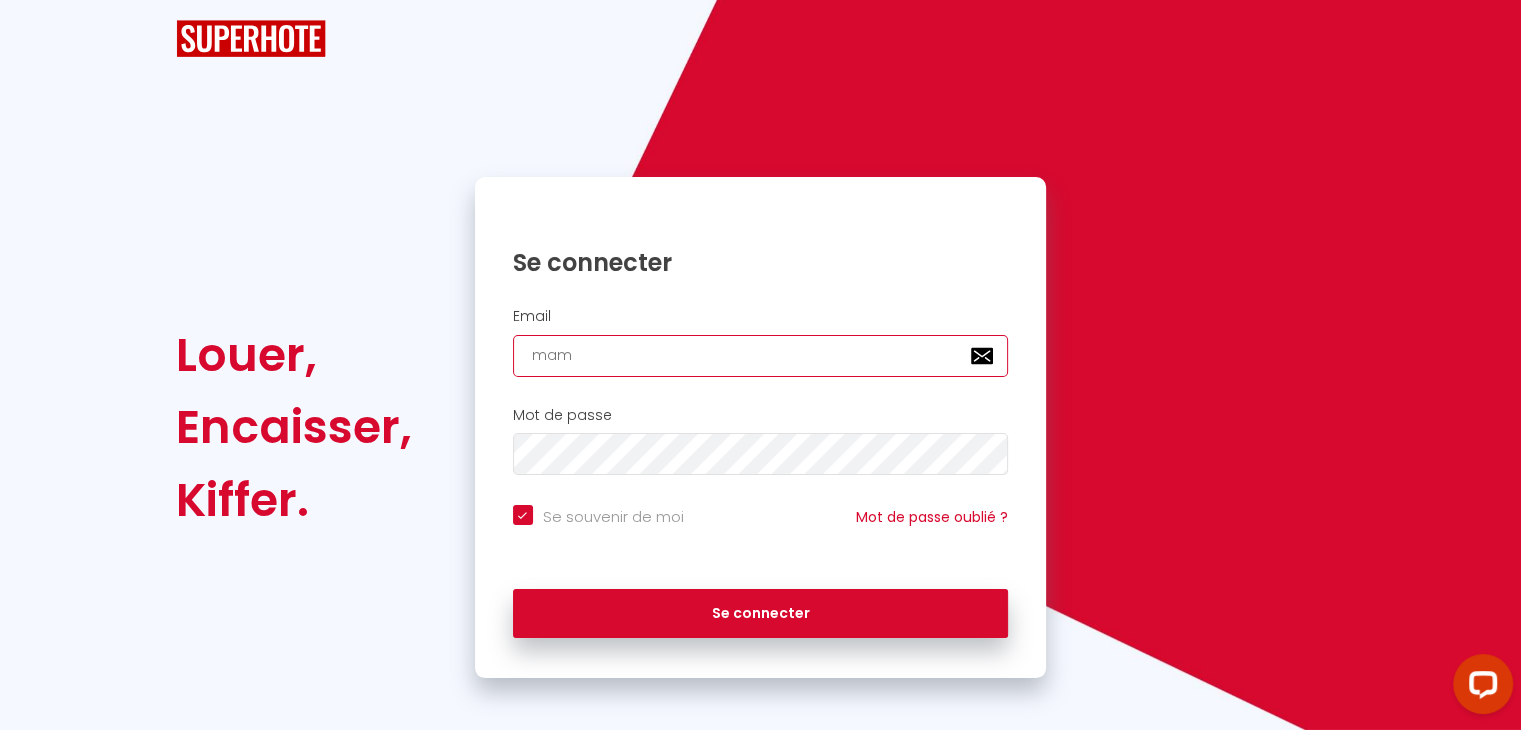checkbox on "true" 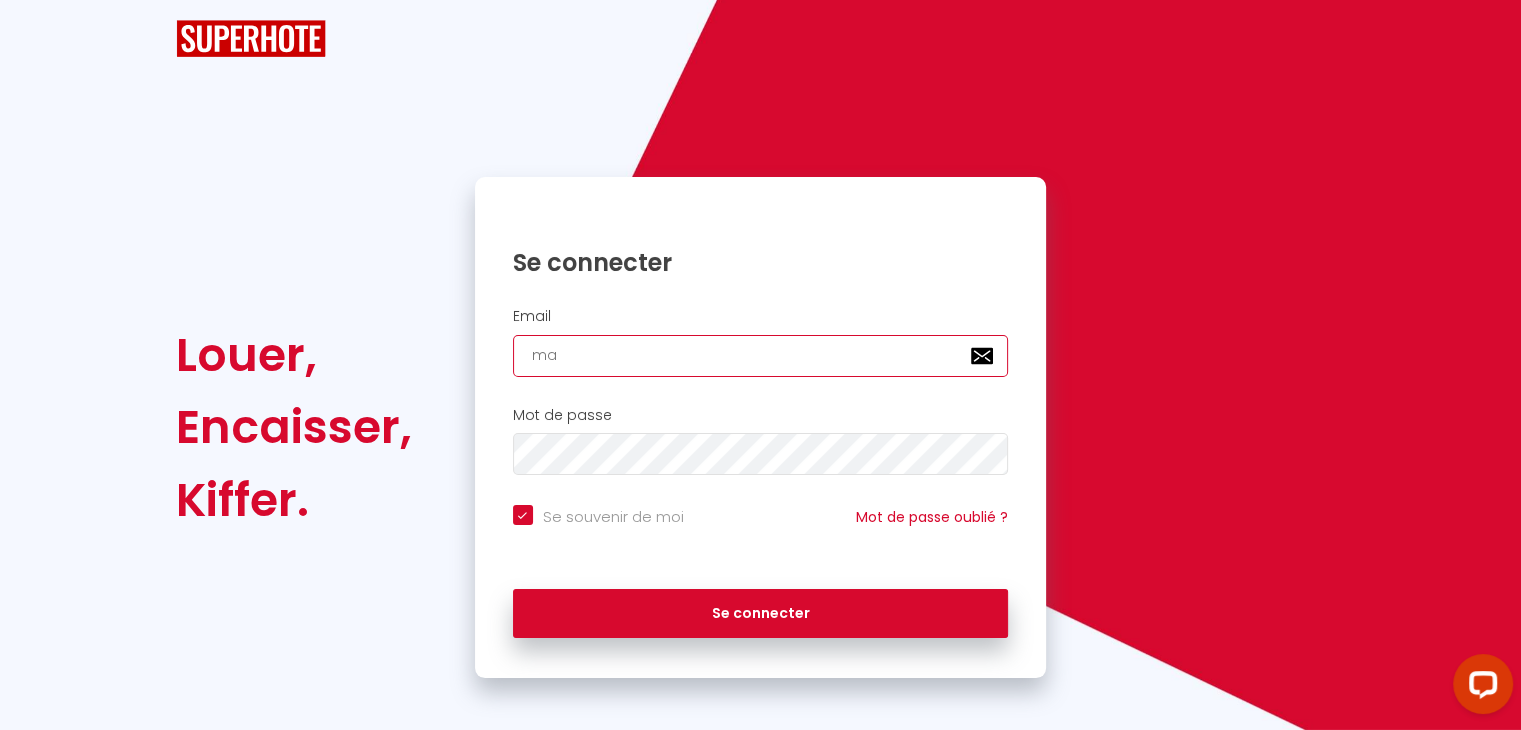 checkbox on "true" 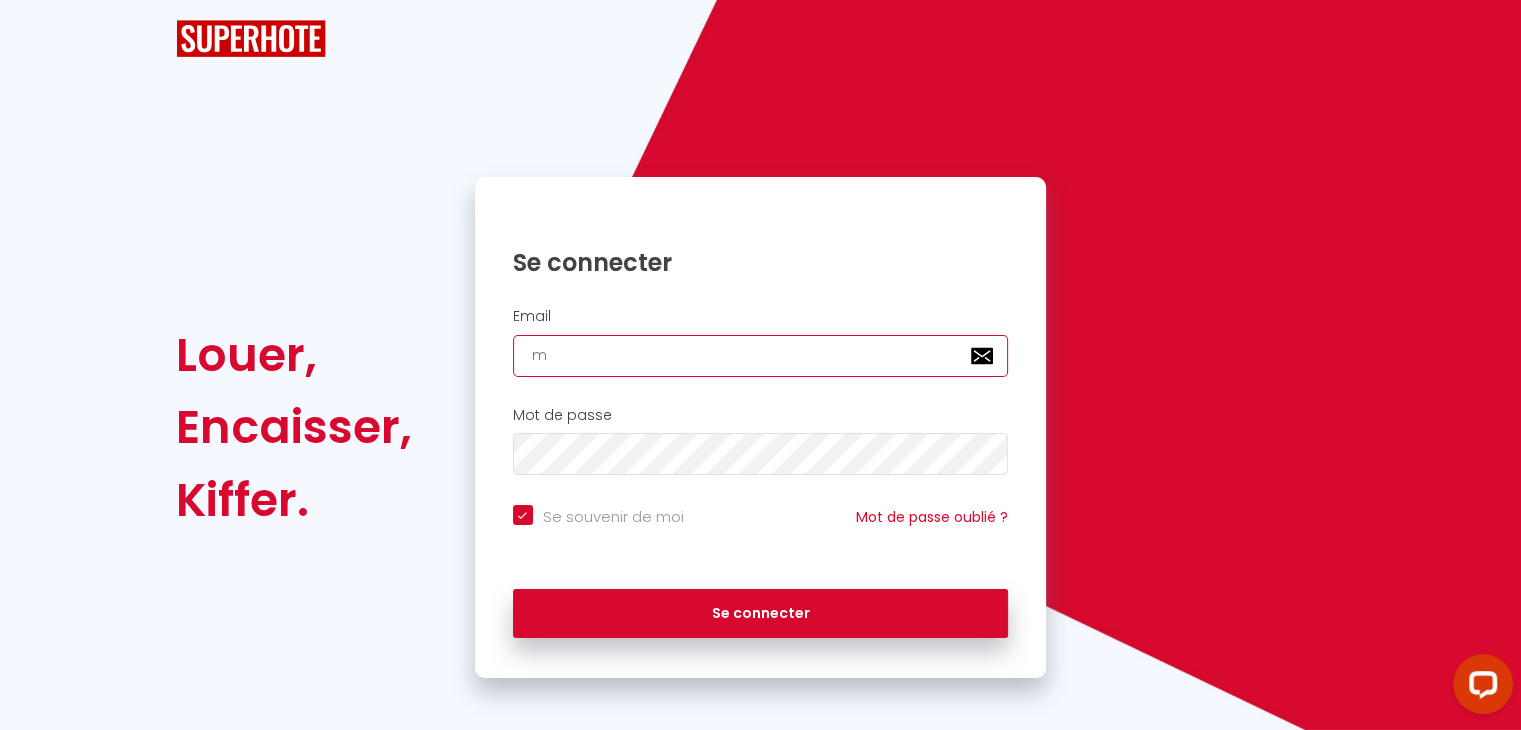 checkbox on "true" 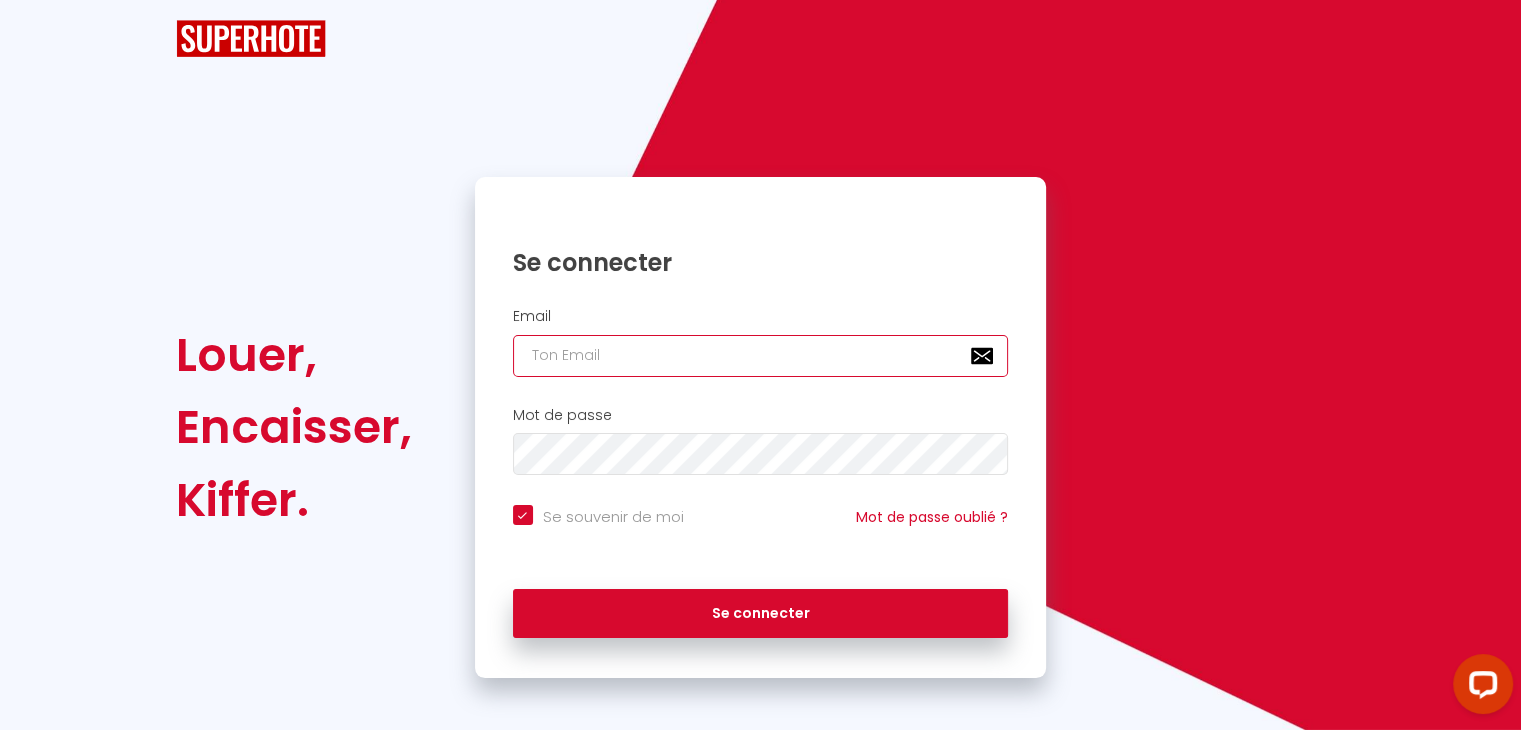 checkbox on "true" 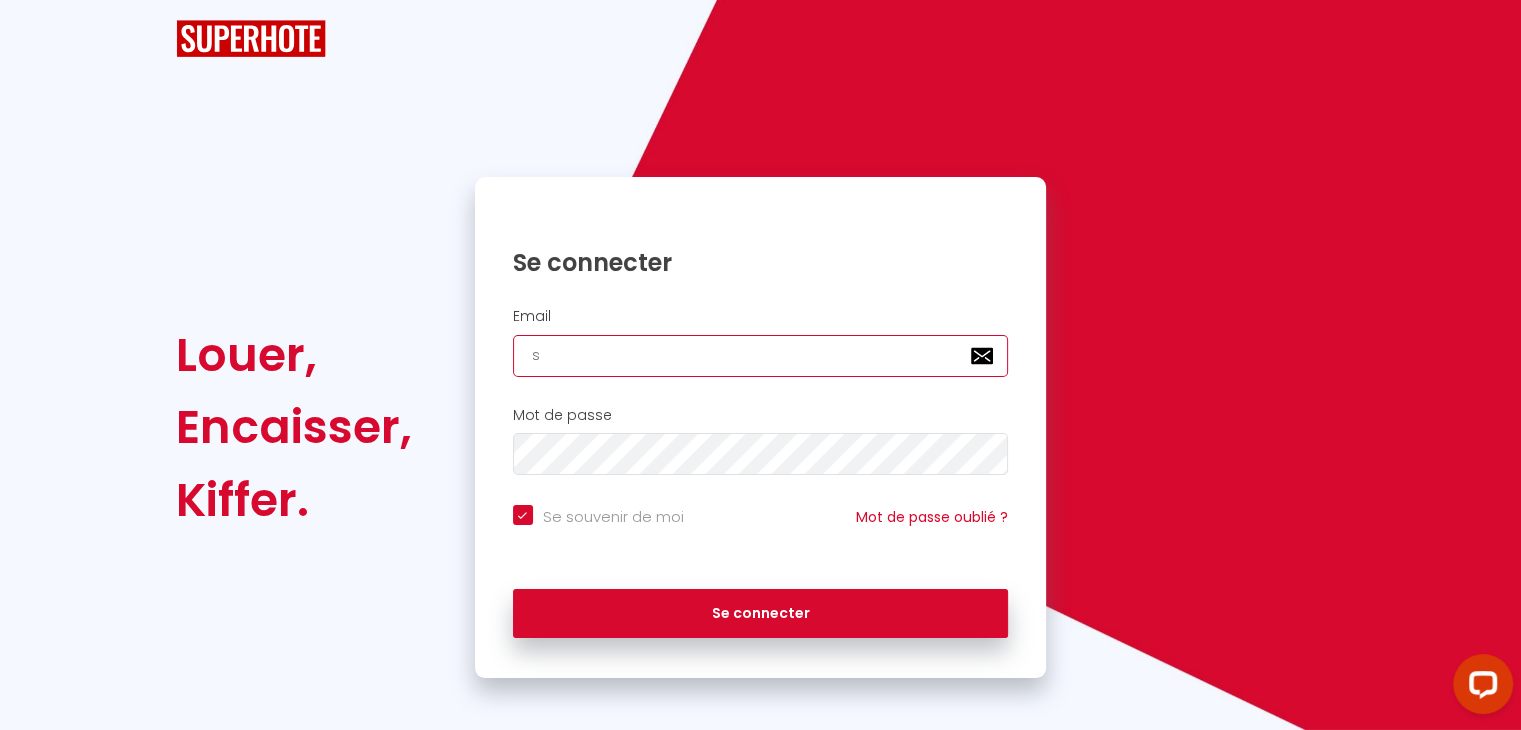 checkbox on "true" 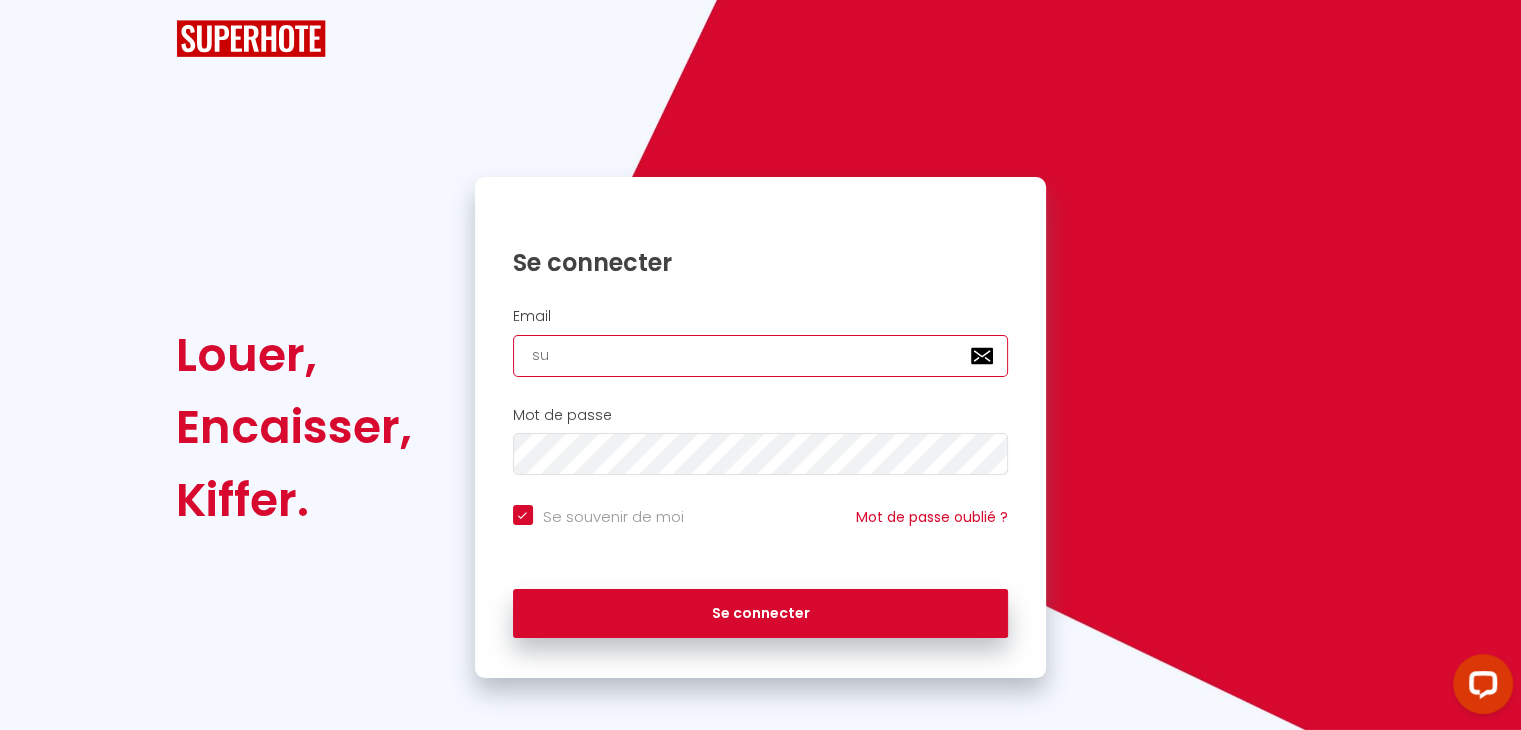 checkbox on "true" 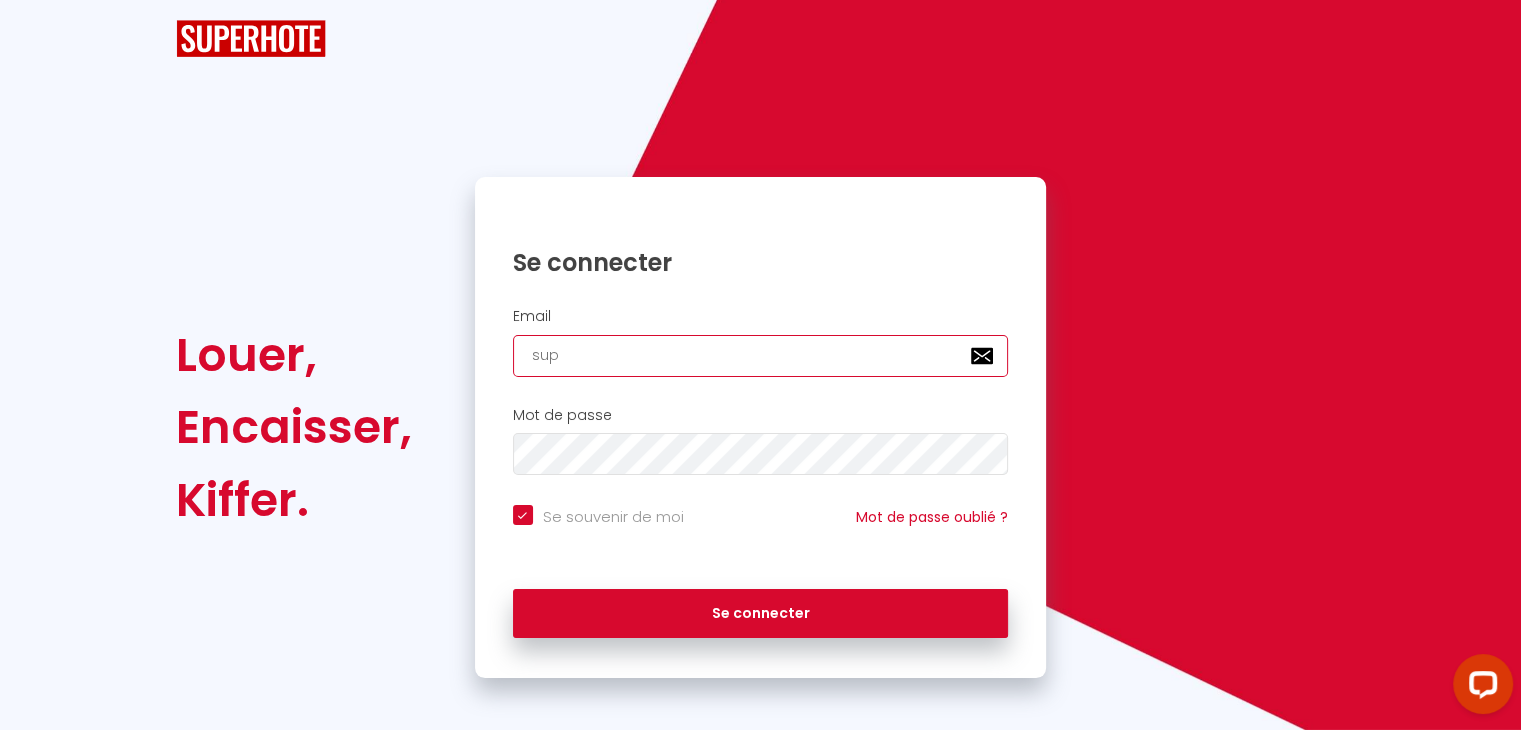 checkbox on "true" 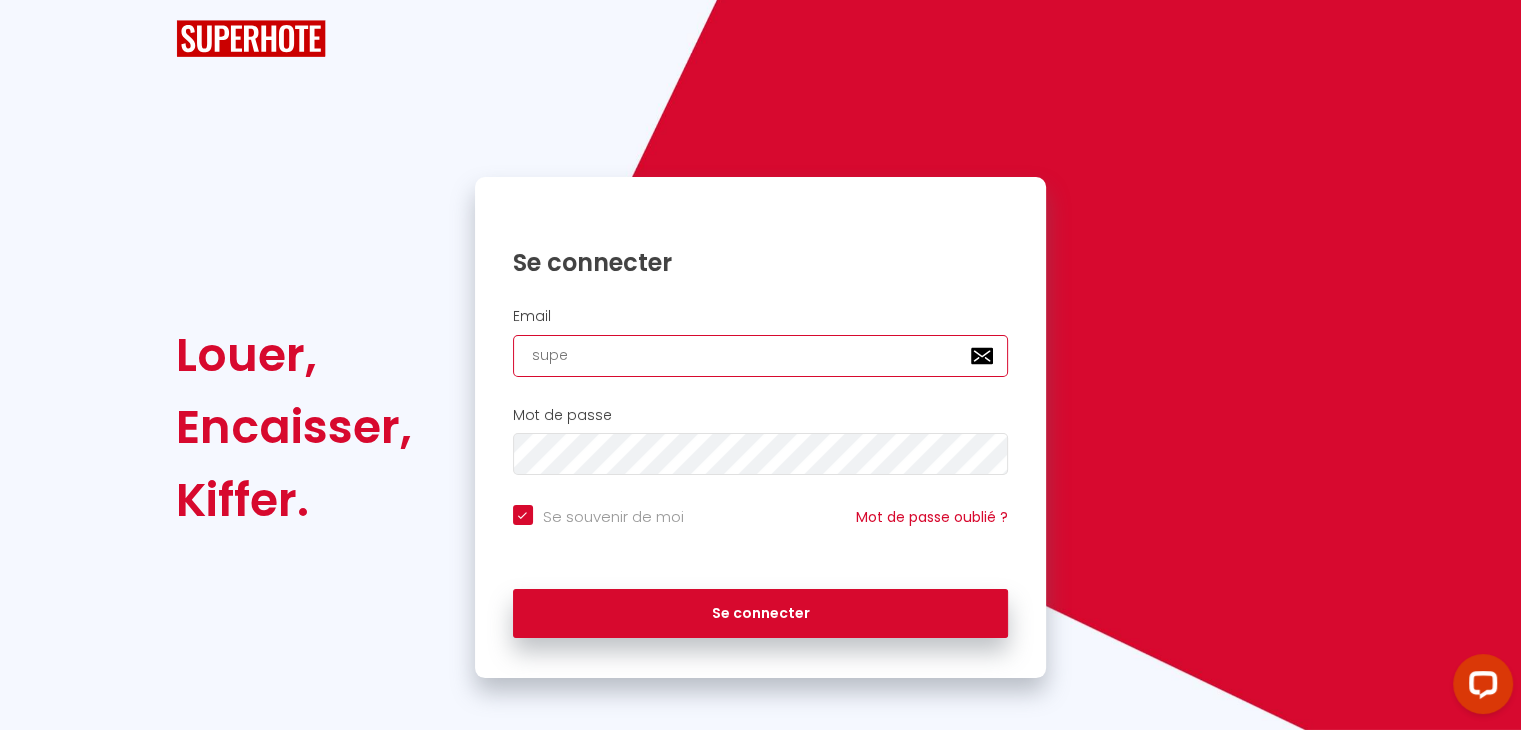 type on "super" 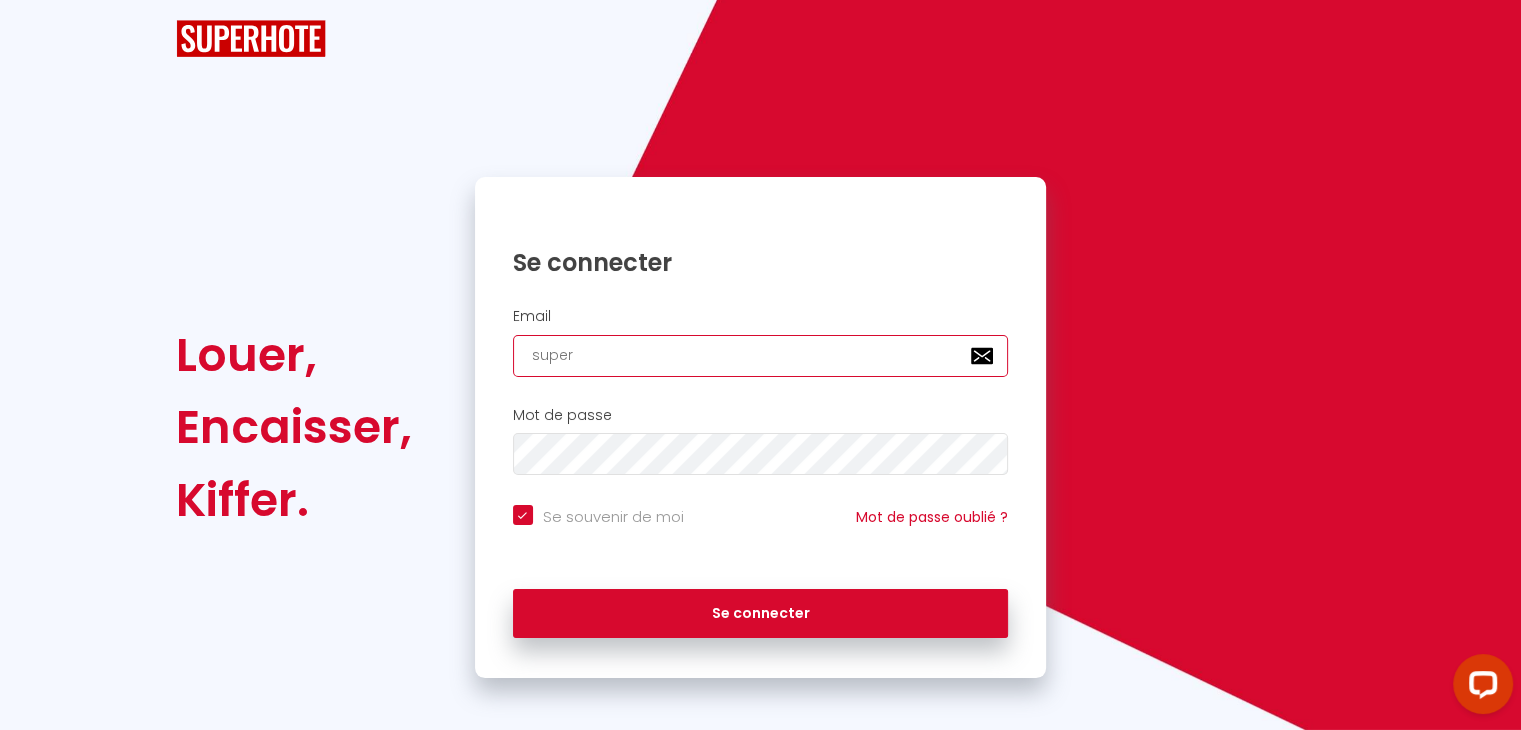 checkbox on "true" 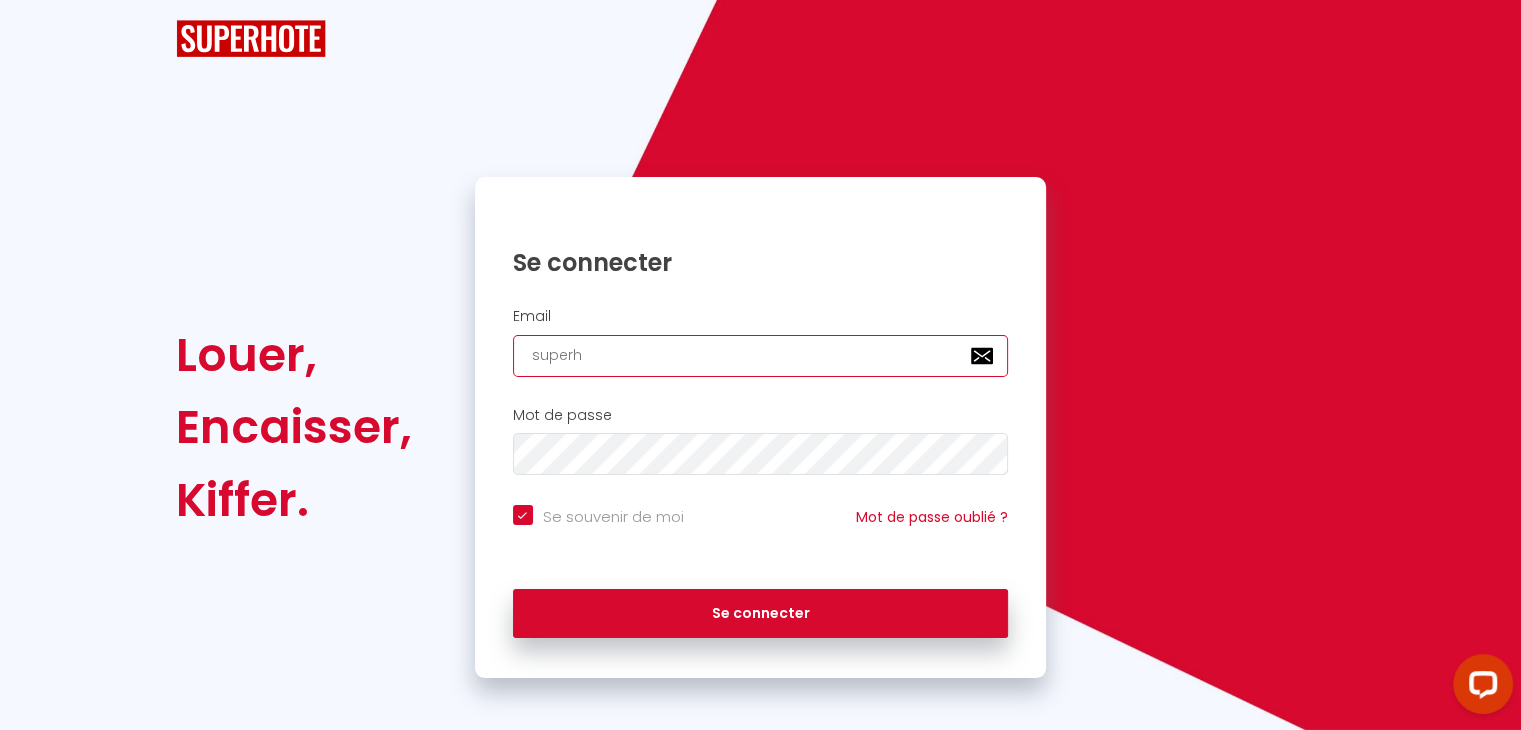 checkbox on "true" 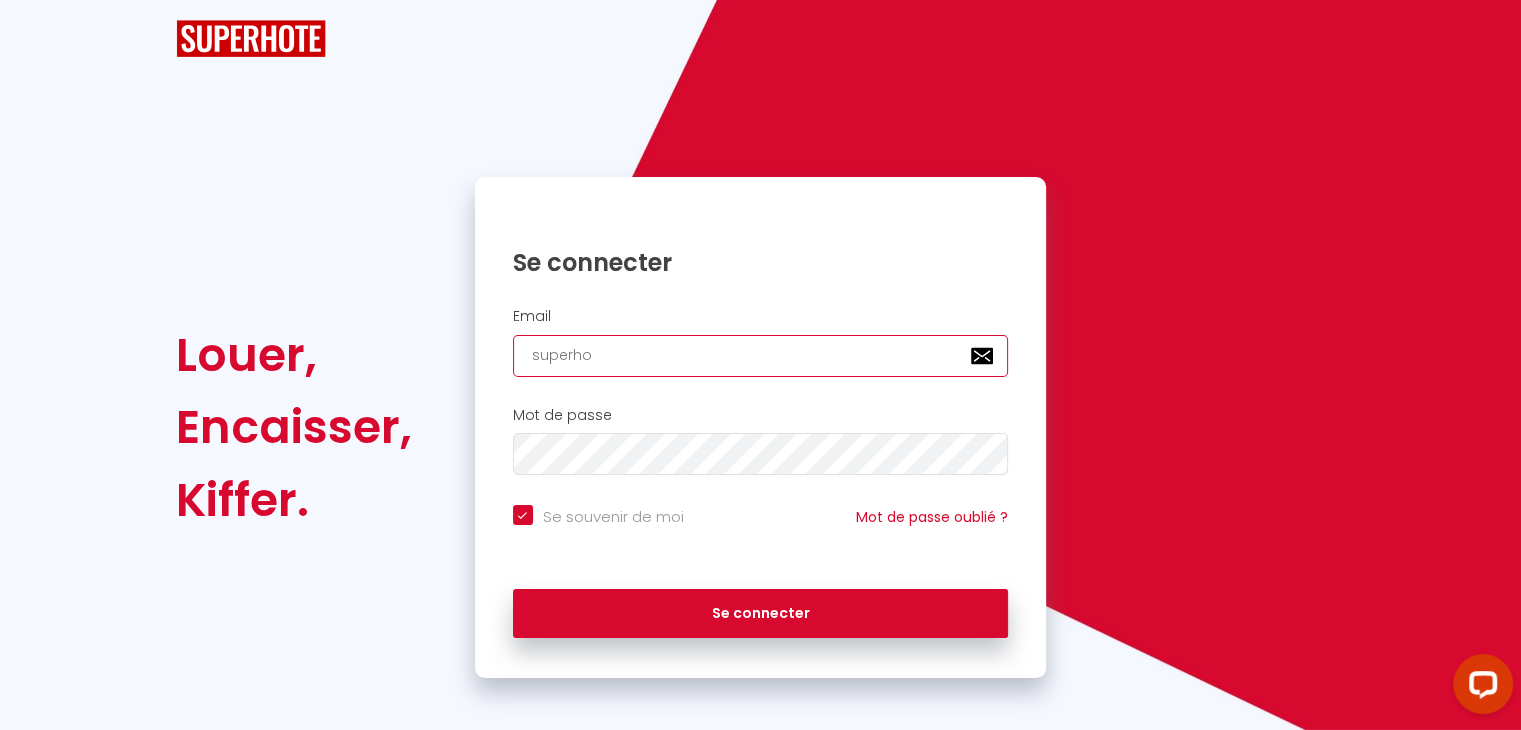 checkbox on "true" 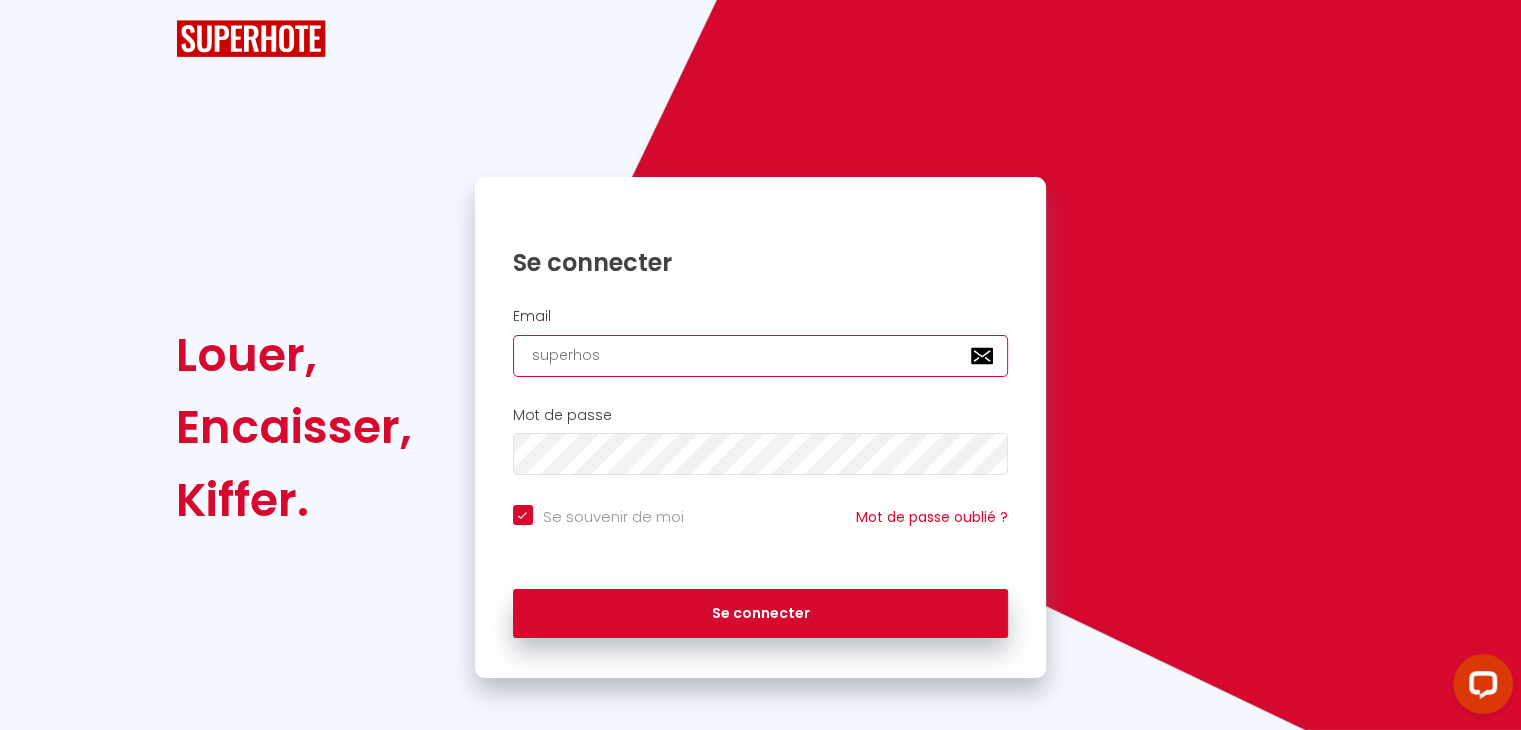 checkbox on "true" 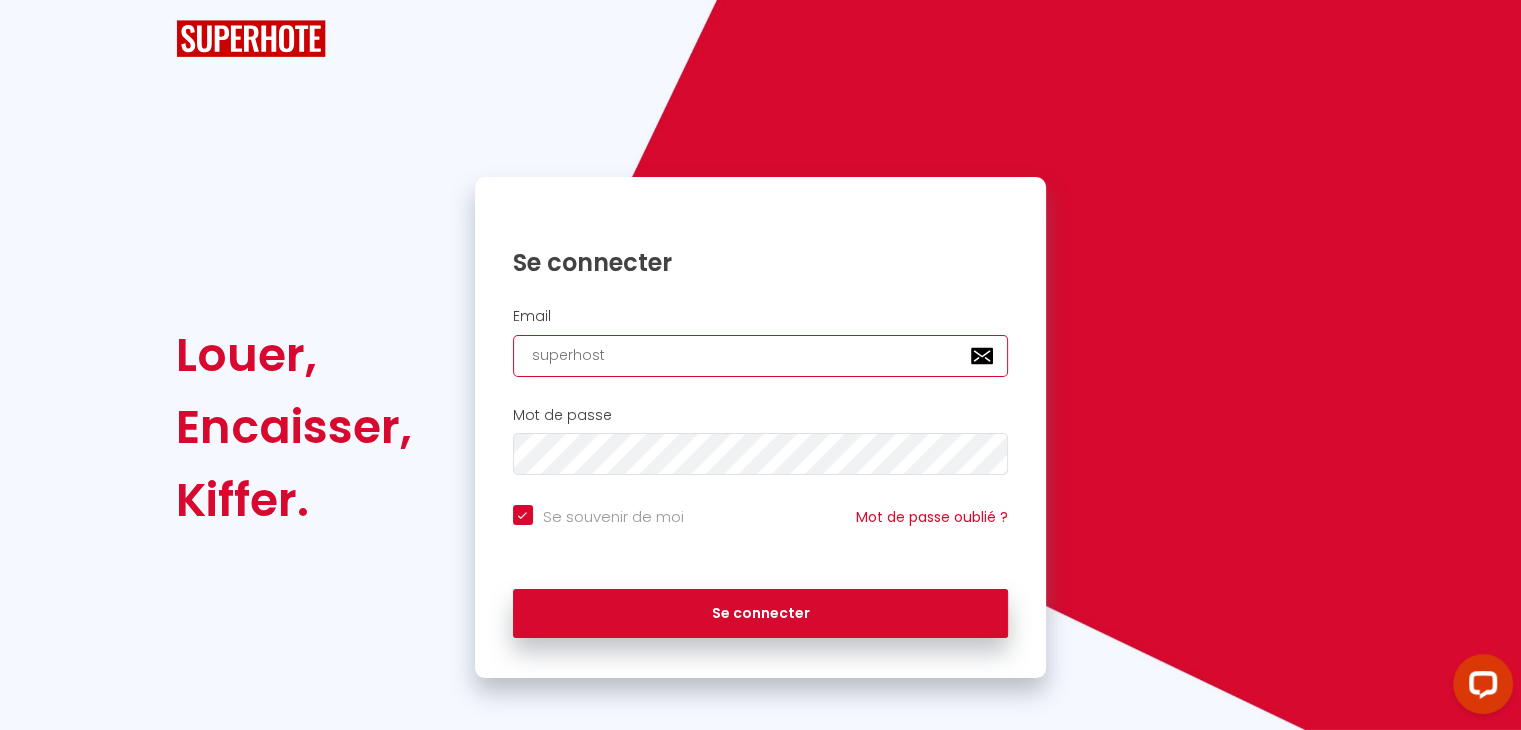 checkbox on "true" 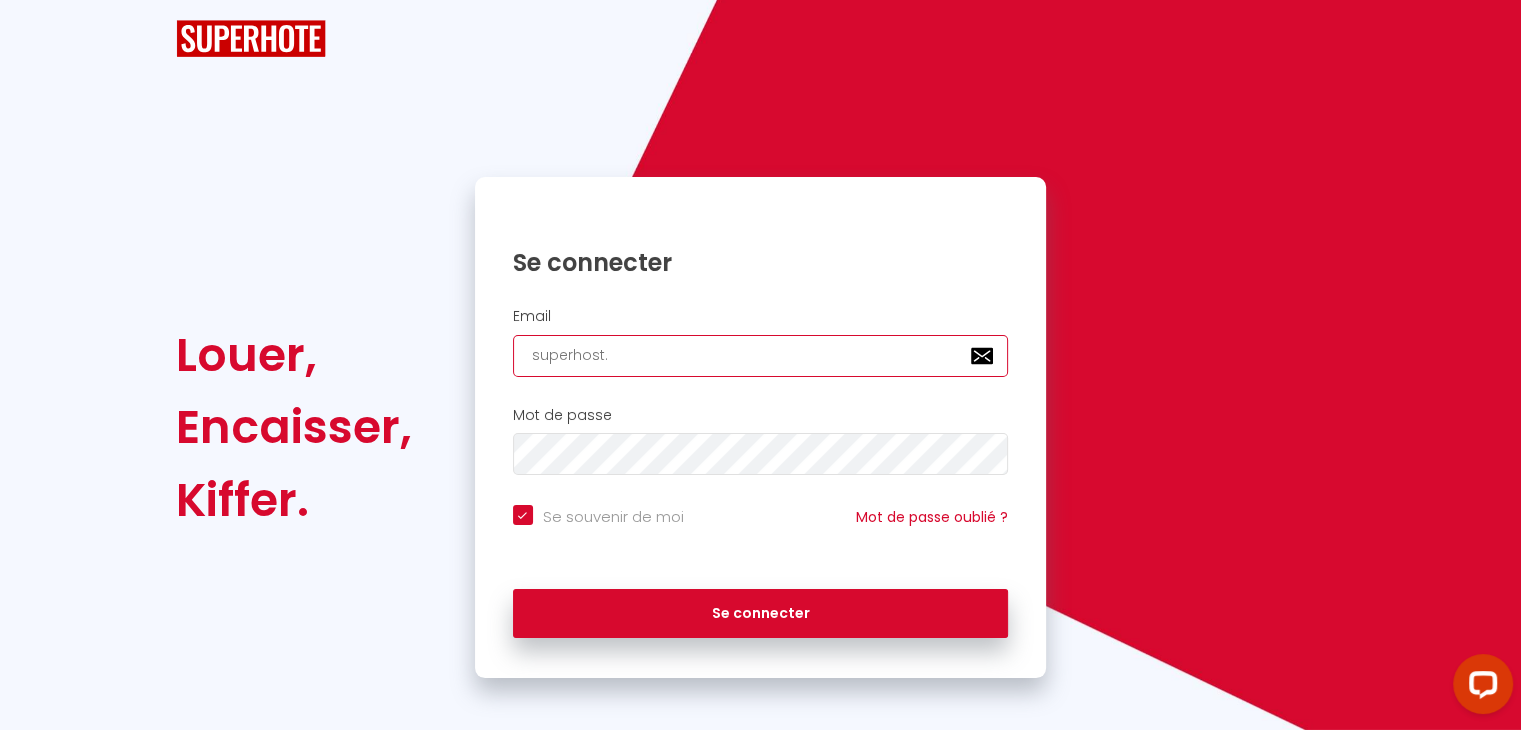 checkbox on "true" 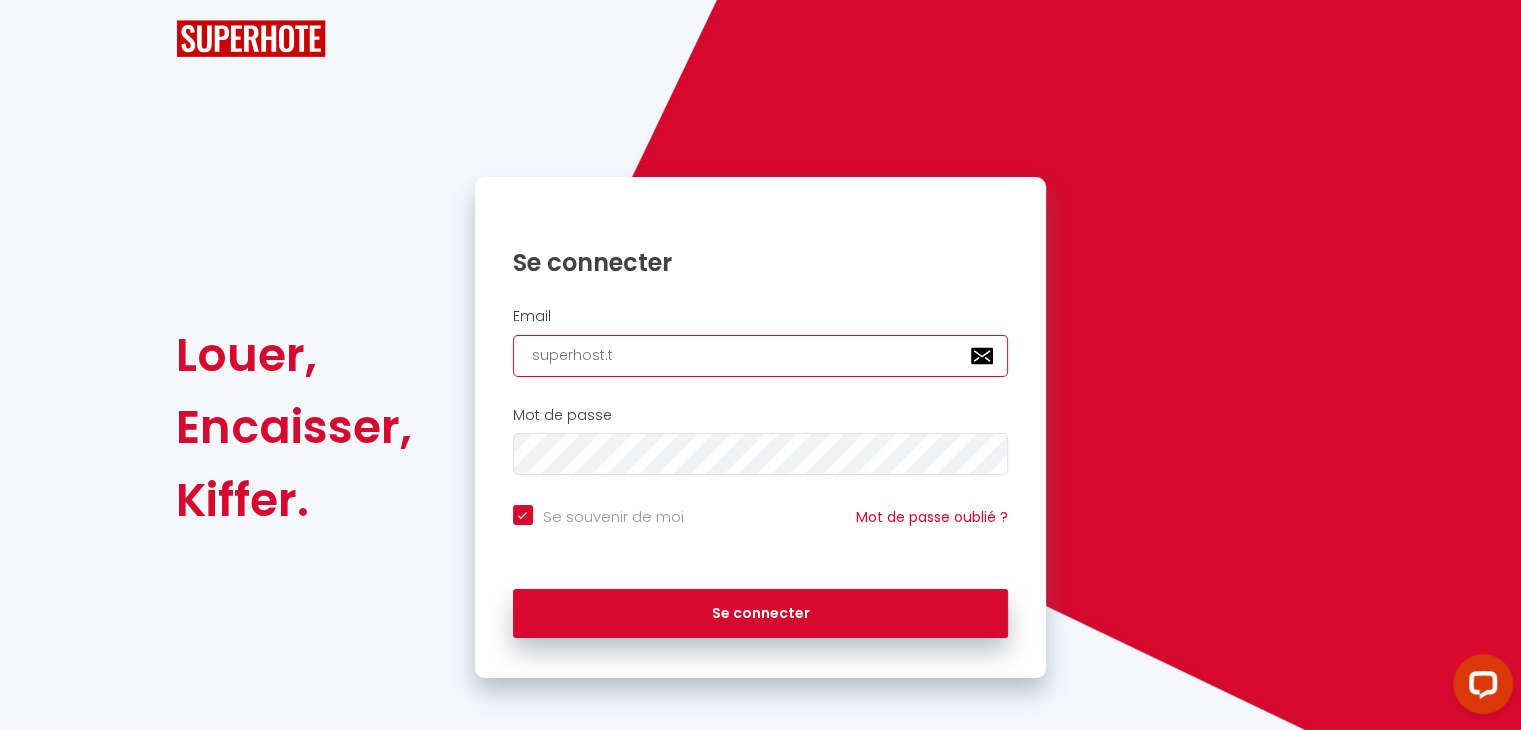 checkbox on "true" 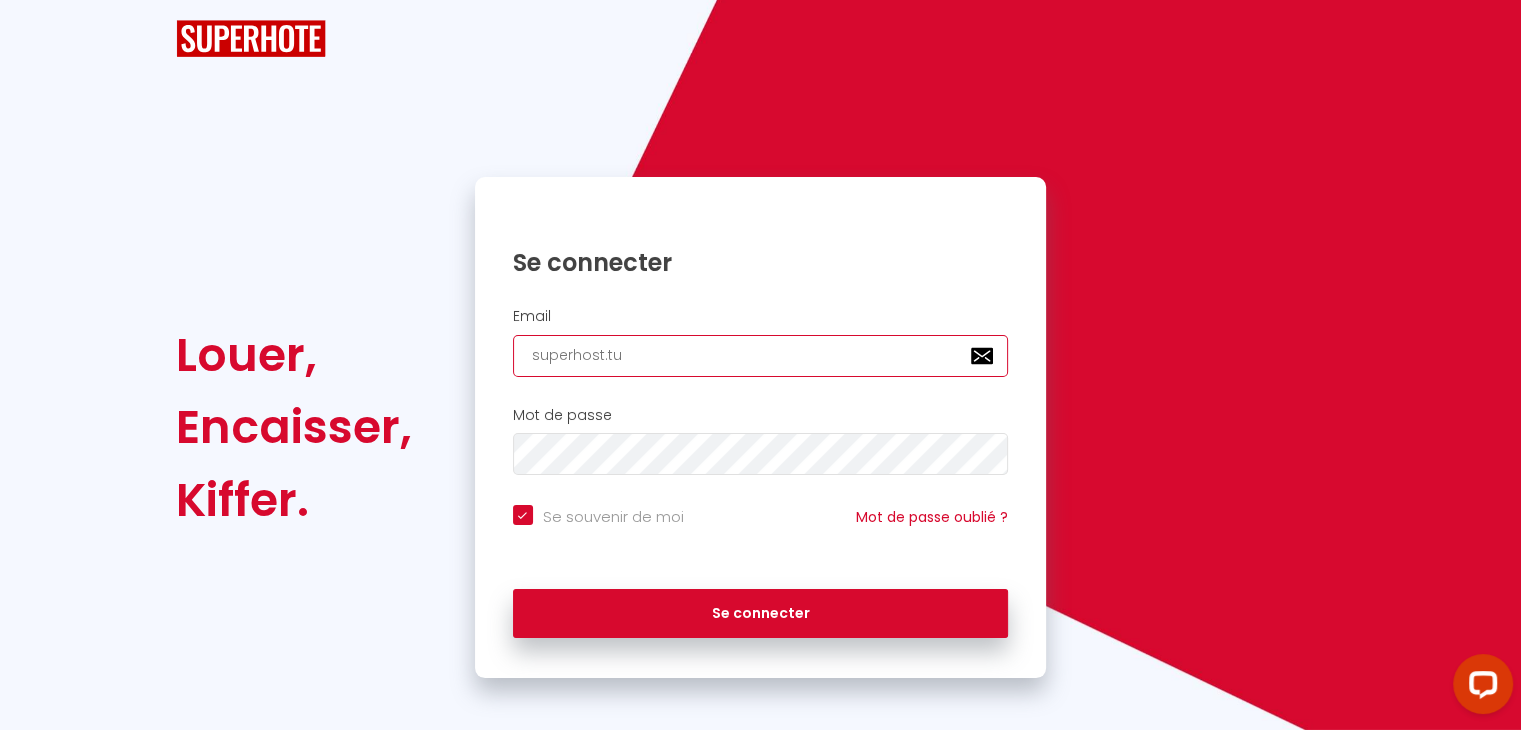 checkbox on "true" 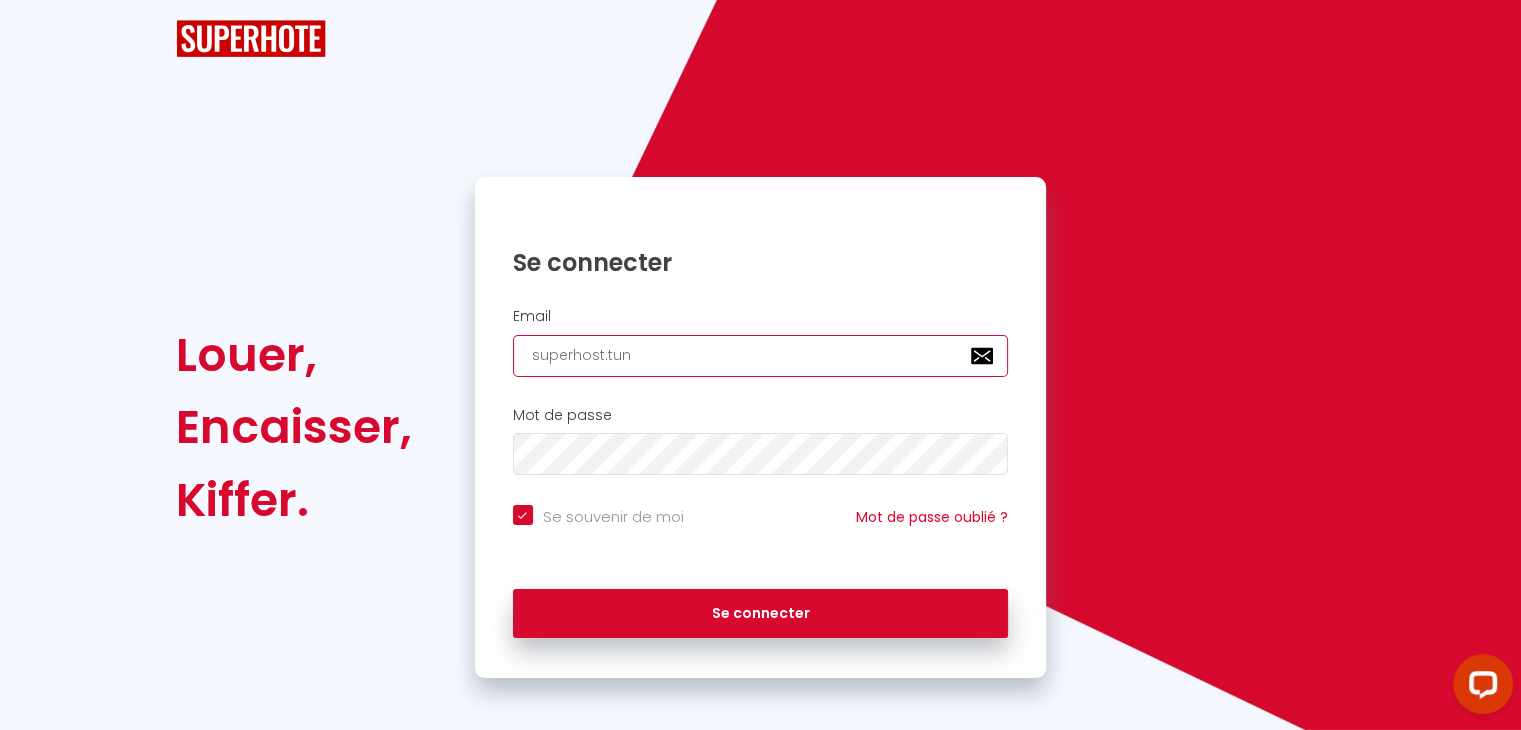 type on "superhost.tuni" 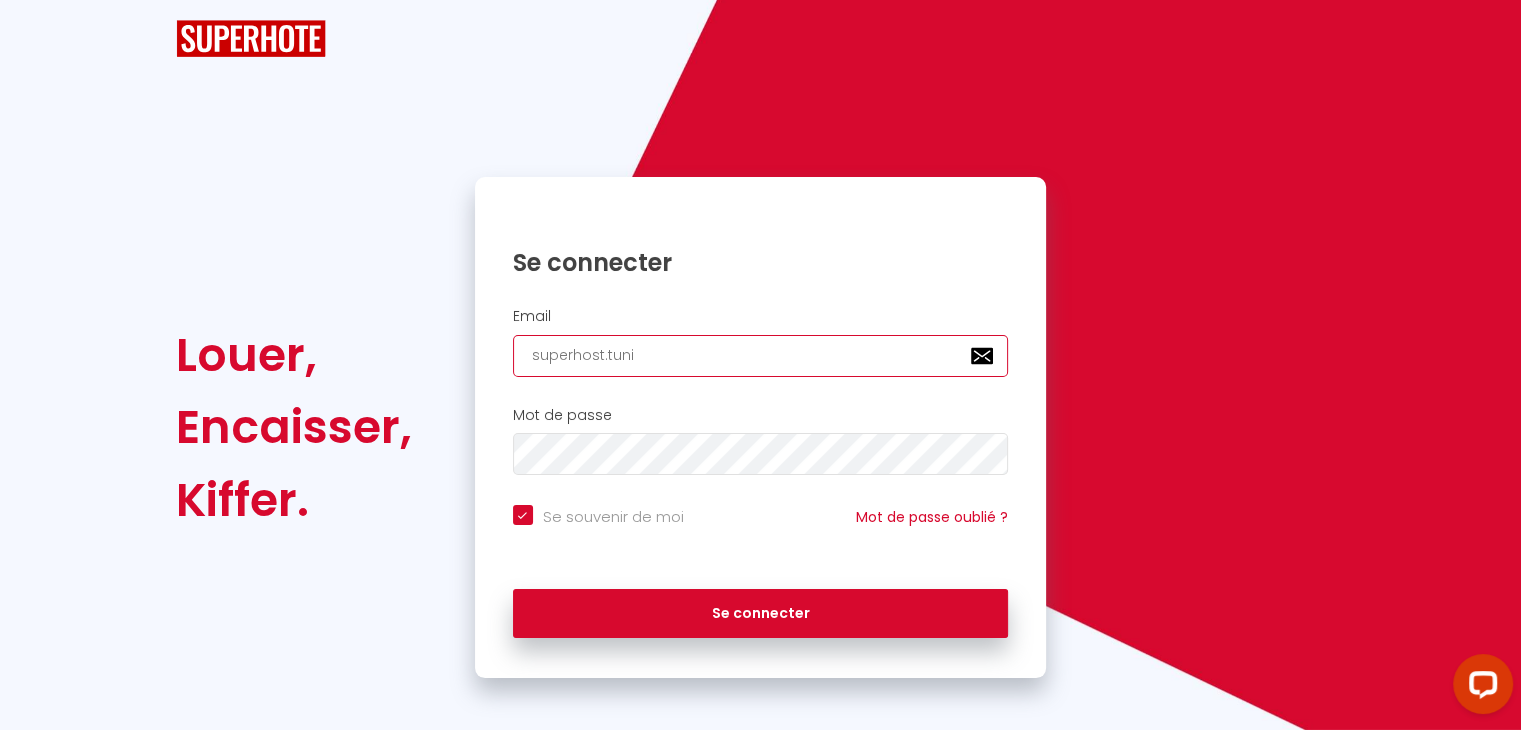 checkbox on "true" 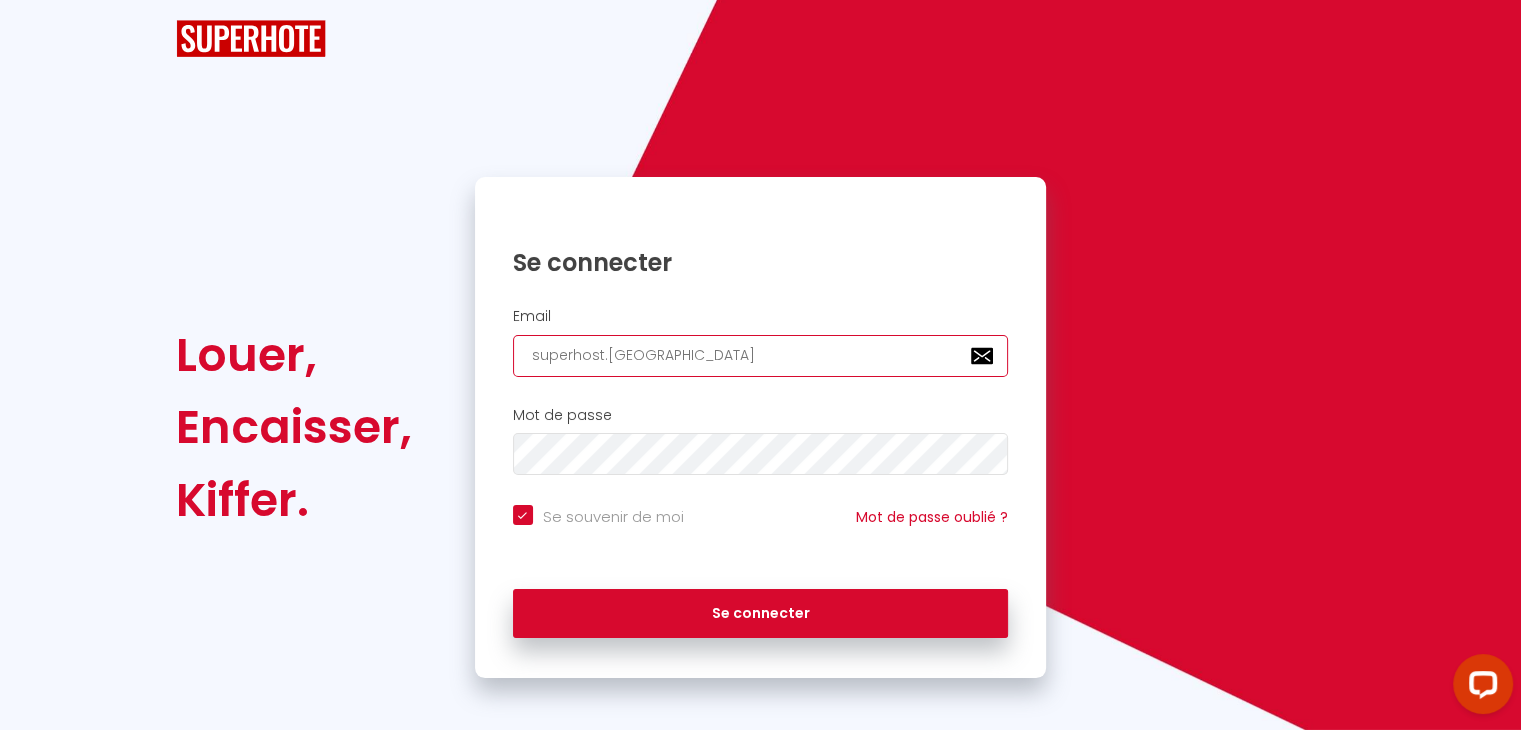 type on "superhost.tunisa" 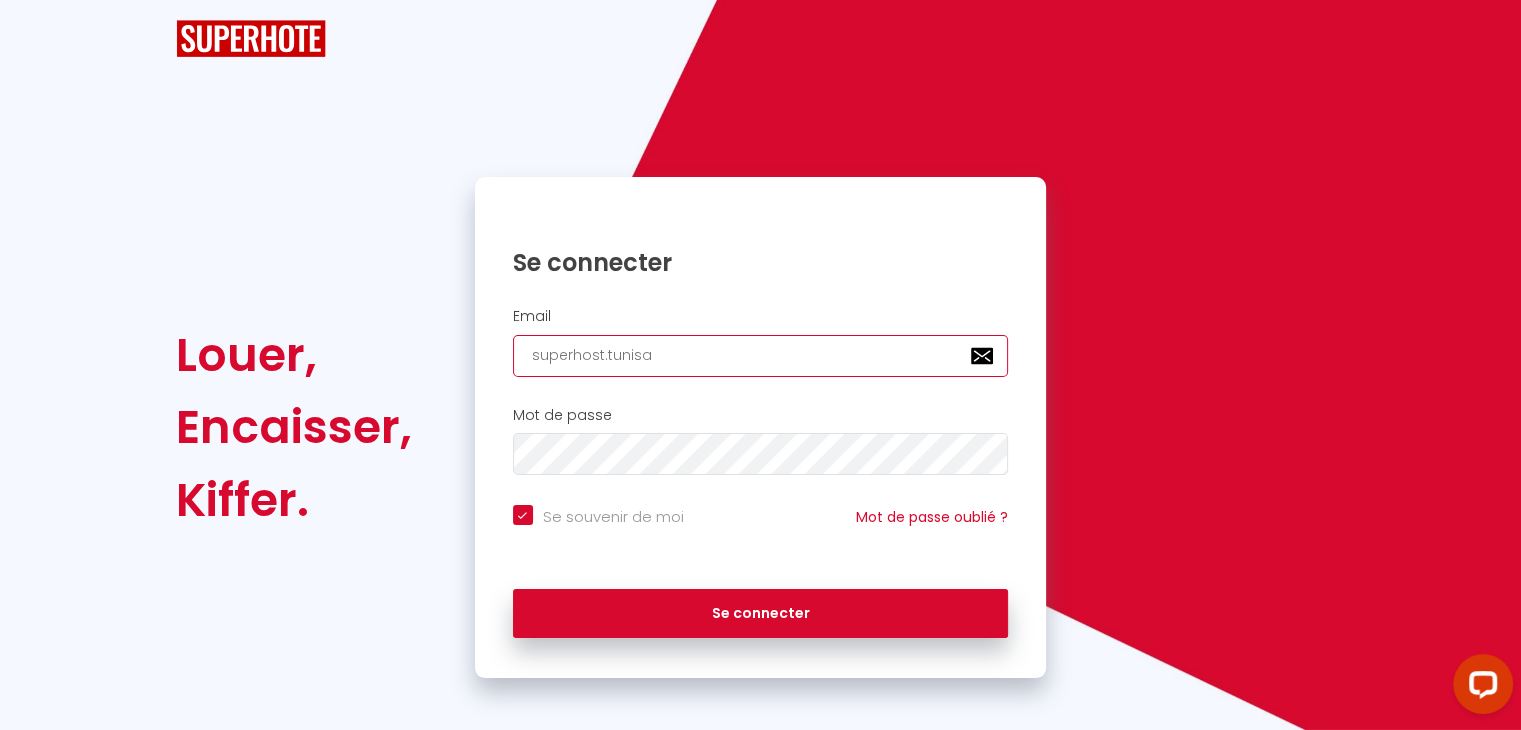 type on "superhost.[GEOGRAPHIC_DATA]" 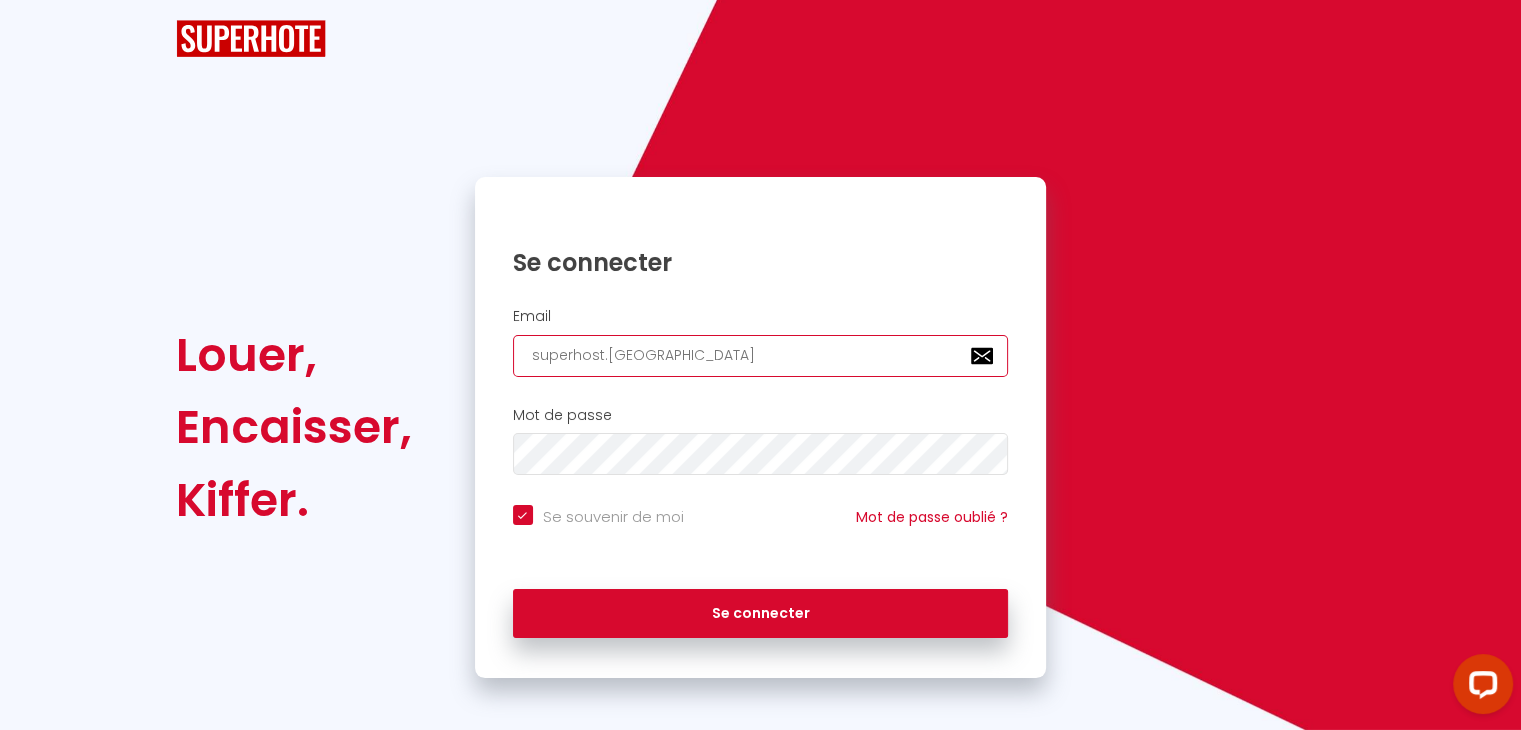 type on "superhost.tunisi" 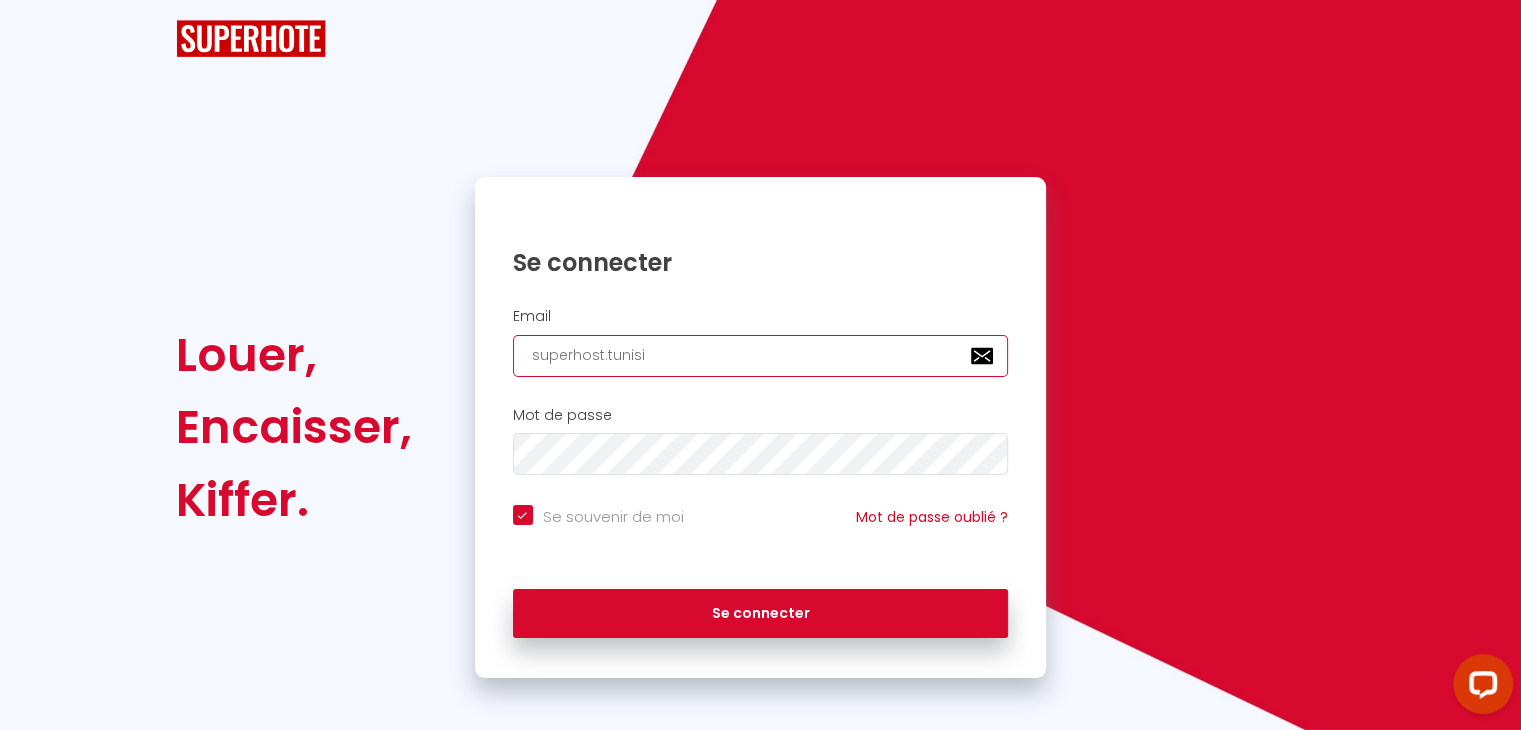 checkbox on "true" 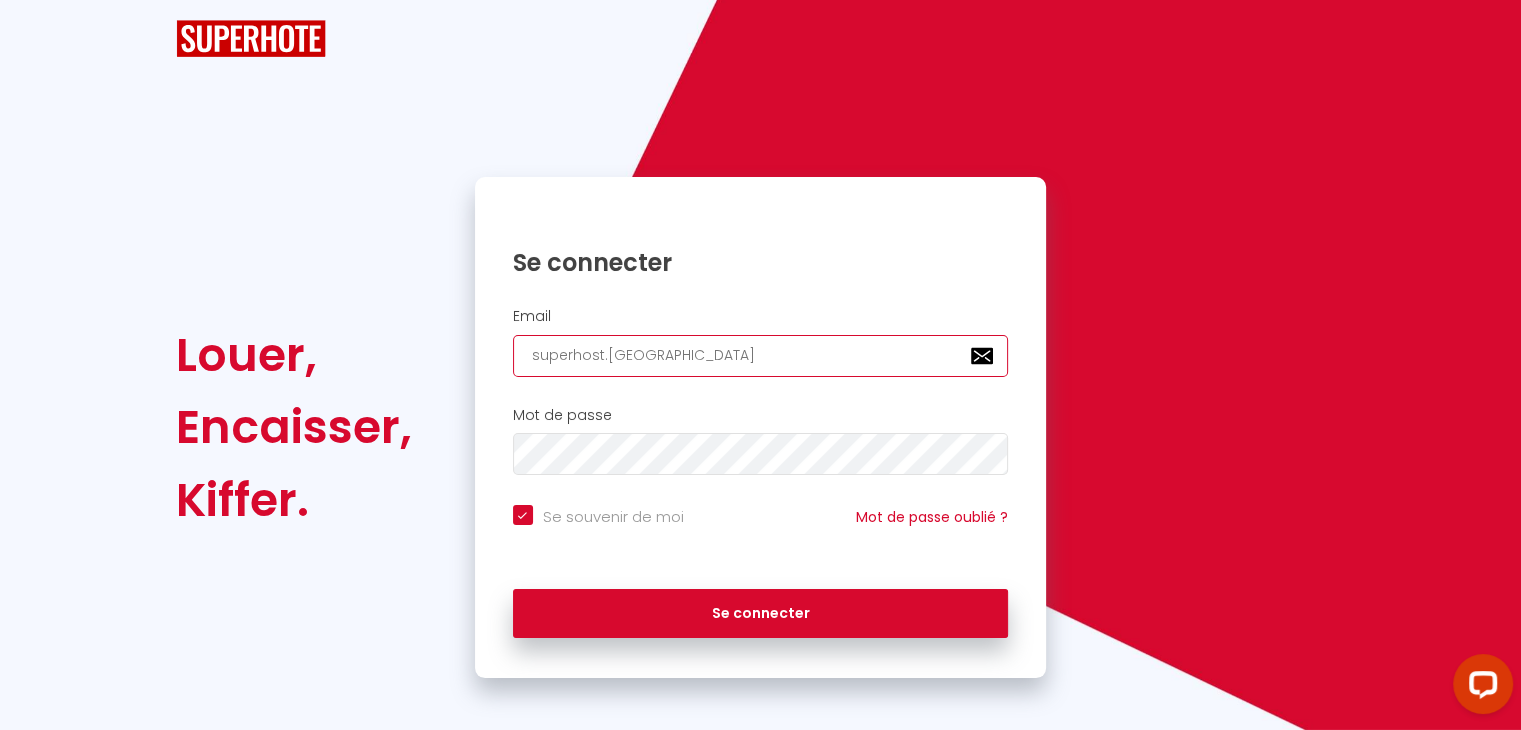 checkbox on "true" 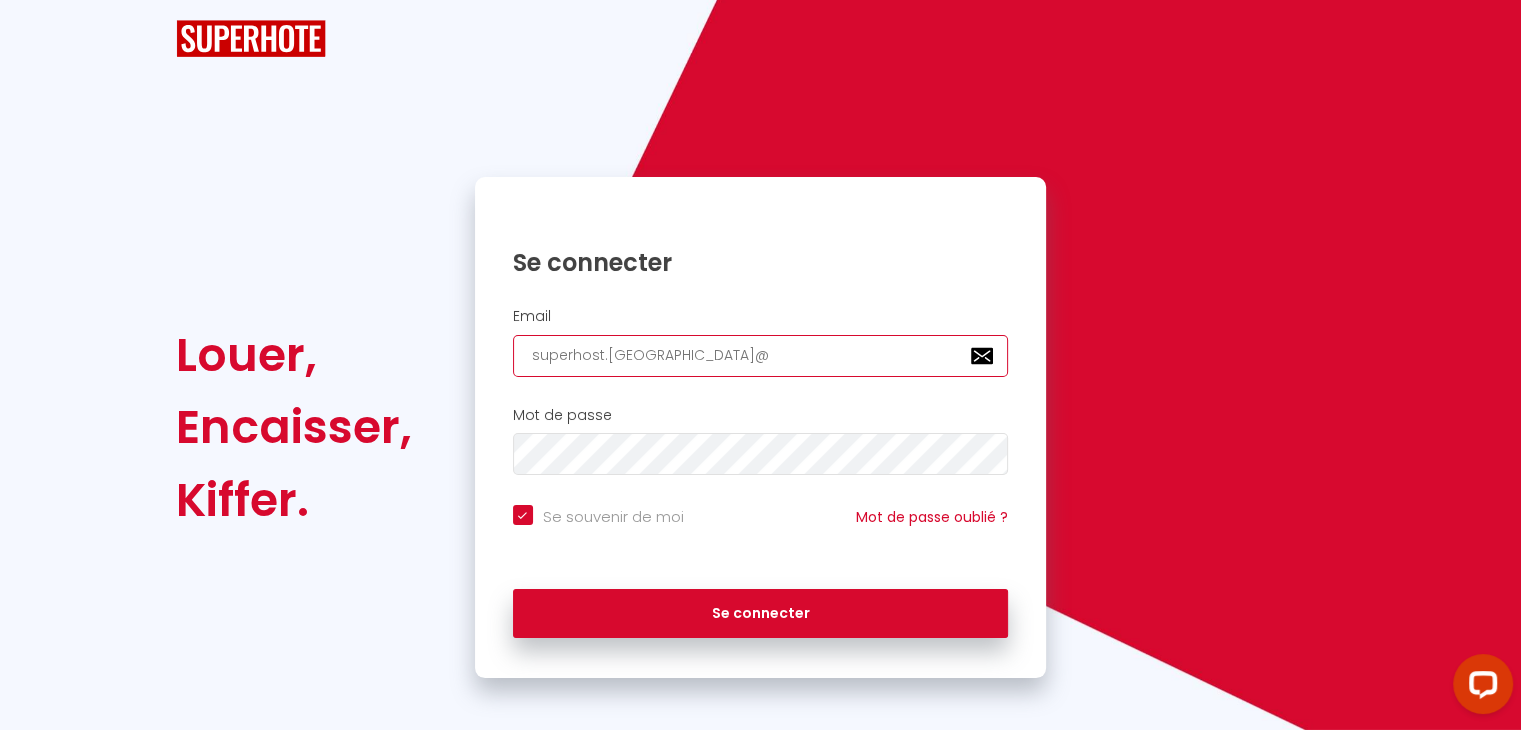 checkbox on "true" 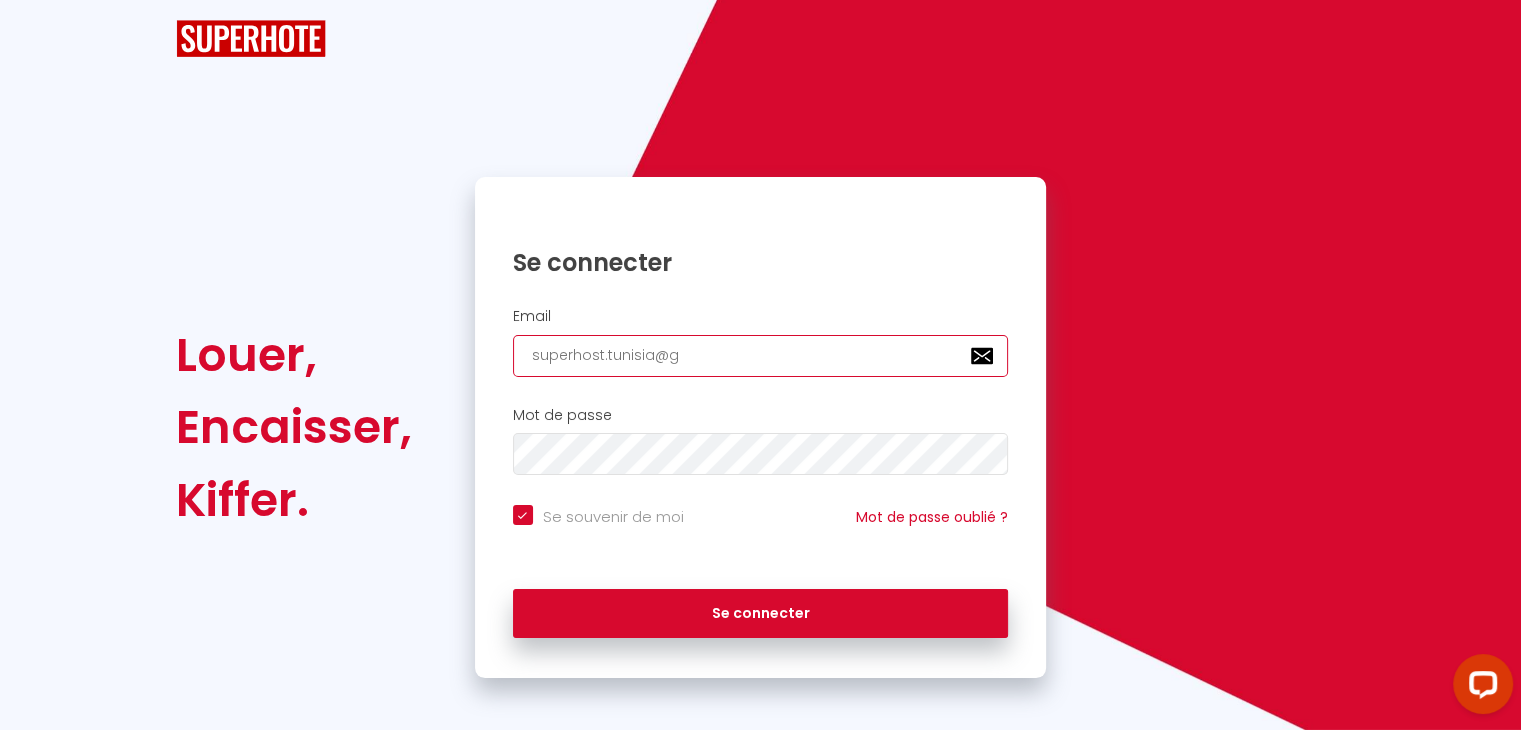 checkbox on "true" 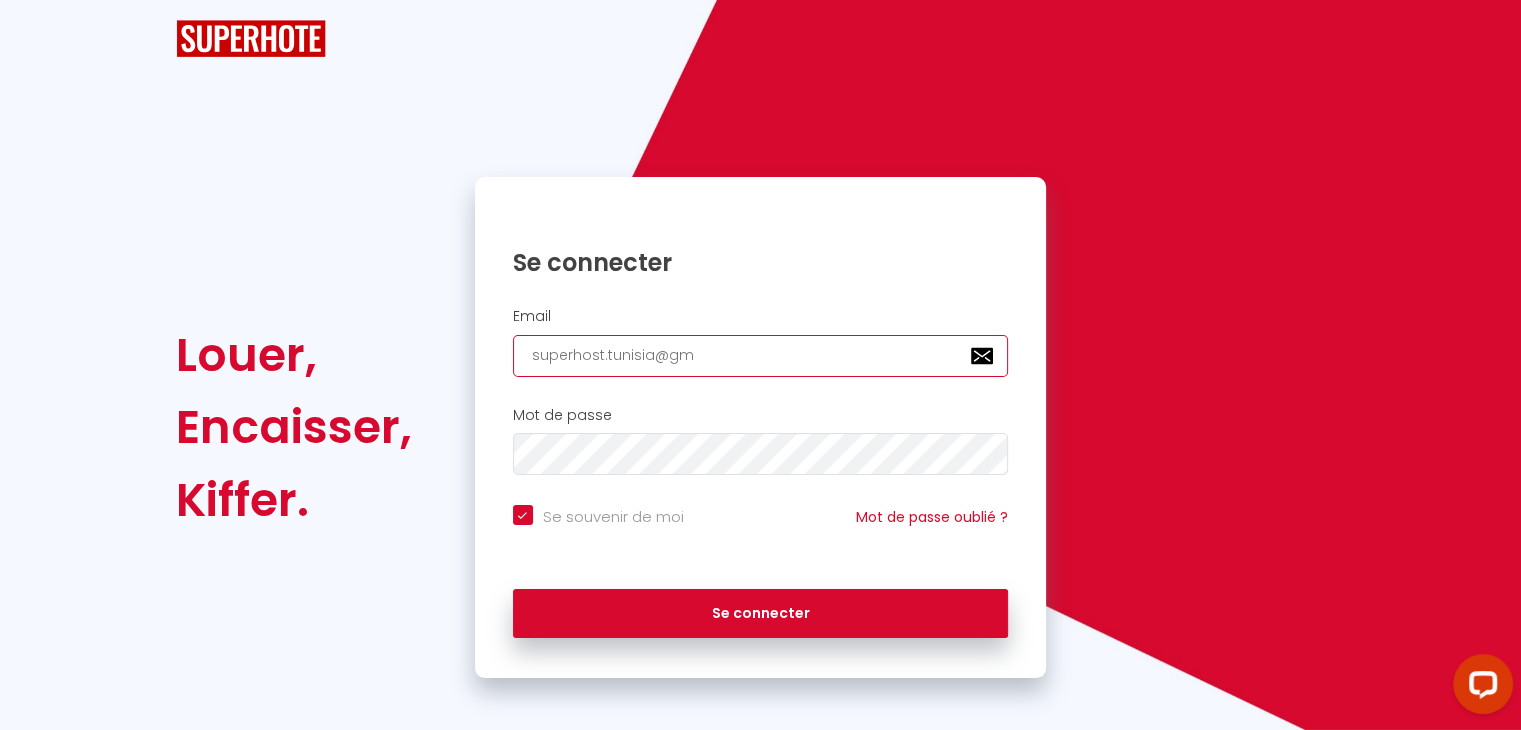checkbox on "true" 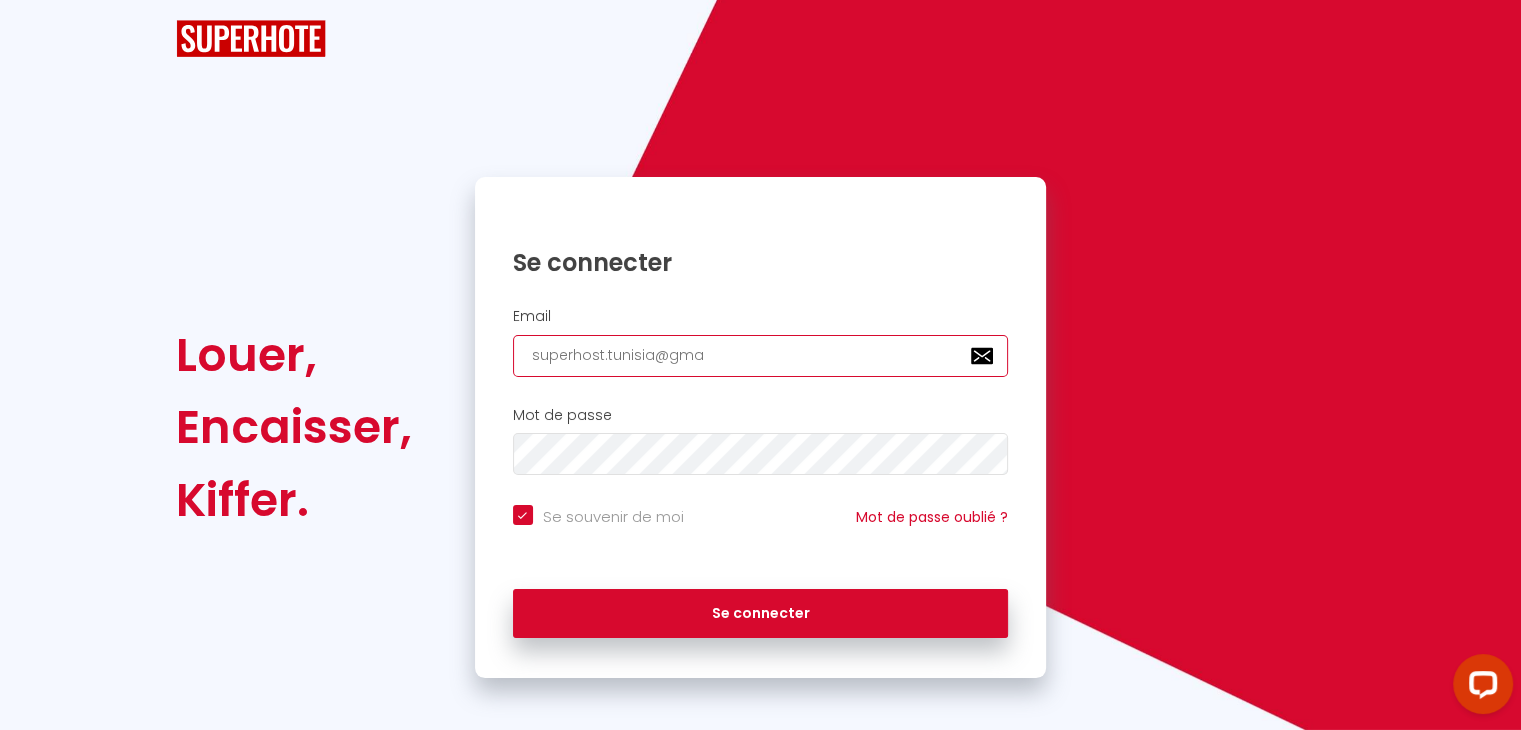 type on "superhost.tunisia@gmai" 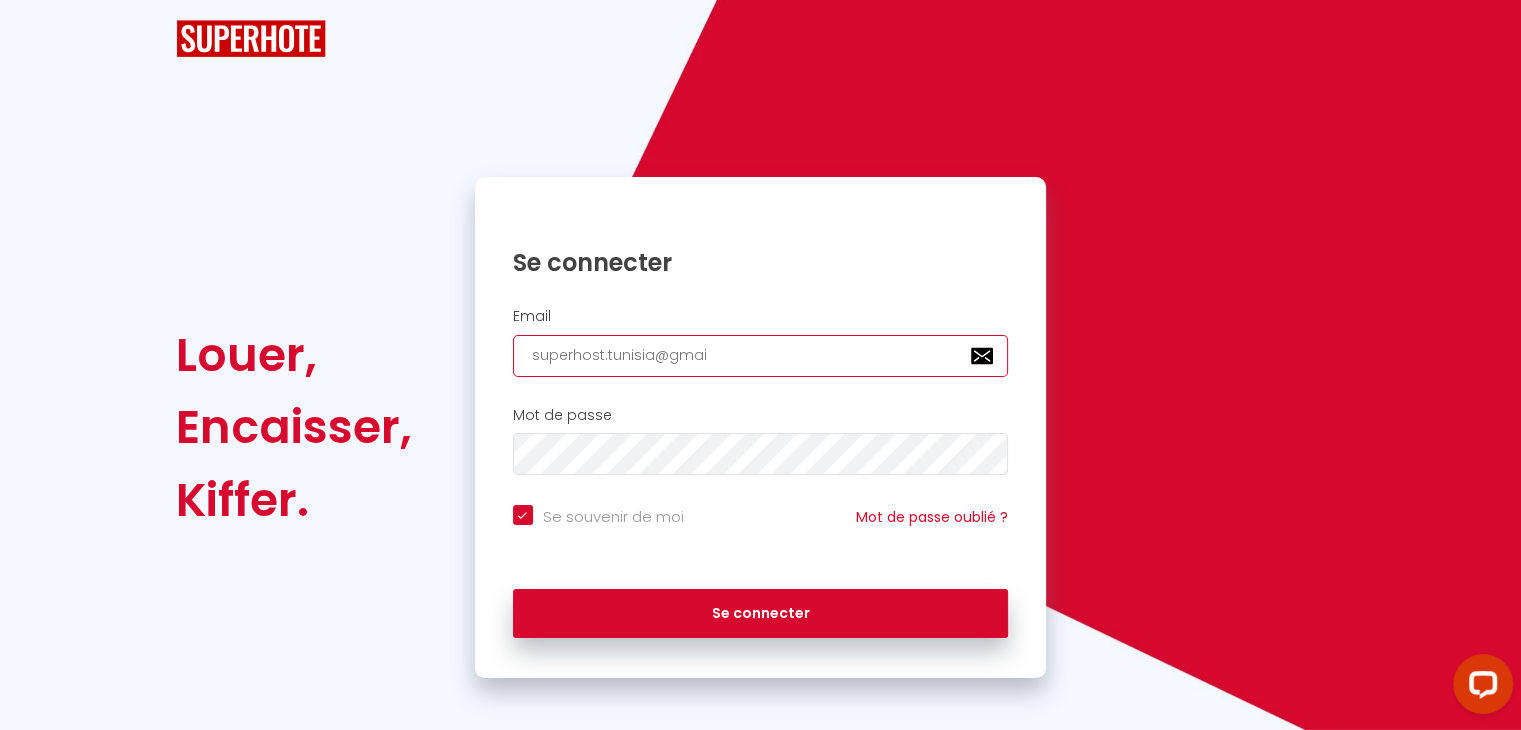 checkbox on "true" 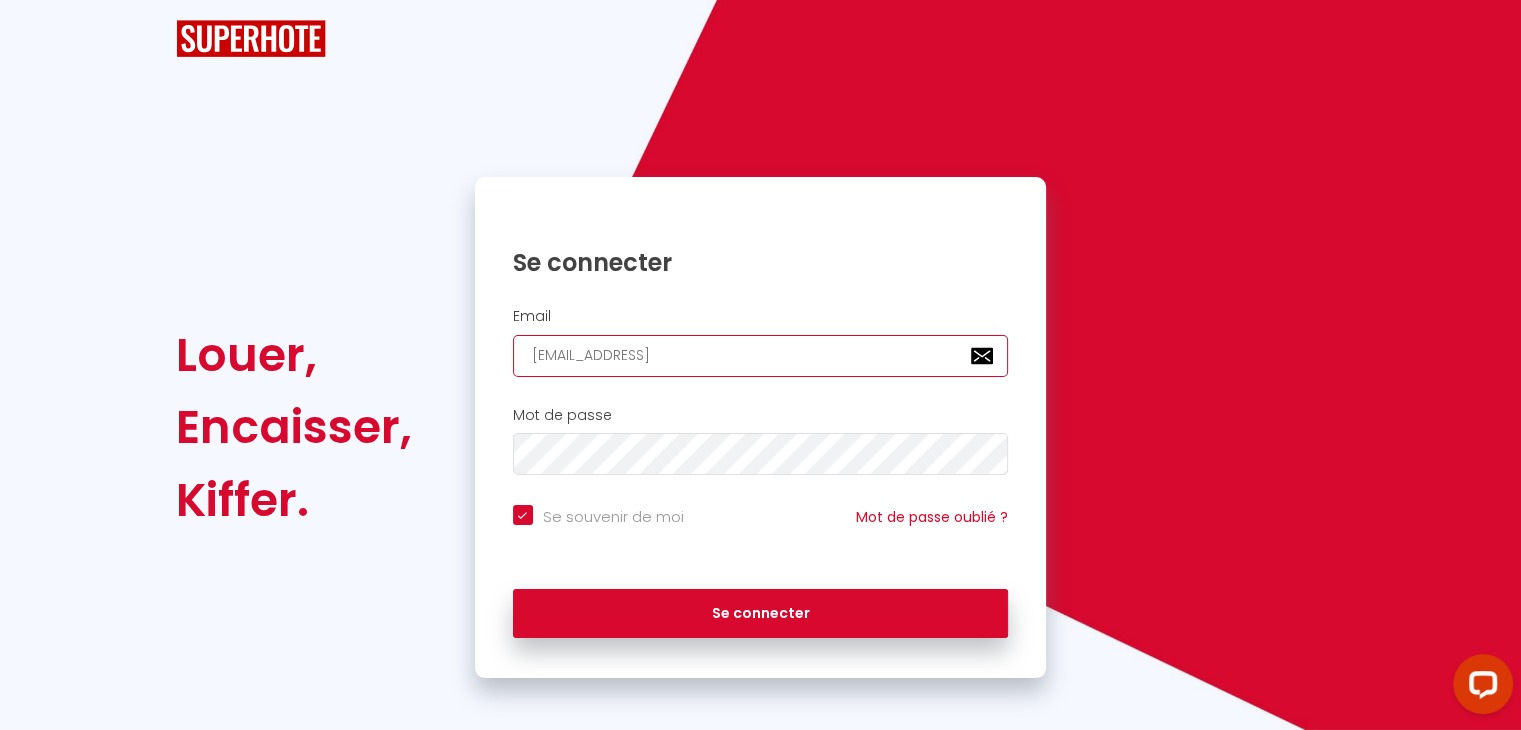 checkbox on "true" 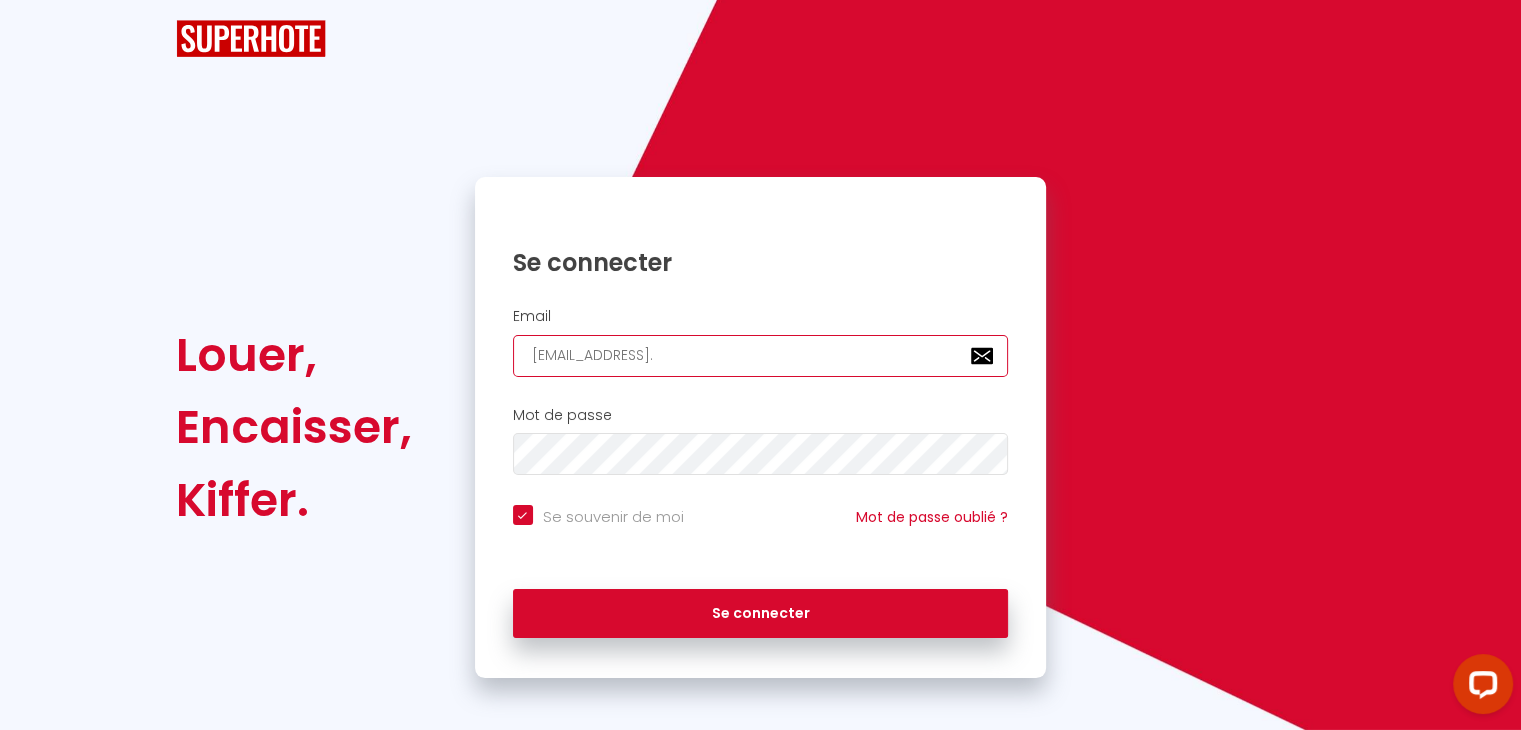 checkbox on "true" 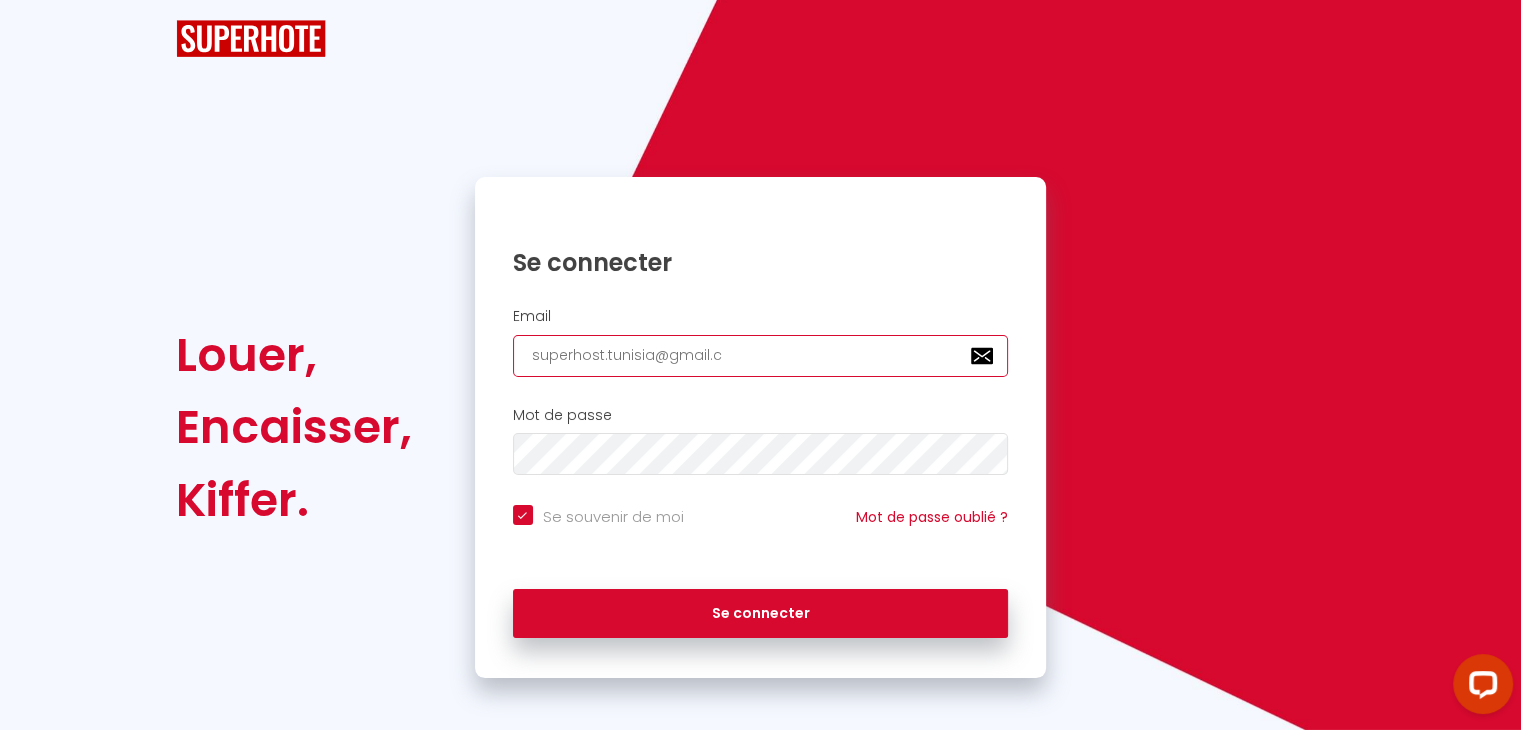 checkbox on "true" 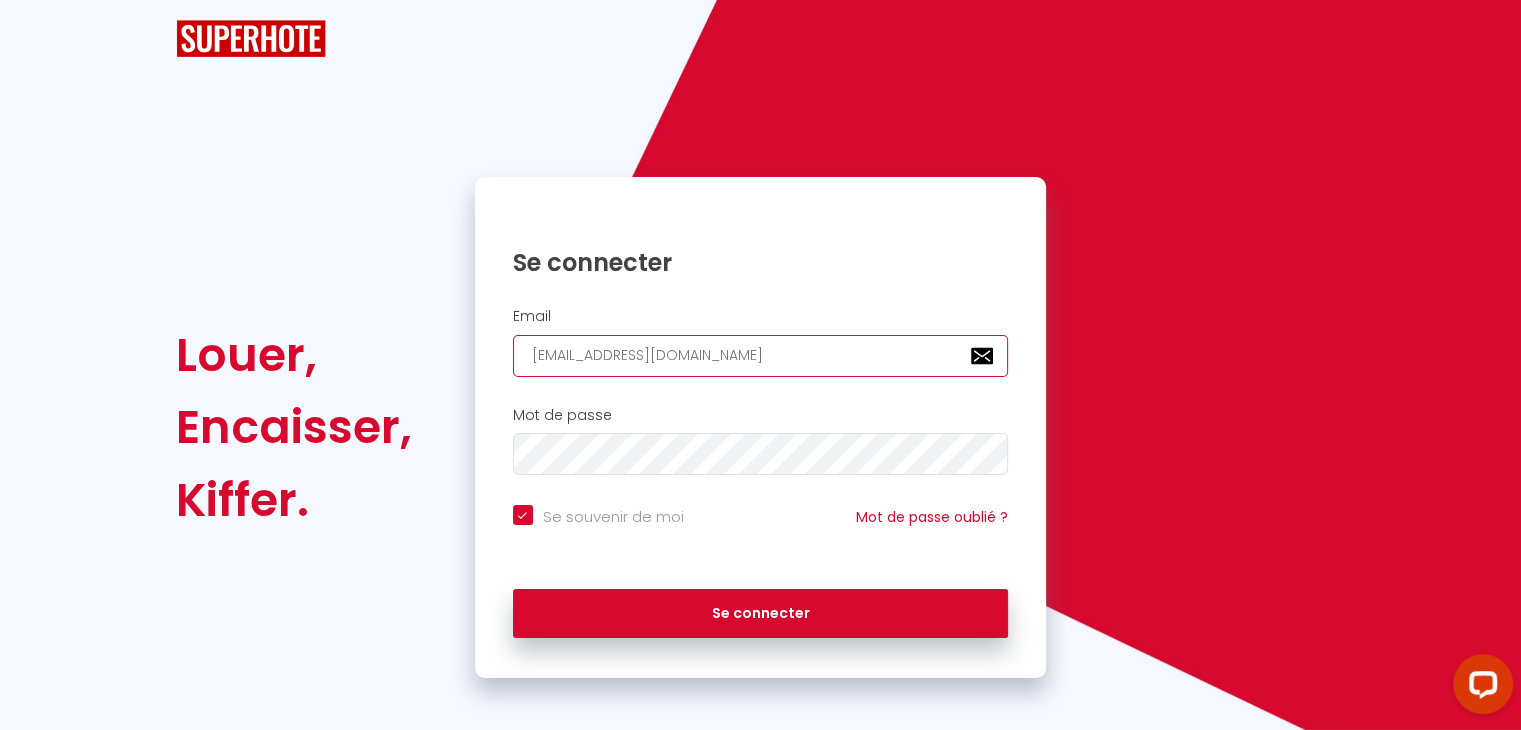 type on "[EMAIL_ADDRESS][DOMAIN_NAME]" 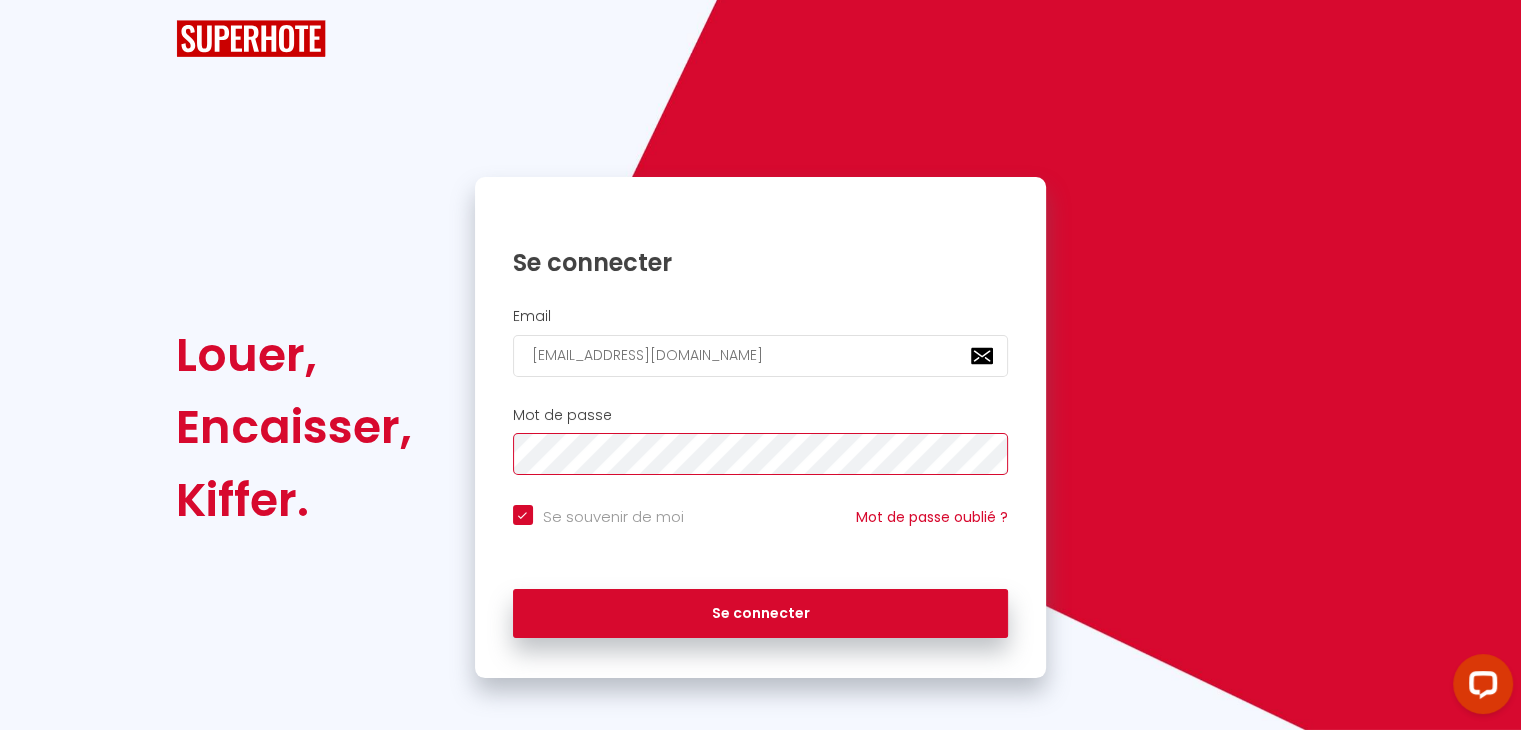 click on "Se connecter" at bounding box center [761, 614] 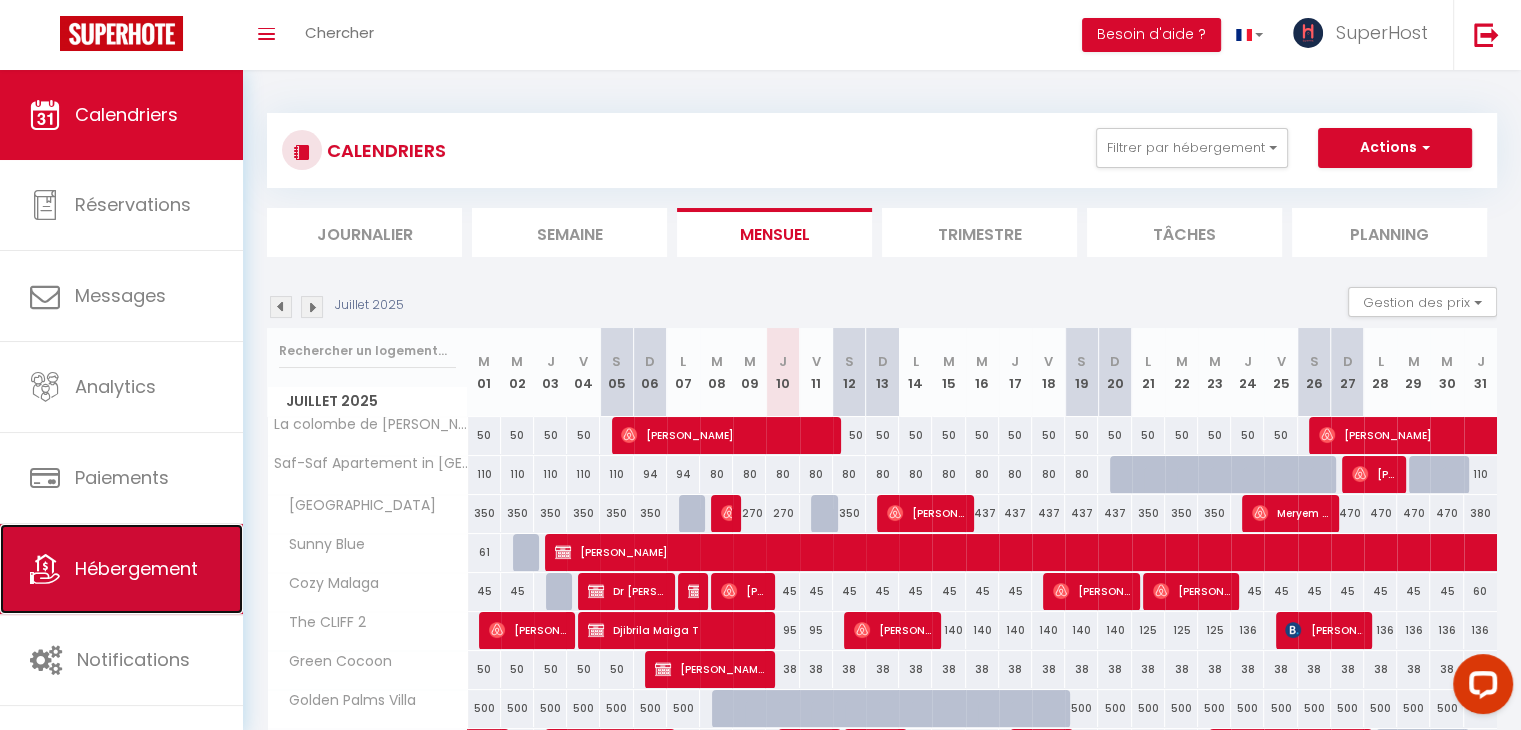 click on "Hébergement" at bounding box center [121, 569] 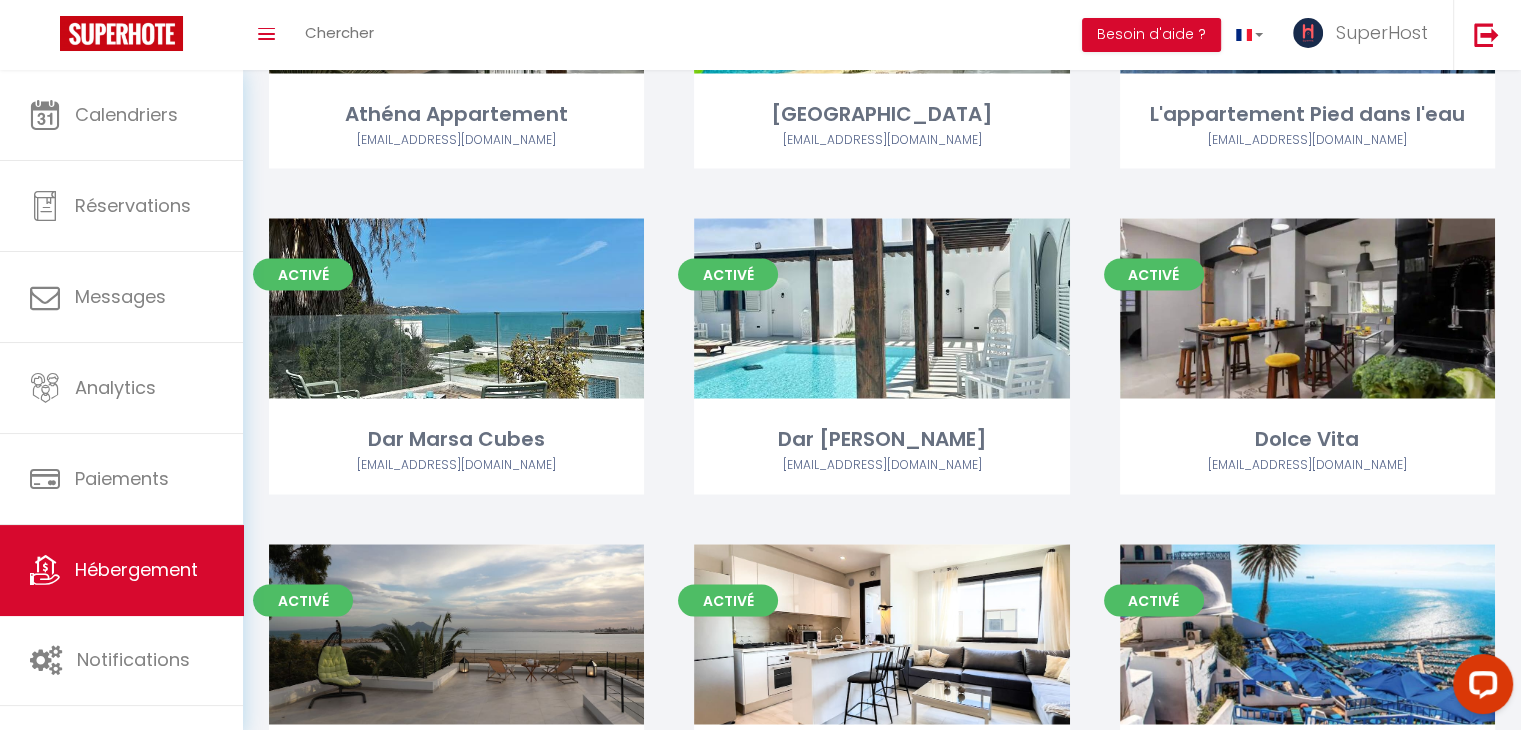 scroll, scrollTop: 3704, scrollLeft: 0, axis: vertical 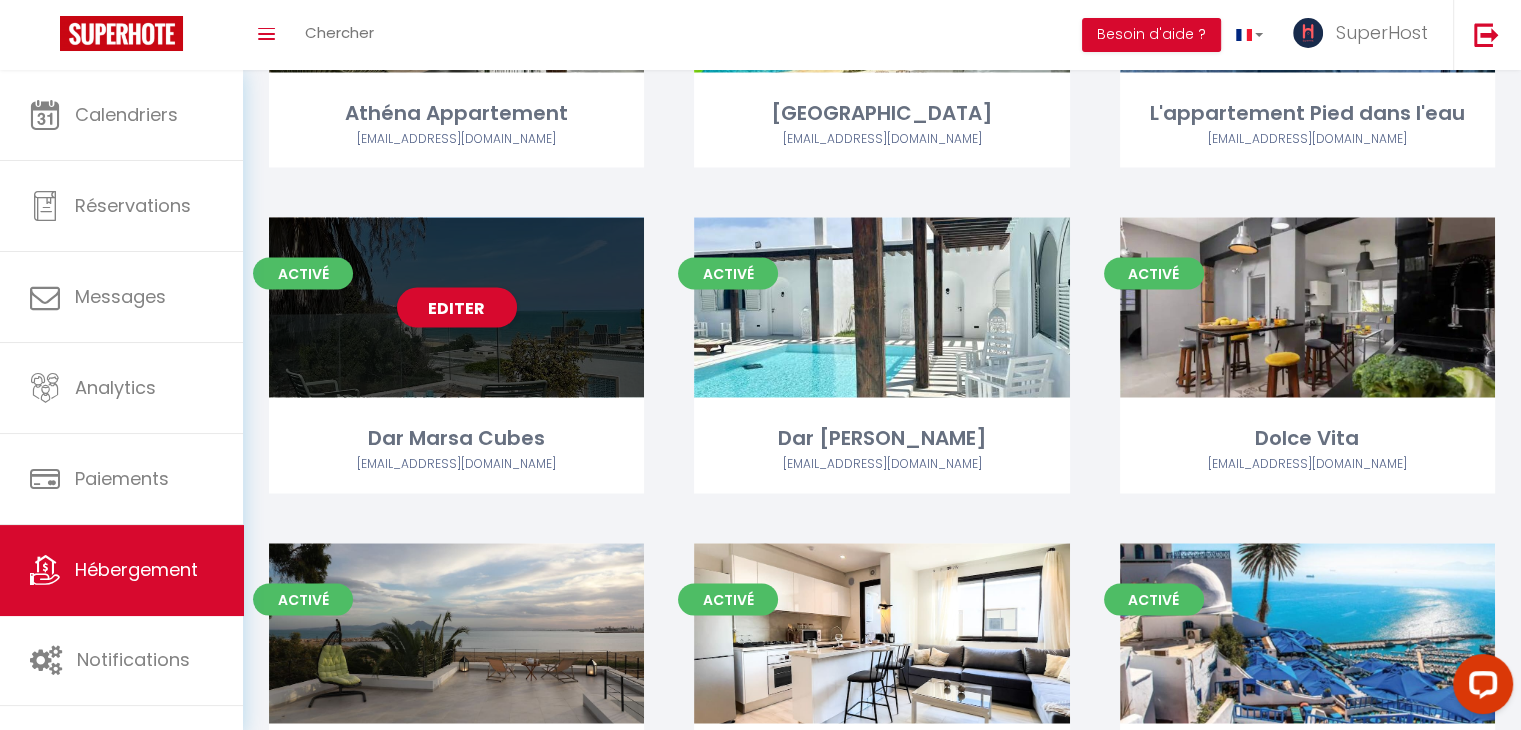 click on "Editer" at bounding box center (456, 307) 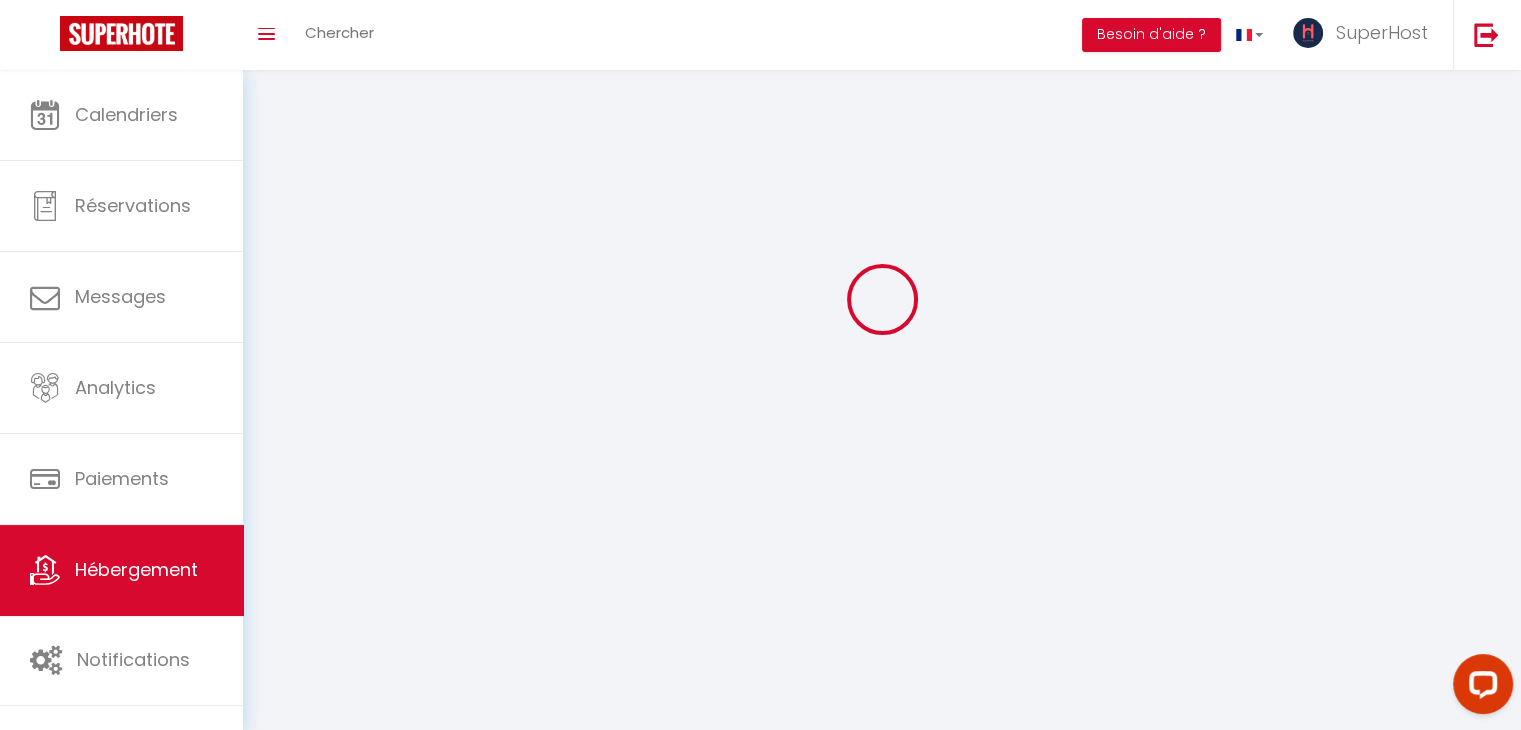 scroll, scrollTop: 0, scrollLeft: 0, axis: both 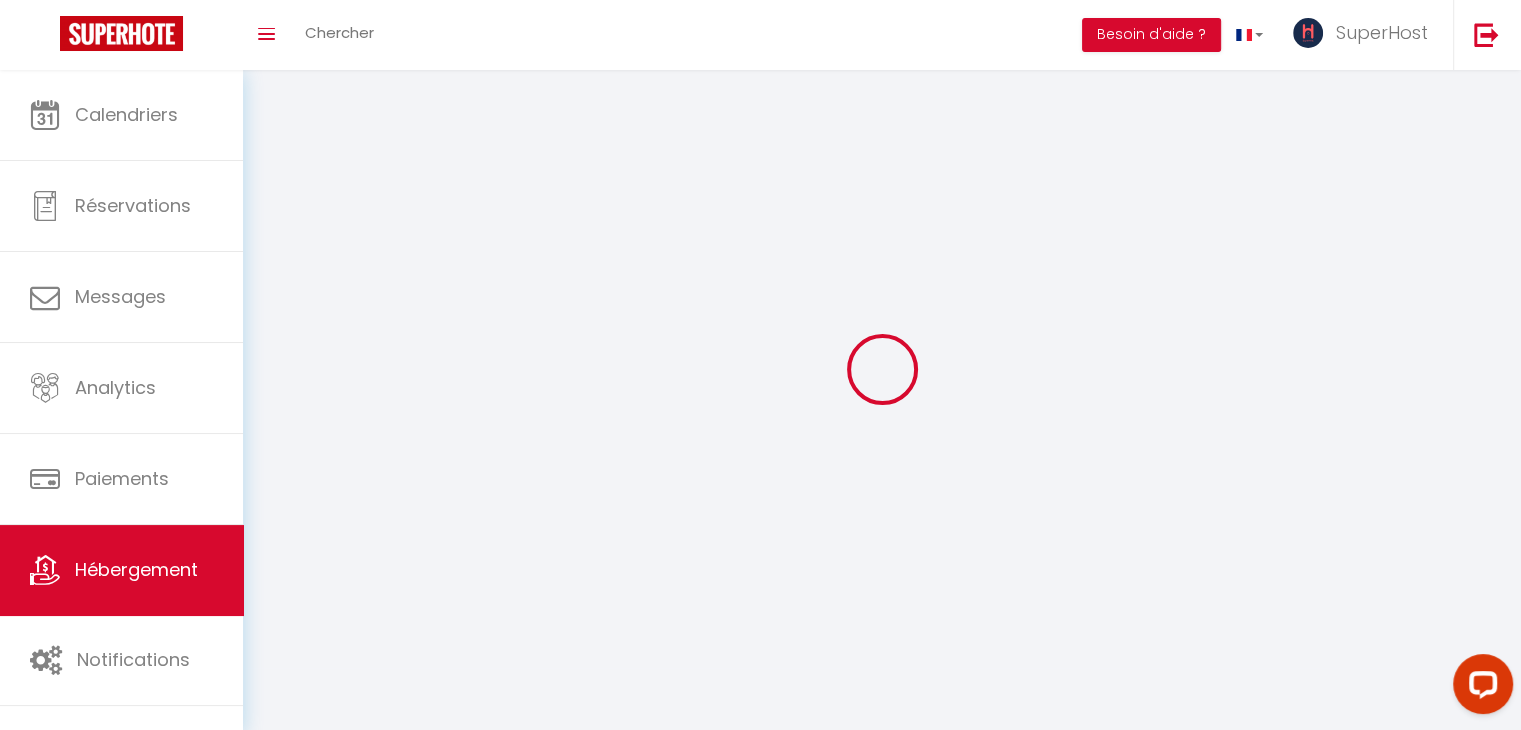 select 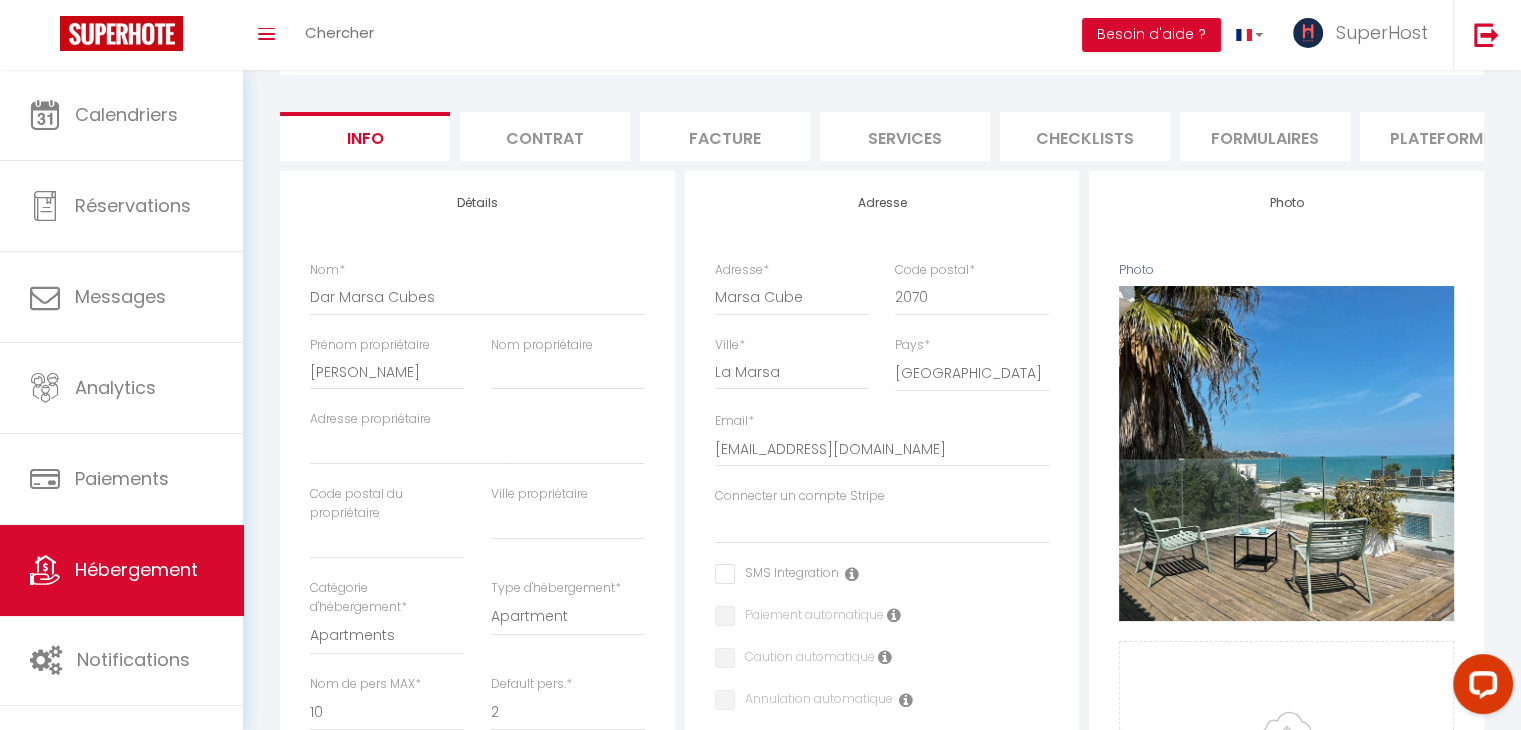 scroll, scrollTop: 152, scrollLeft: 0, axis: vertical 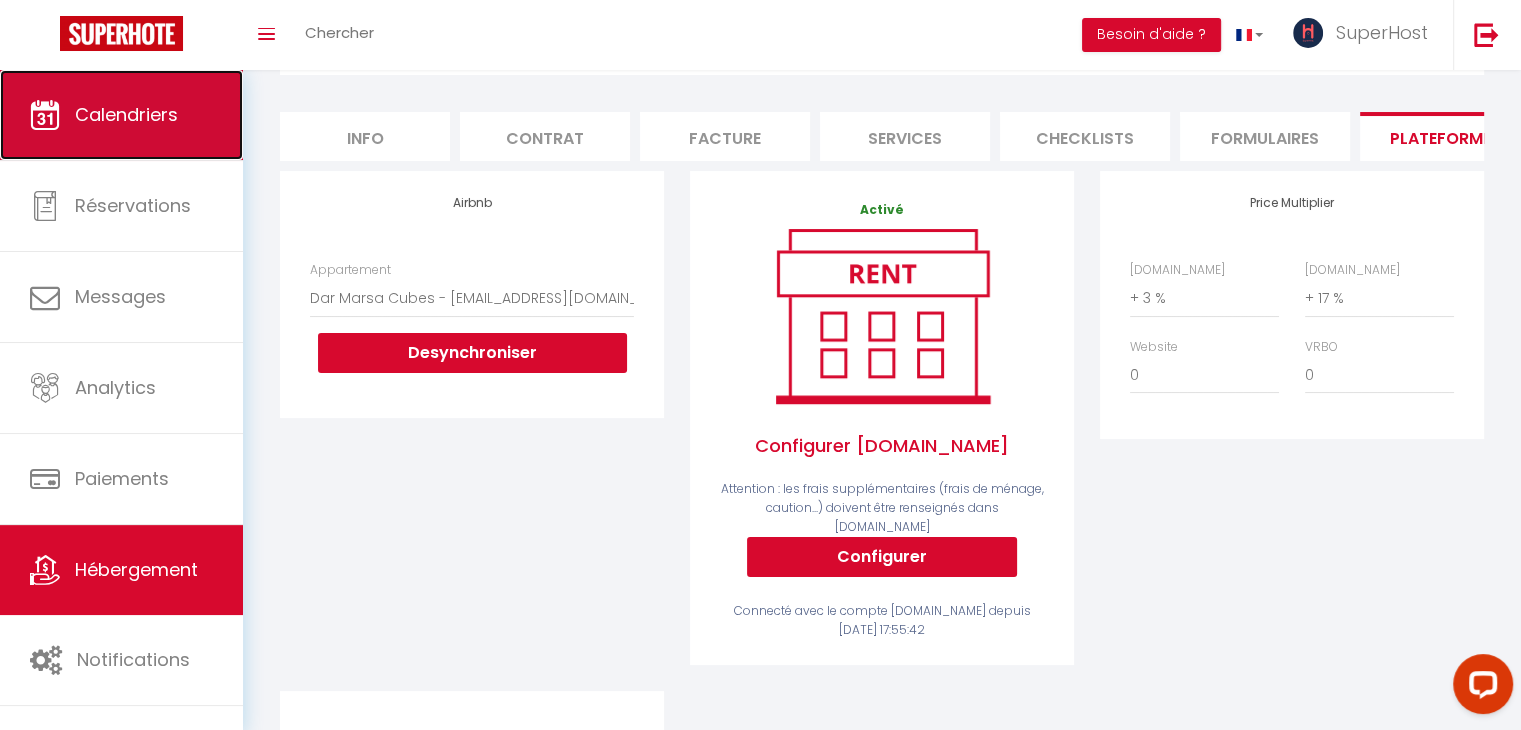click on "Calendriers" at bounding box center [121, 115] 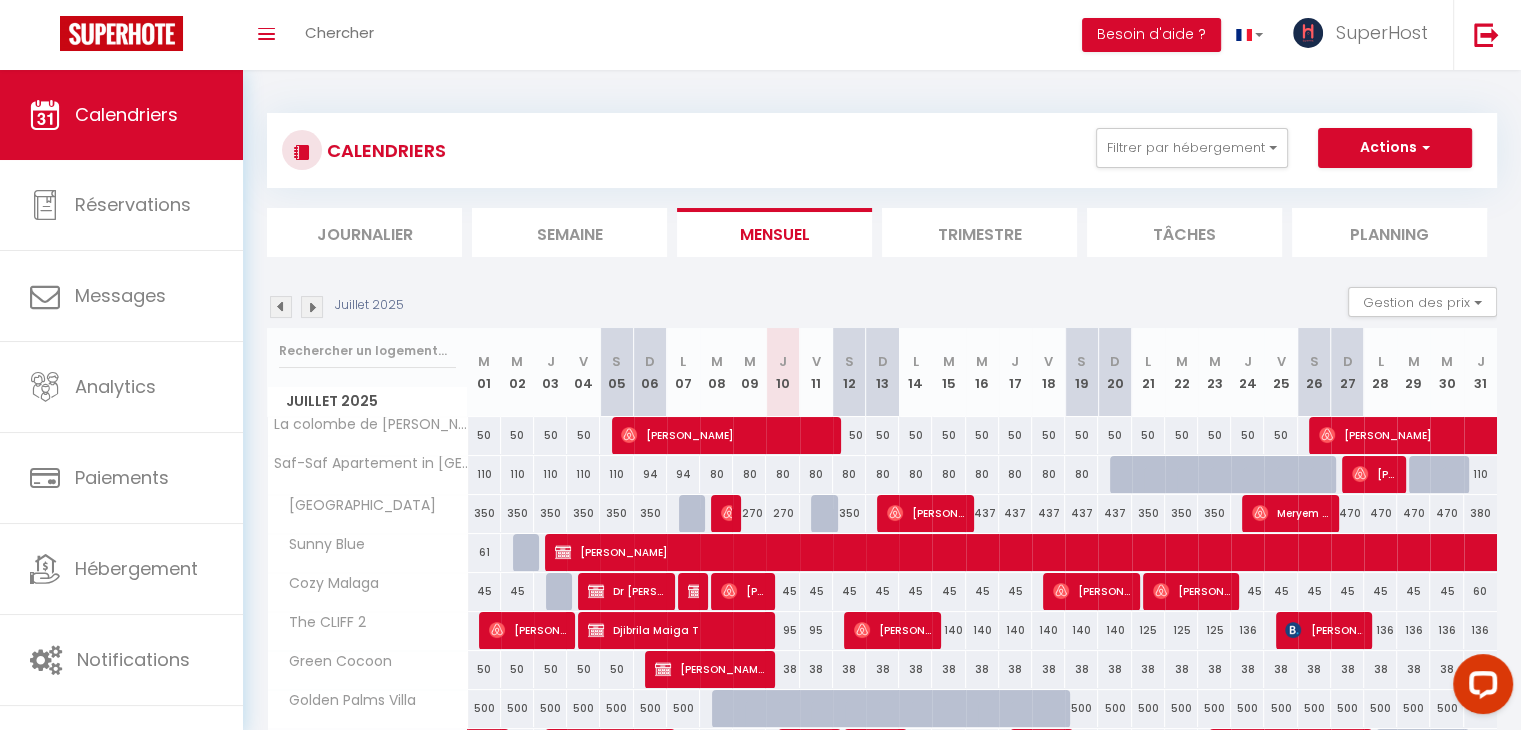 scroll, scrollTop: 205, scrollLeft: 0, axis: vertical 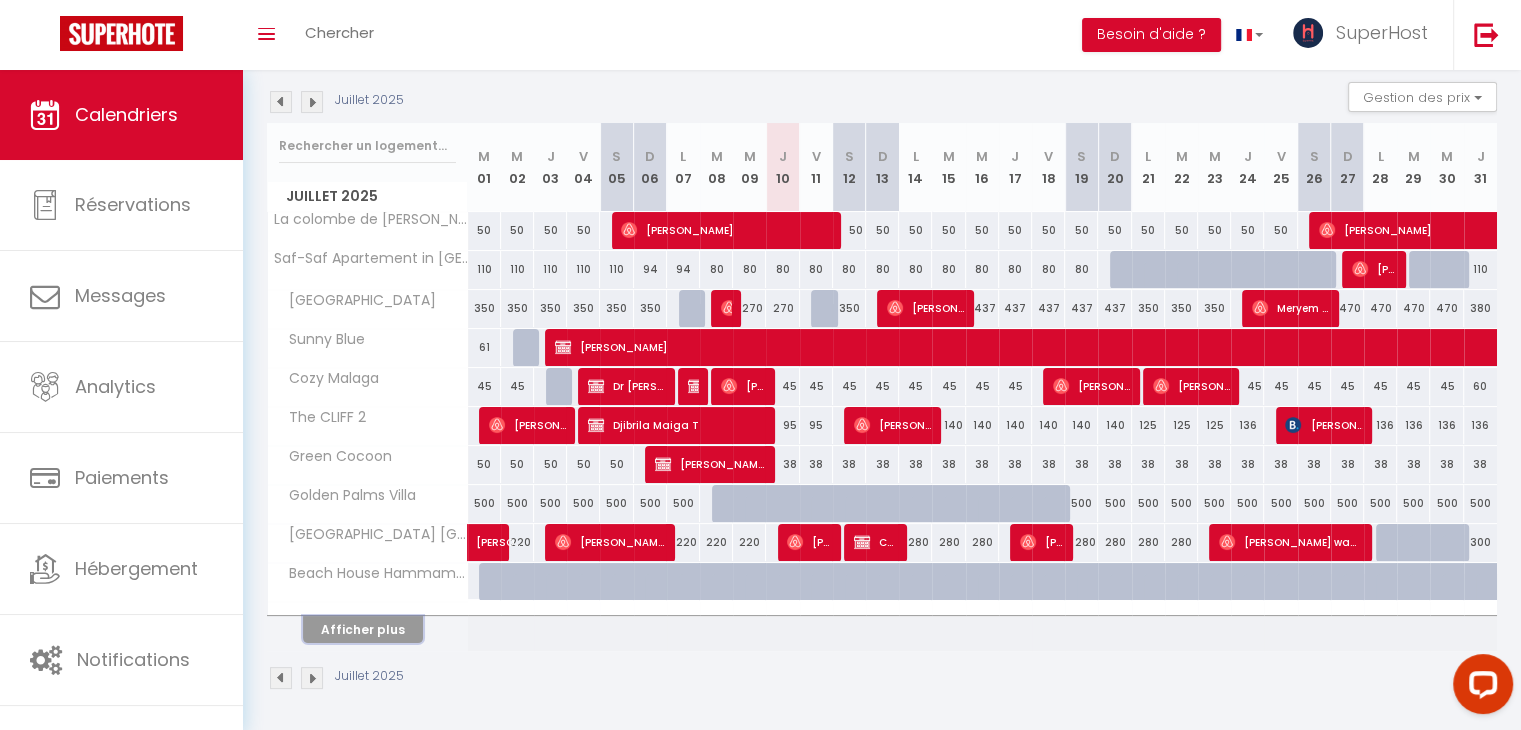 click on "Afficher plus" at bounding box center (363, 629) 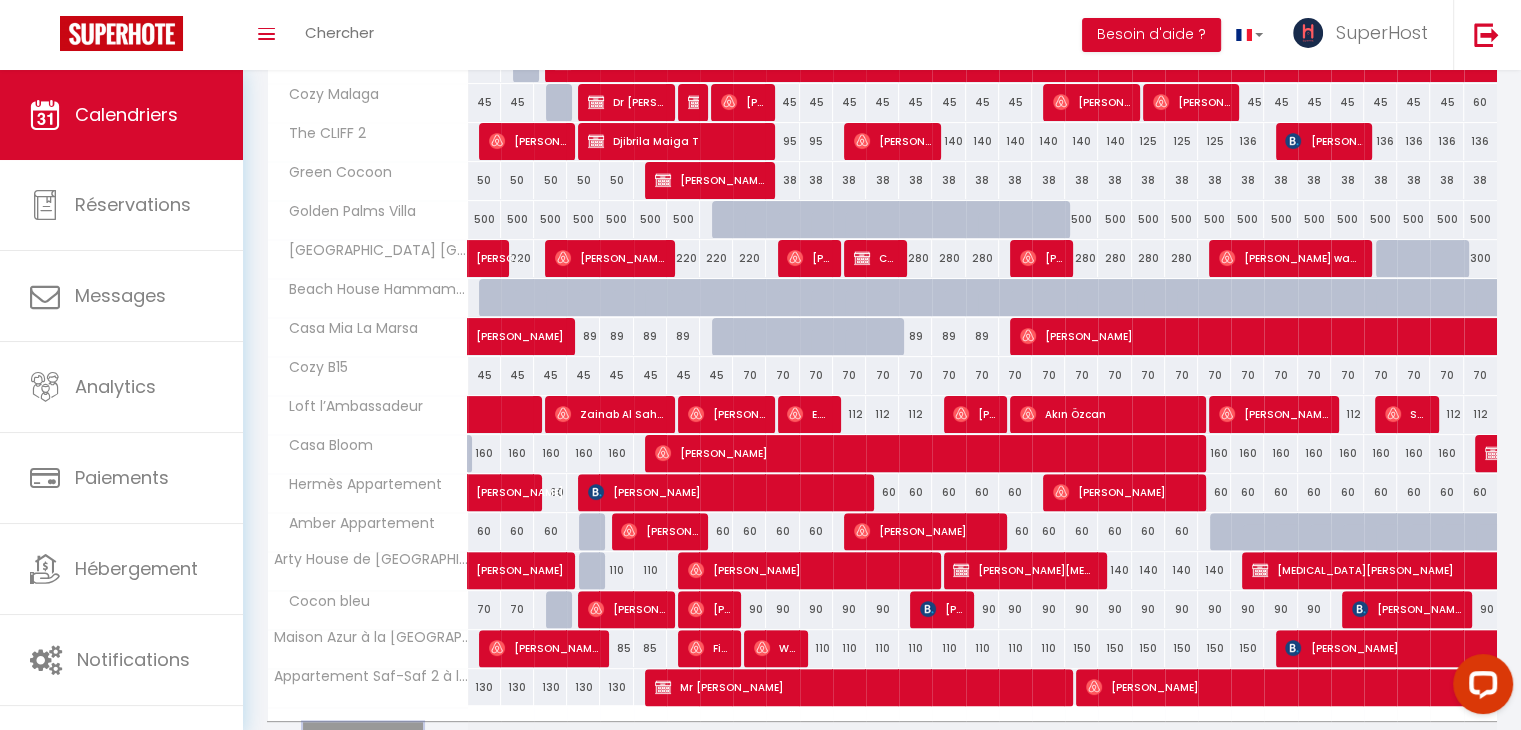 scroll, scrollTop: 593, scrollLeft: 0, axis: vertical 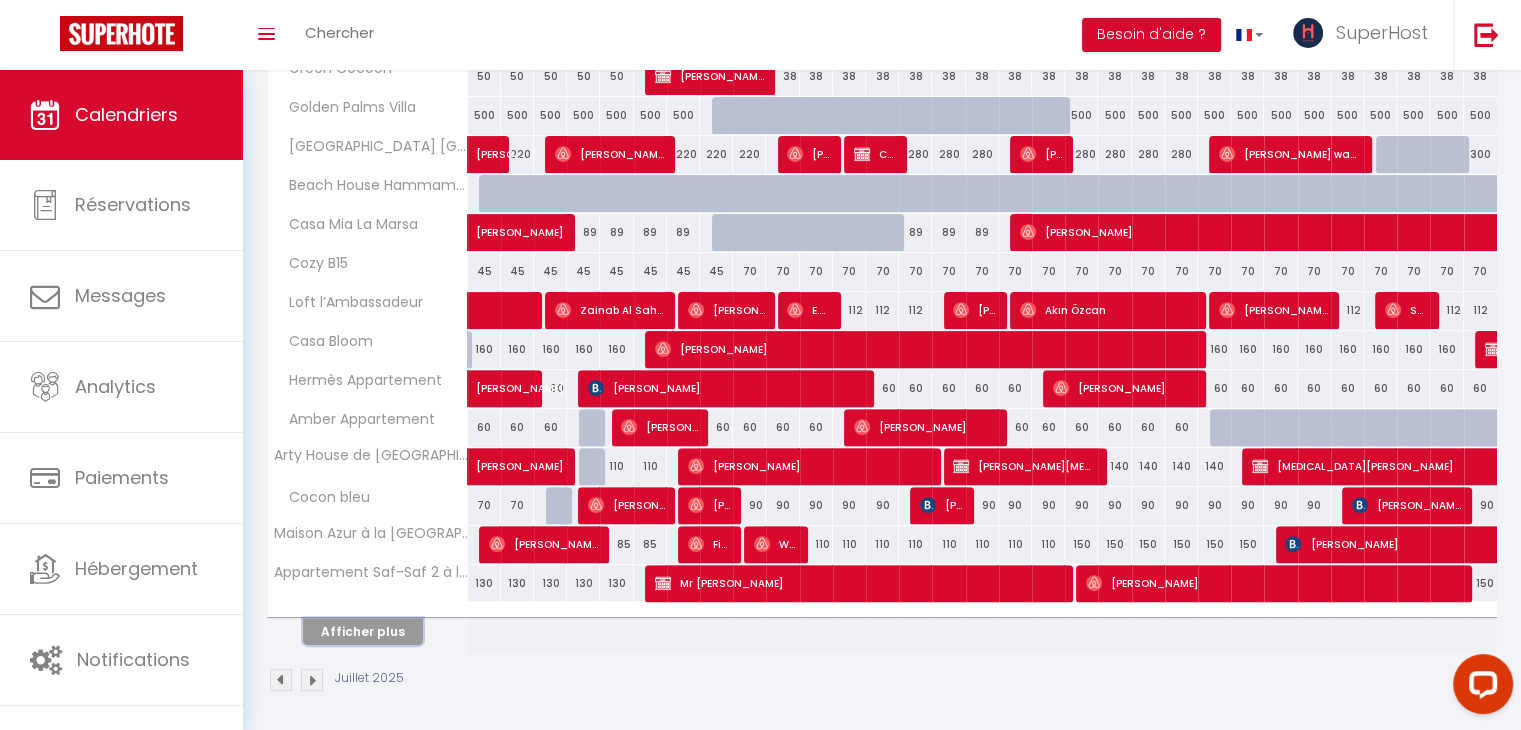 click on "Afficher plus" at bounding box center [363, 631] 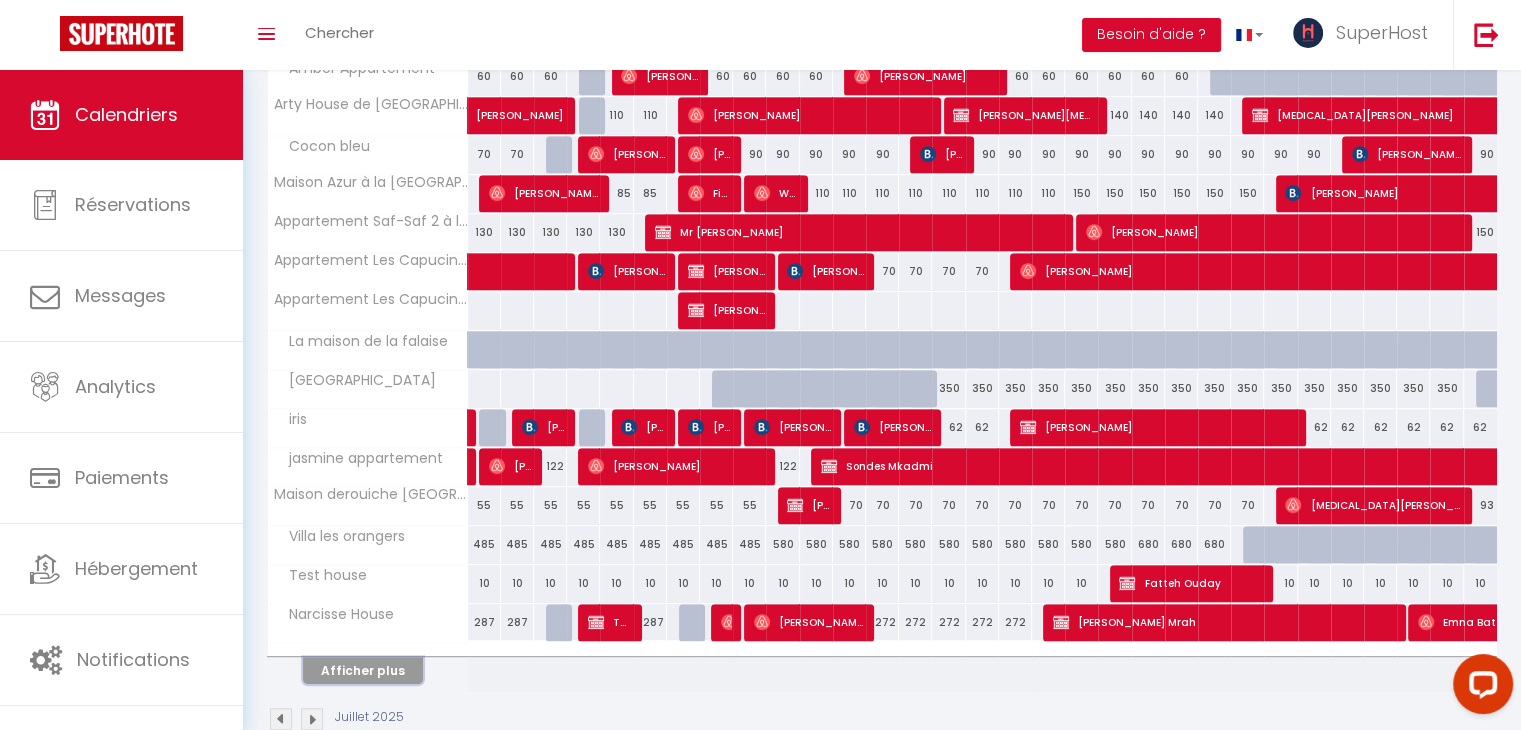 scroll, scrollTop: 981, scrollLeft: 0, axis: vertical 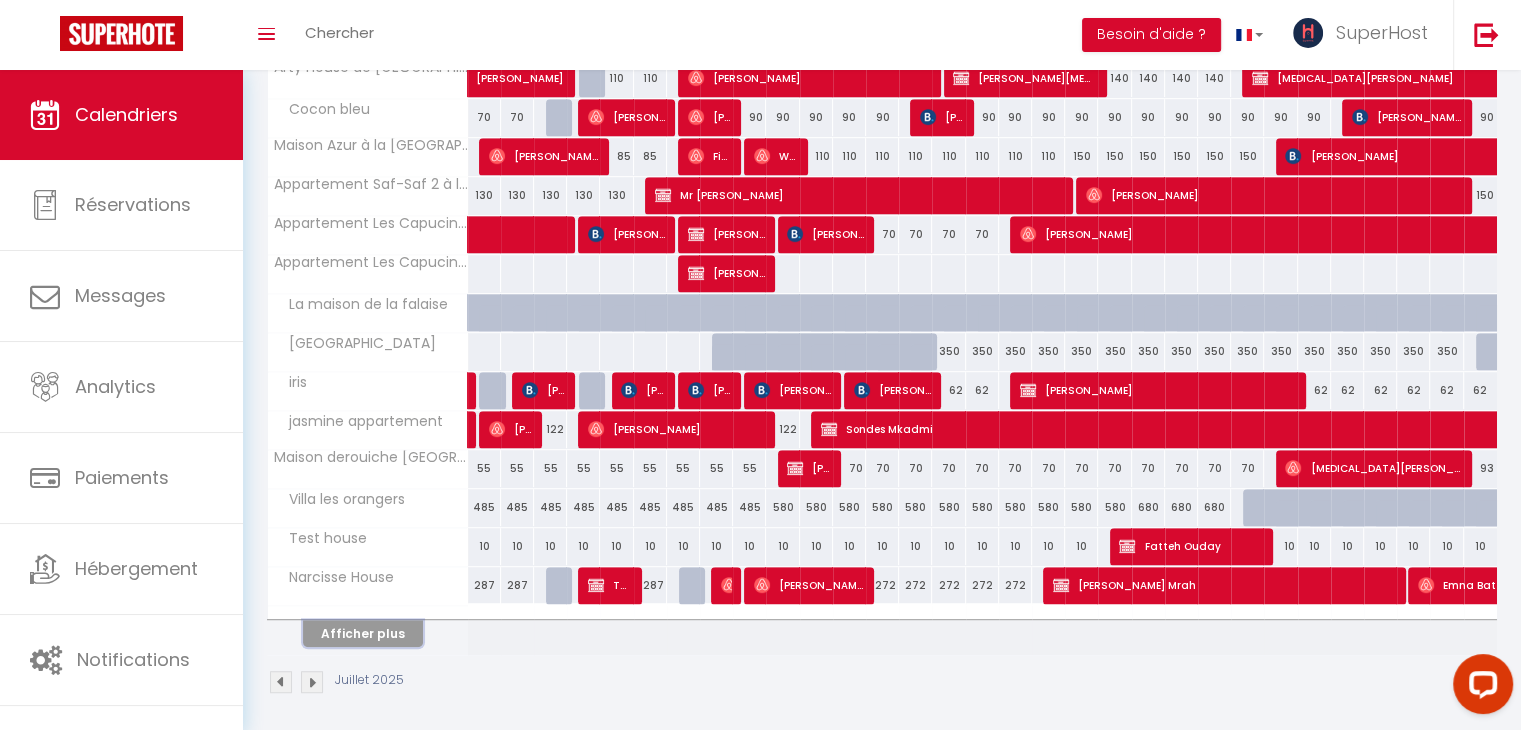 click on "Afficher plus" at bounding box center [363, 633] 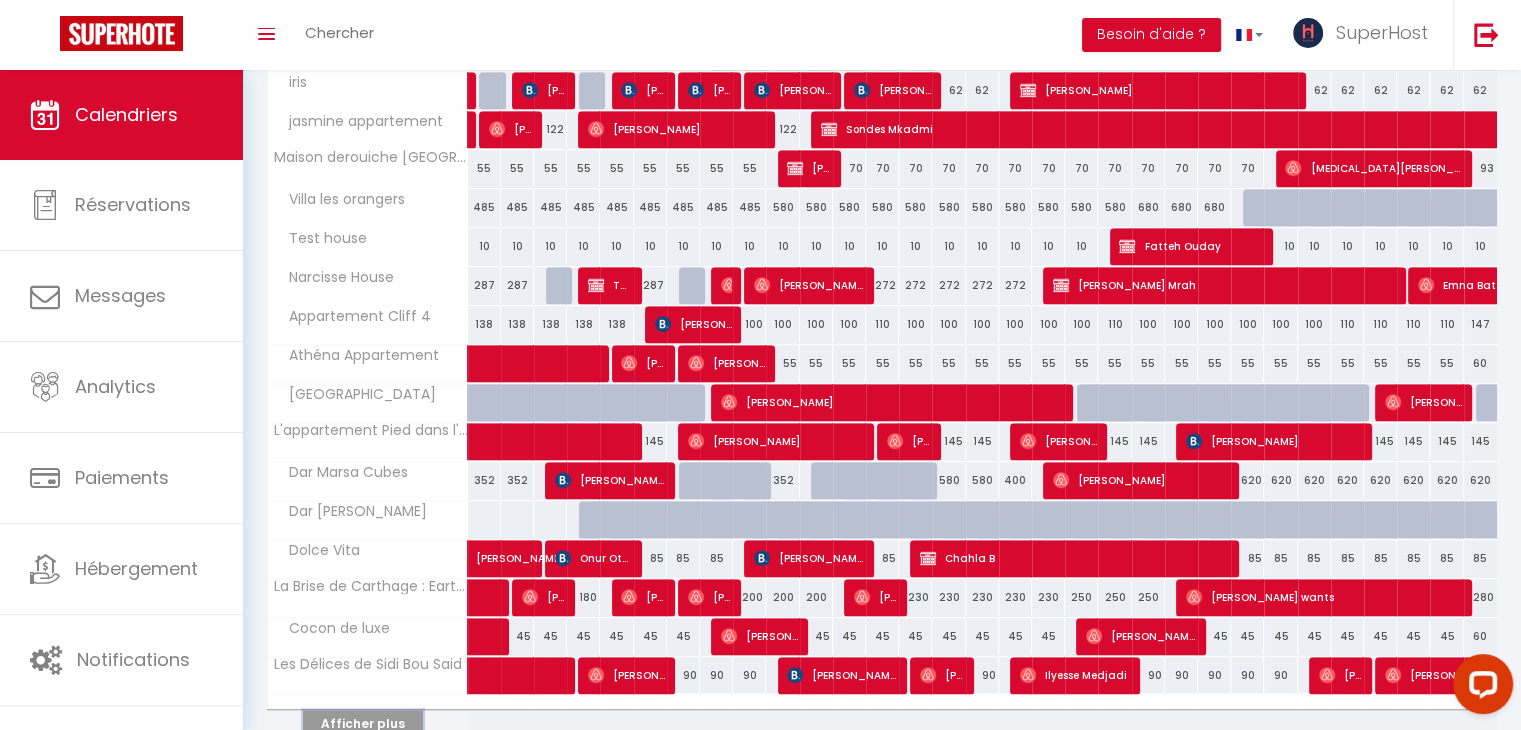 scroll, scrollTop: 1320, scrollLeft: 0, axis: vertical 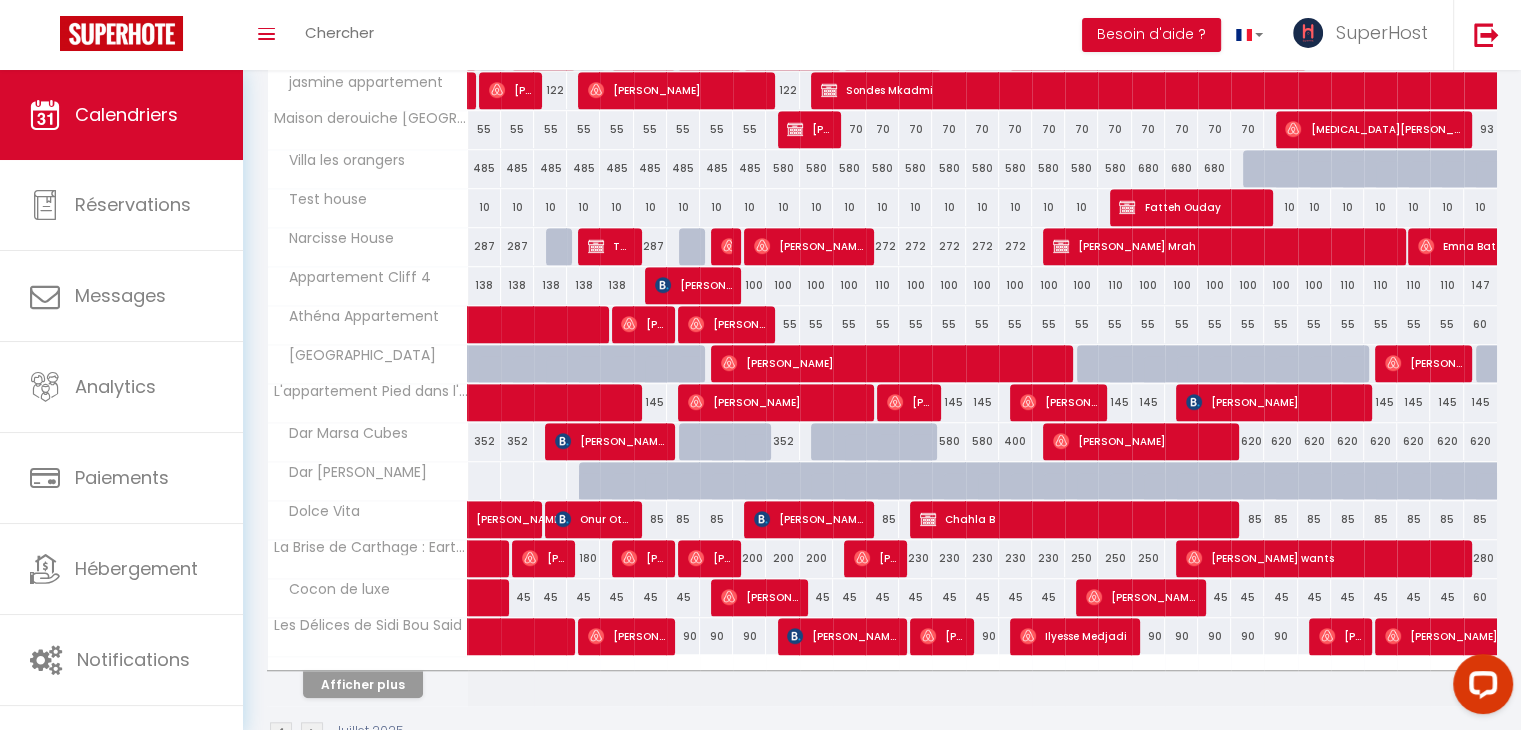 click on "400" at bounding box center [1015, 441] 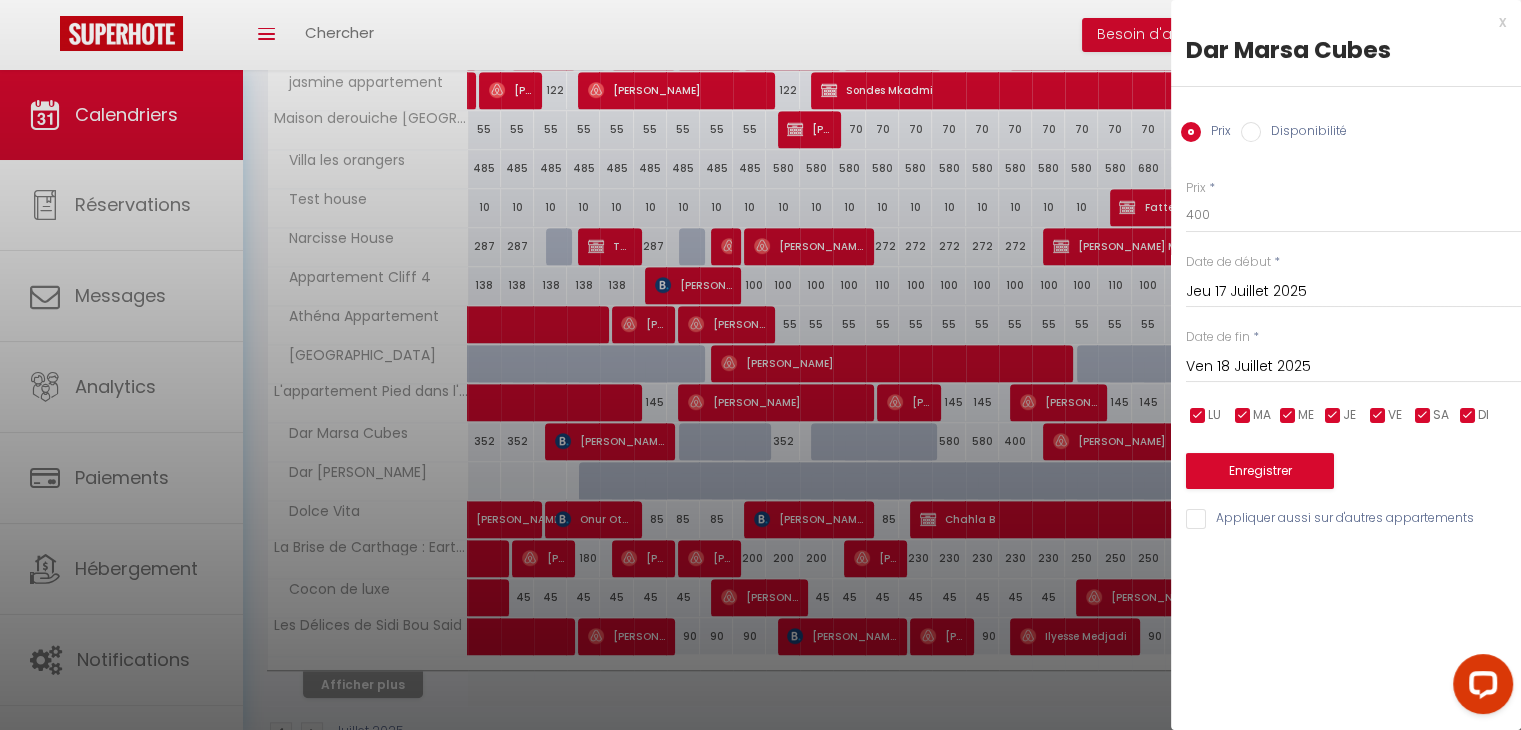 click on "x" at bounding box center [1338, 22] 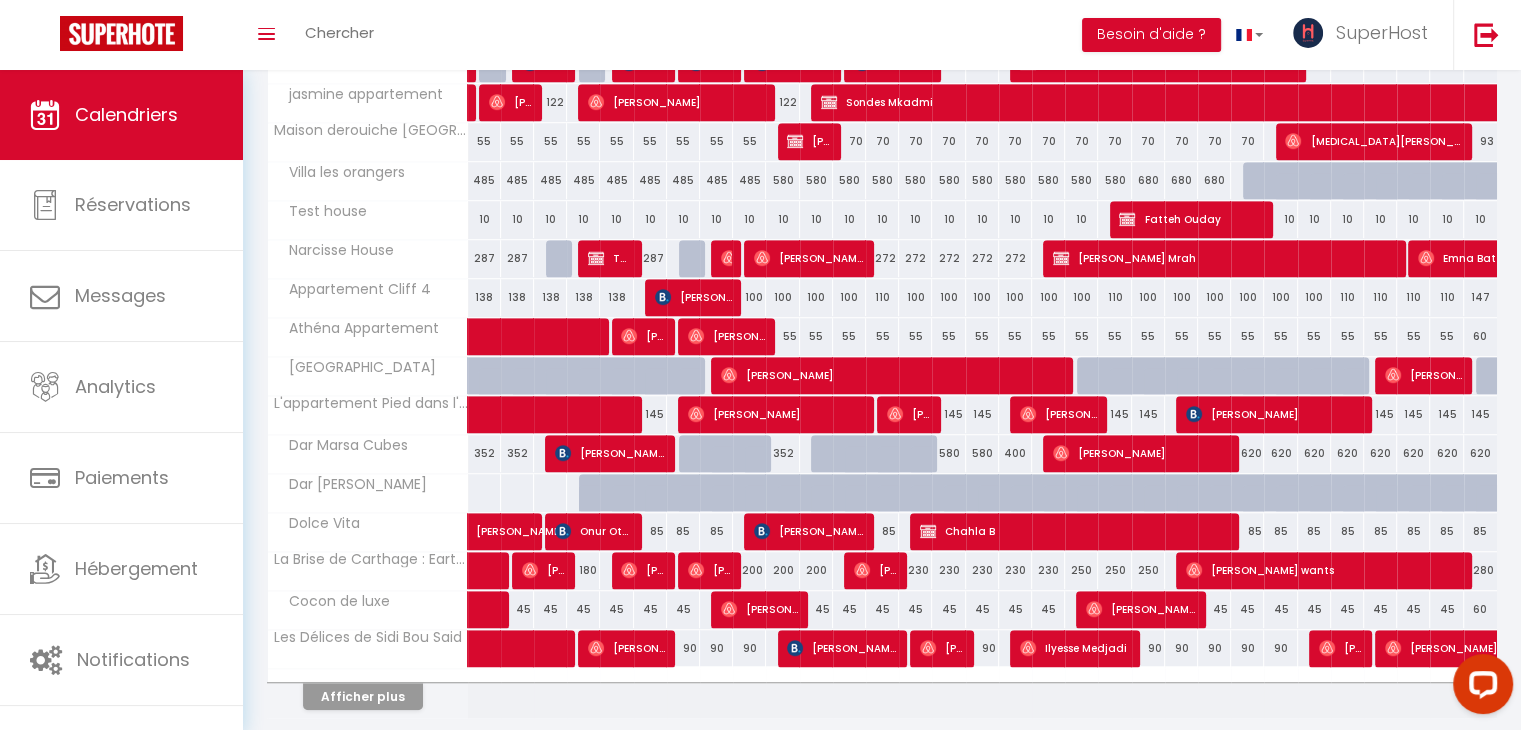 scroll, scrollTop: 1309, scrollLeft: 0, axis: vertical 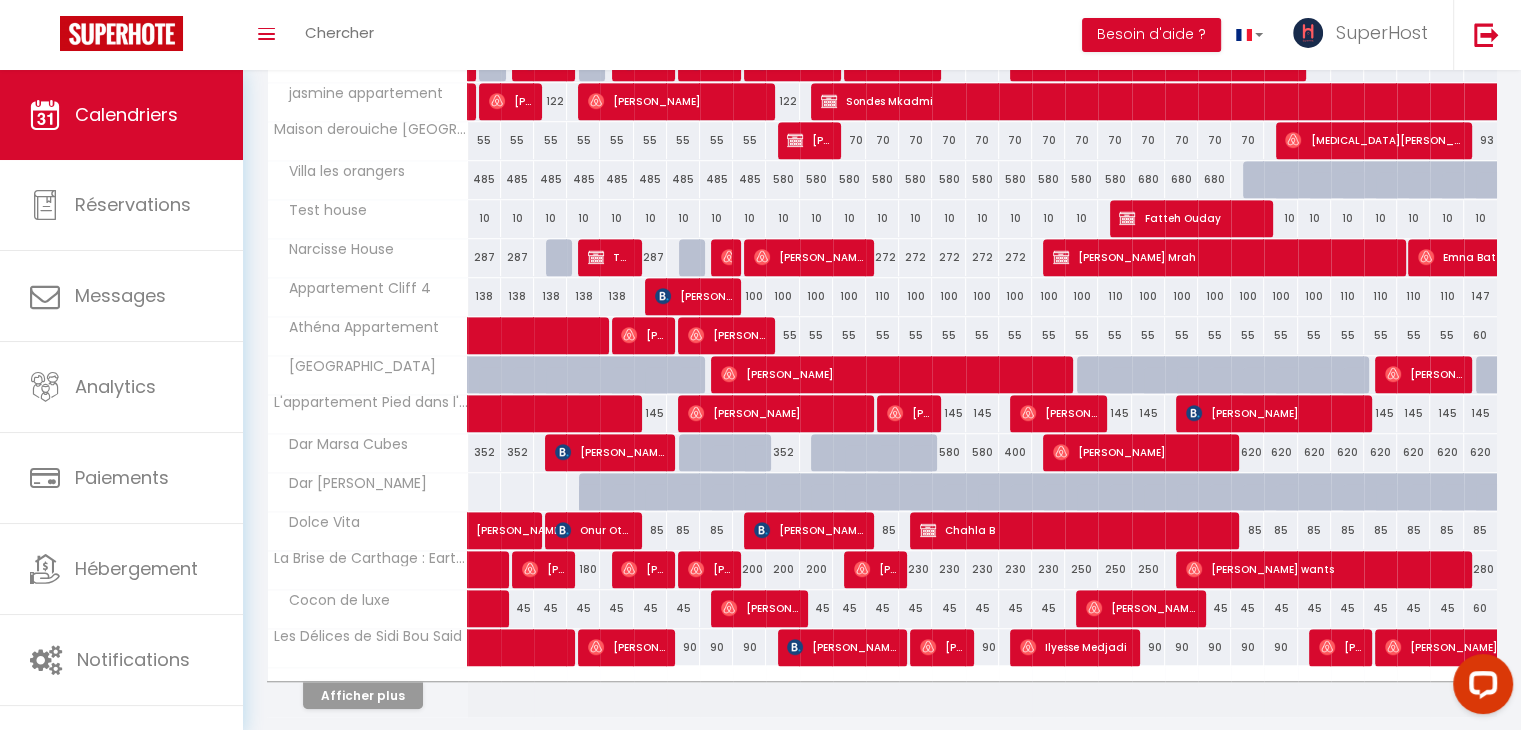click on "580" at bounding box center [948, 452] 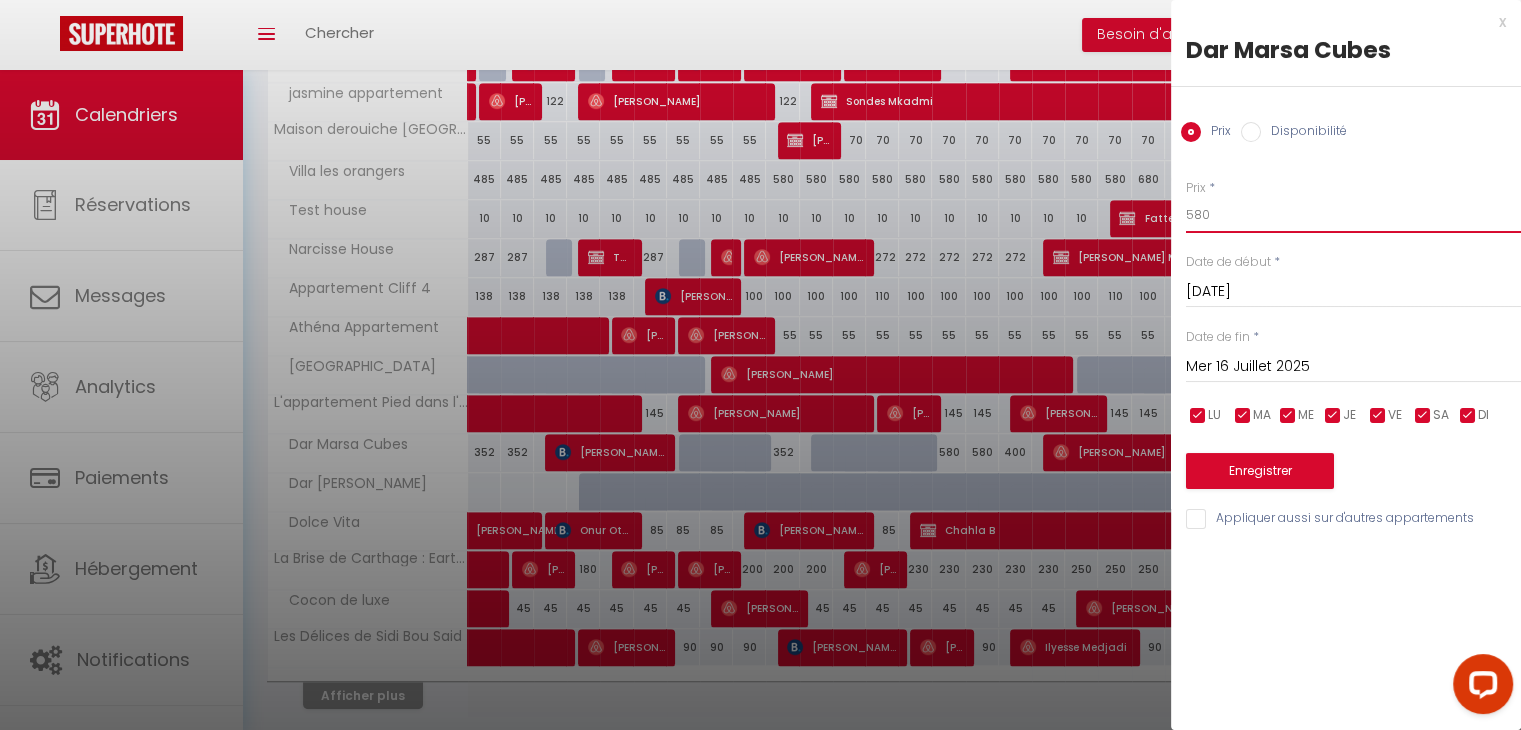 click on "580" at bounding box center (1353, 215) 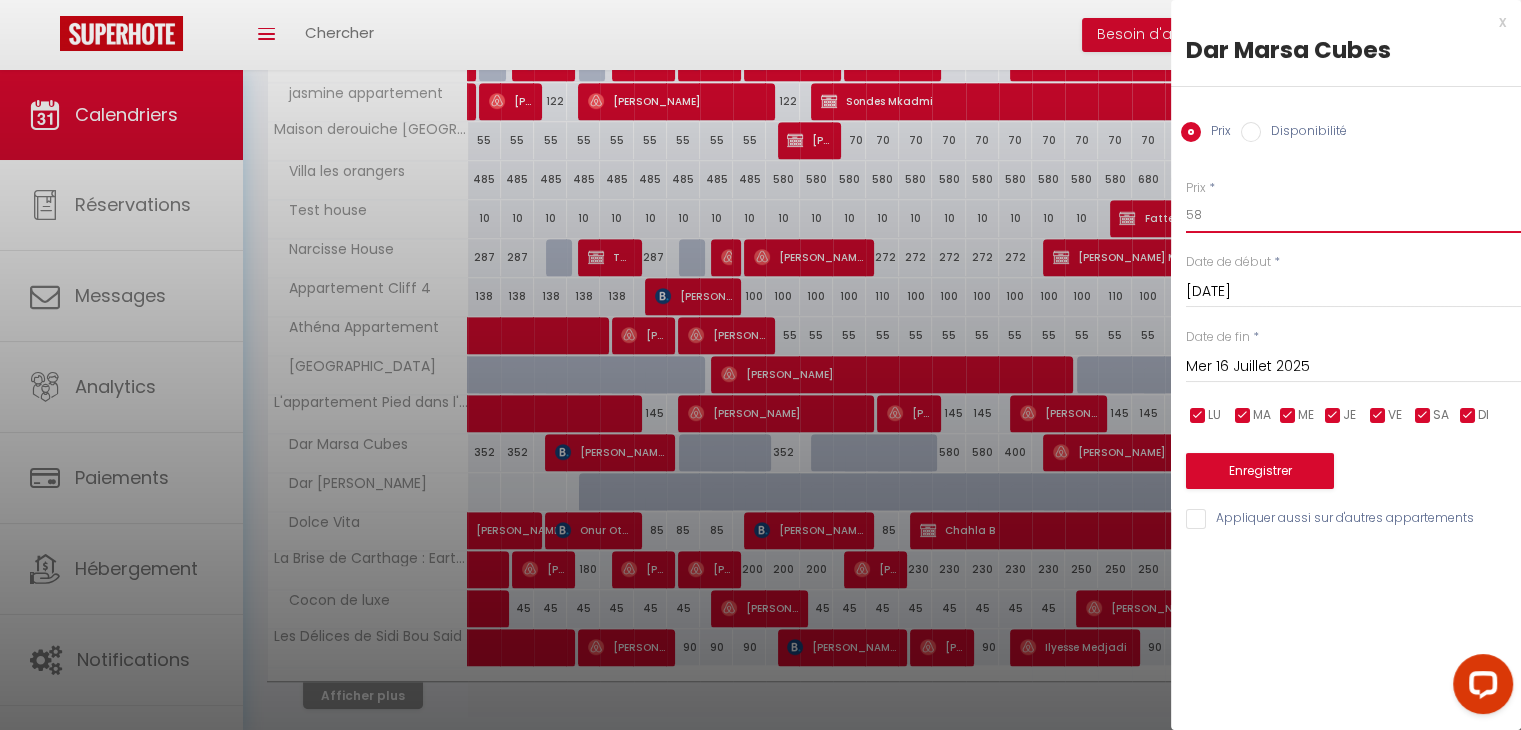 type on "5" 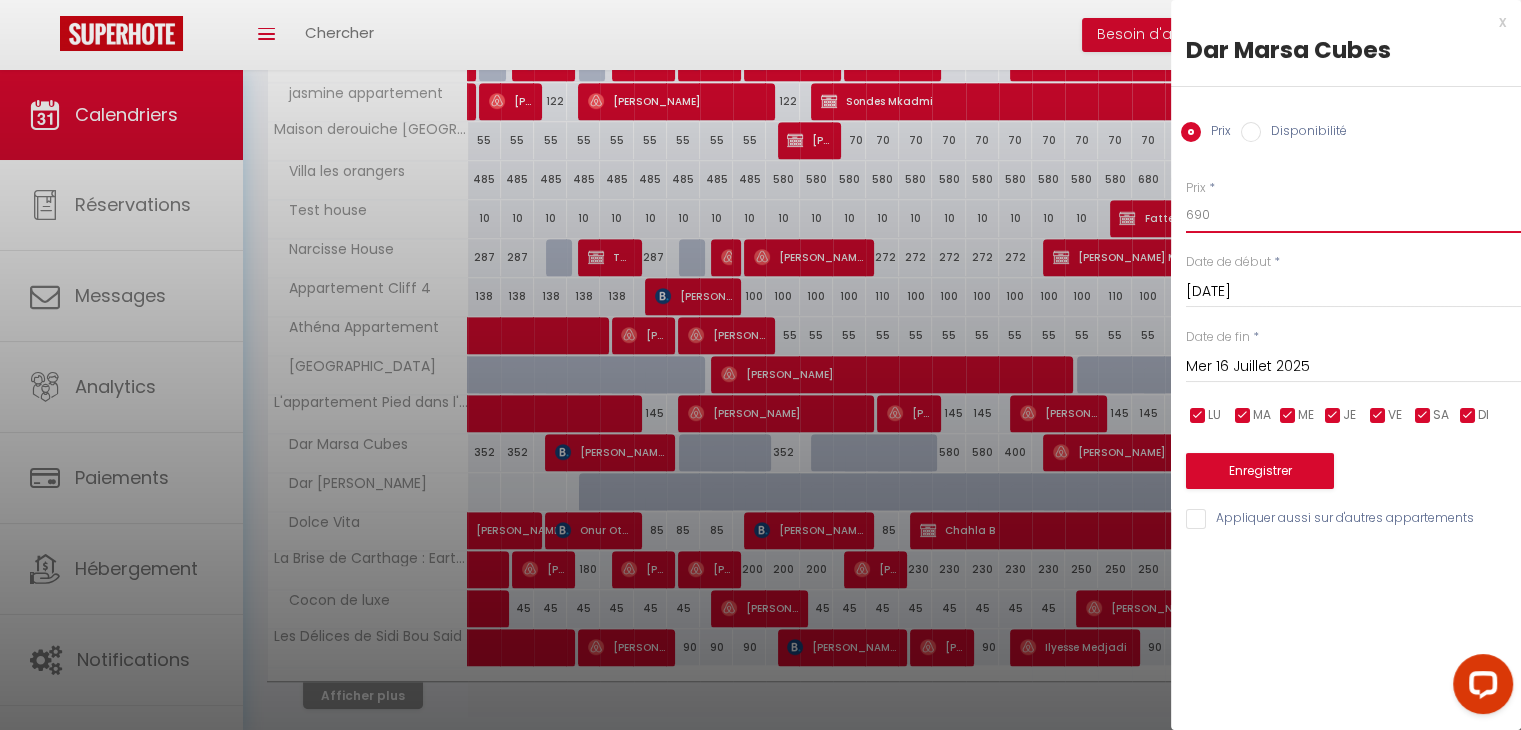 type on "690" 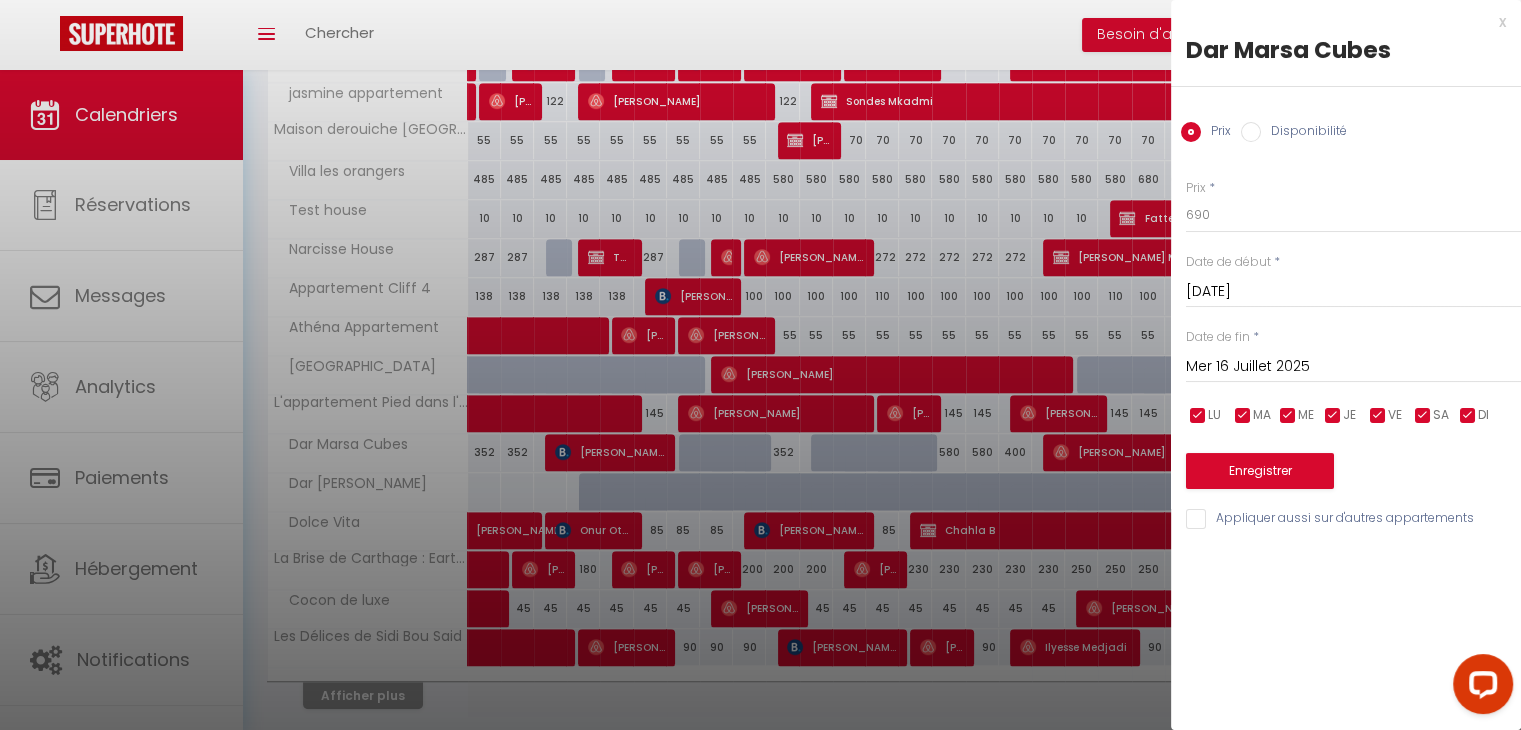 click on "[DATE]" at bounding box center [1353, 292] 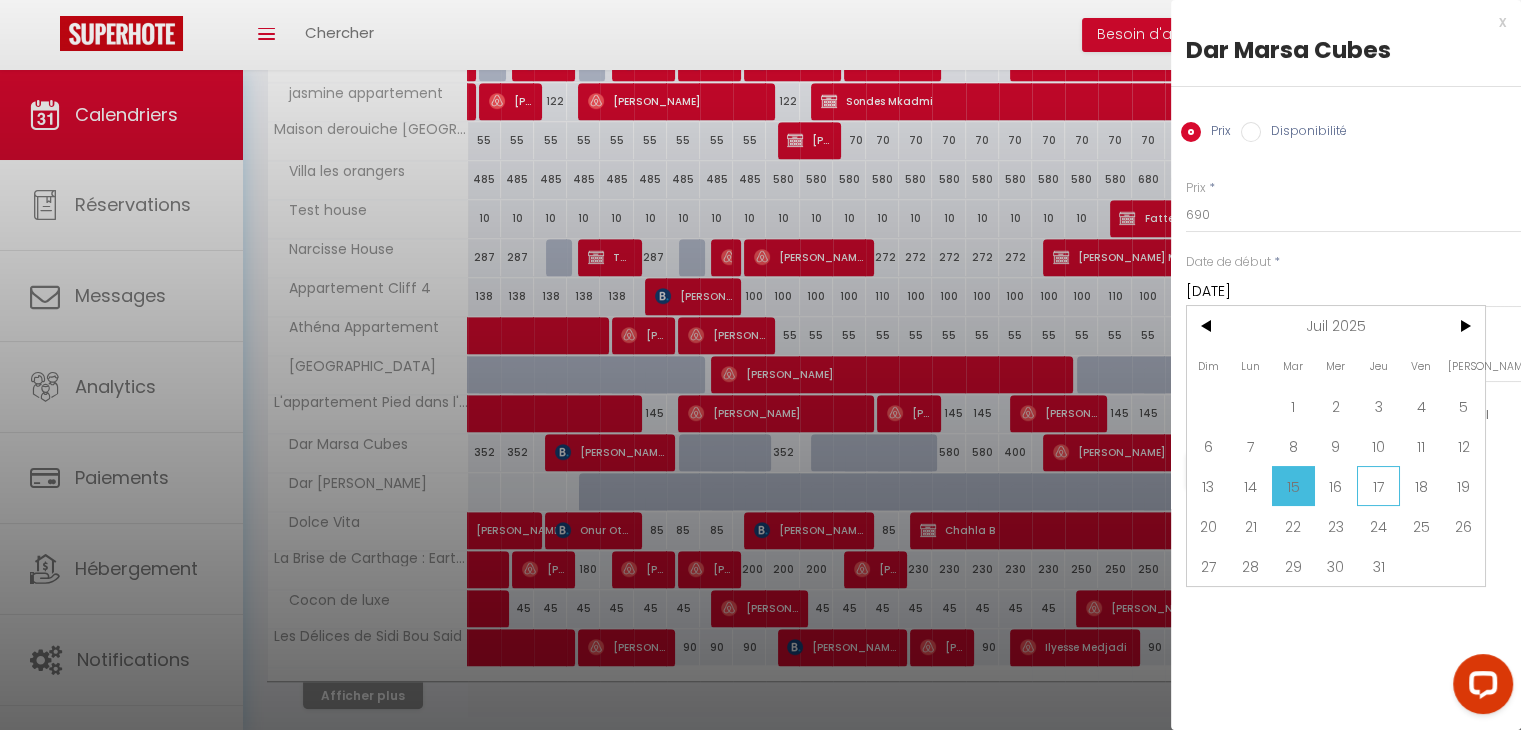 click on "17" at bounding box center [1378, 486] 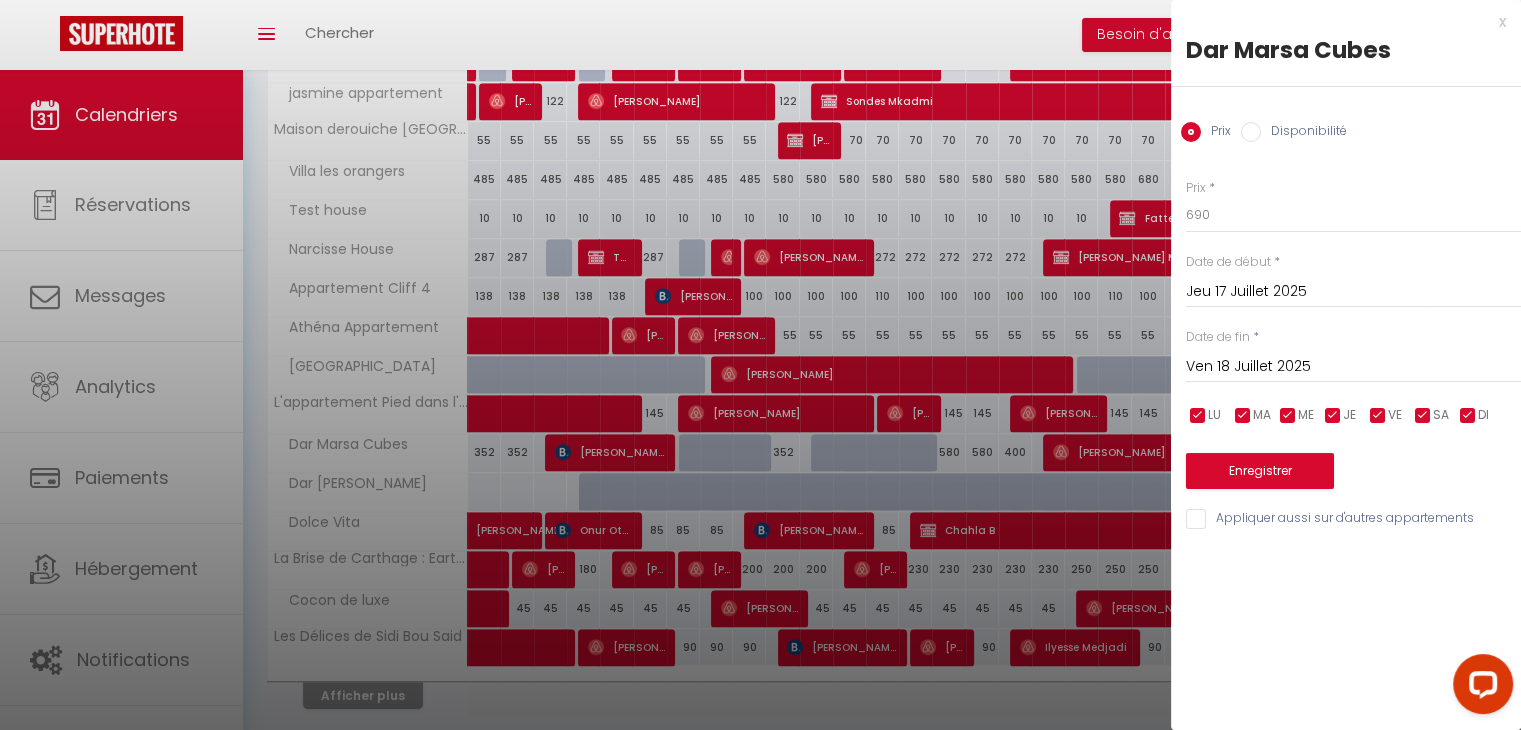 click on "Jeu 17 Juillet 2025" at bounding box center (1353, 292) 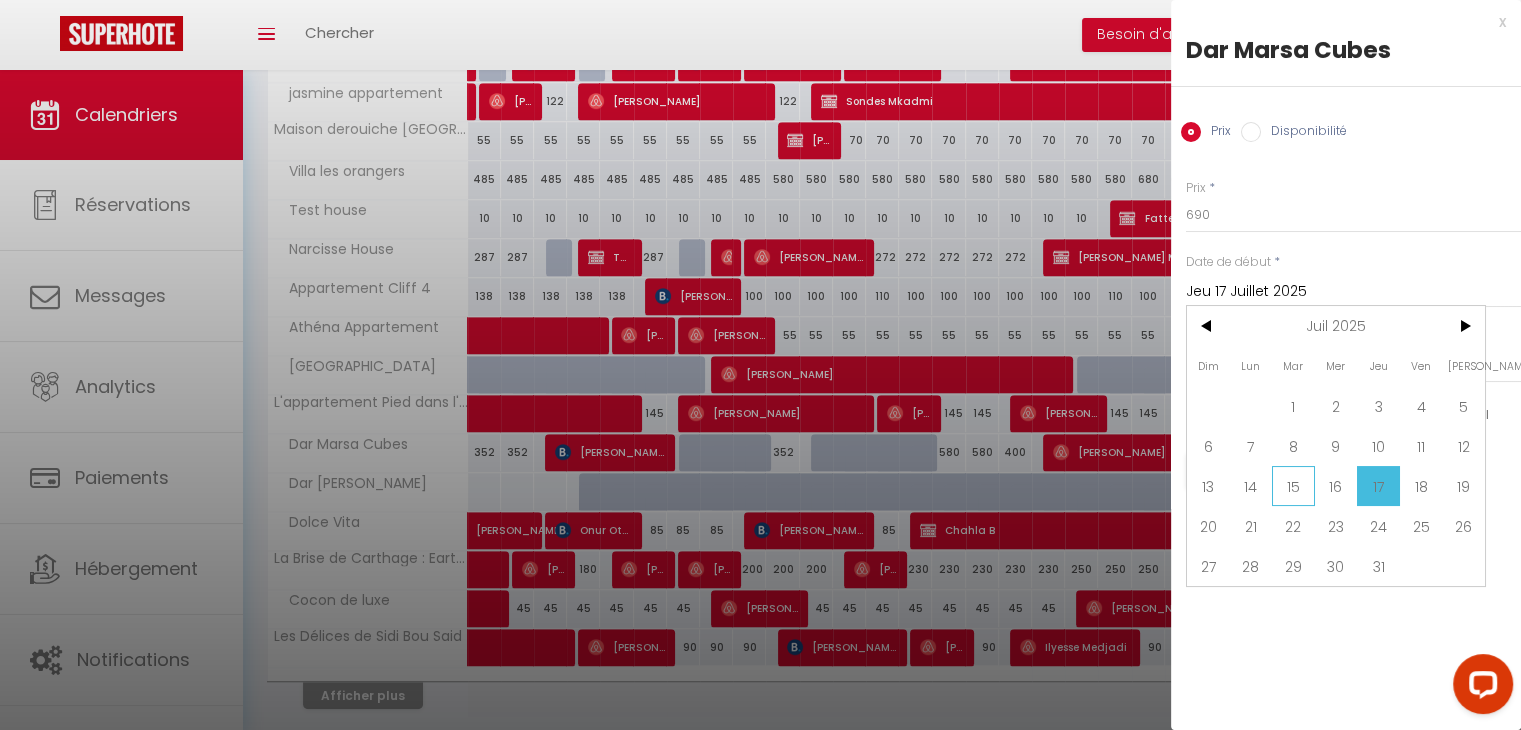 click on "15" at bounding box center [1293, 486] 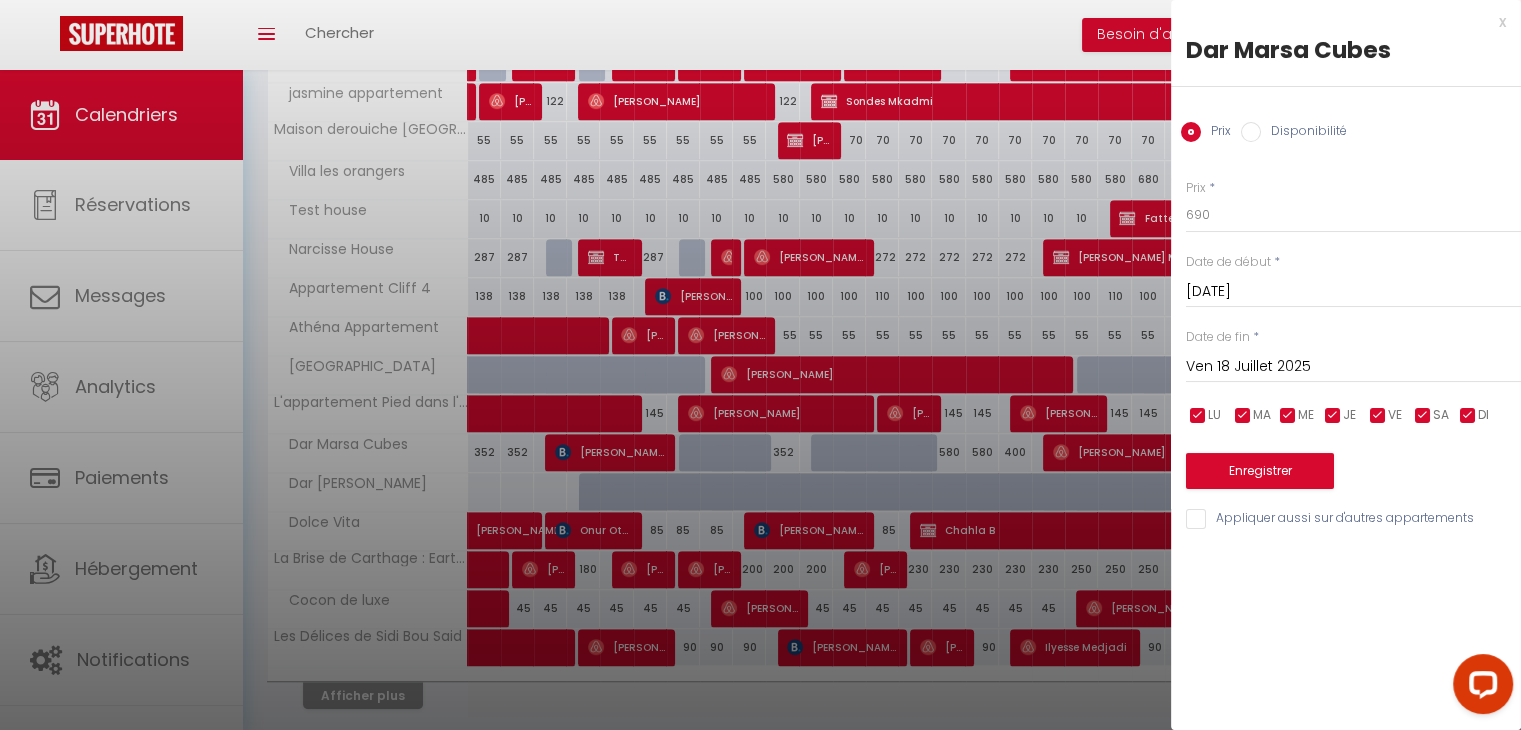 click on "Ven 18 Juillet 2025" at bounding box center (1353, 367) 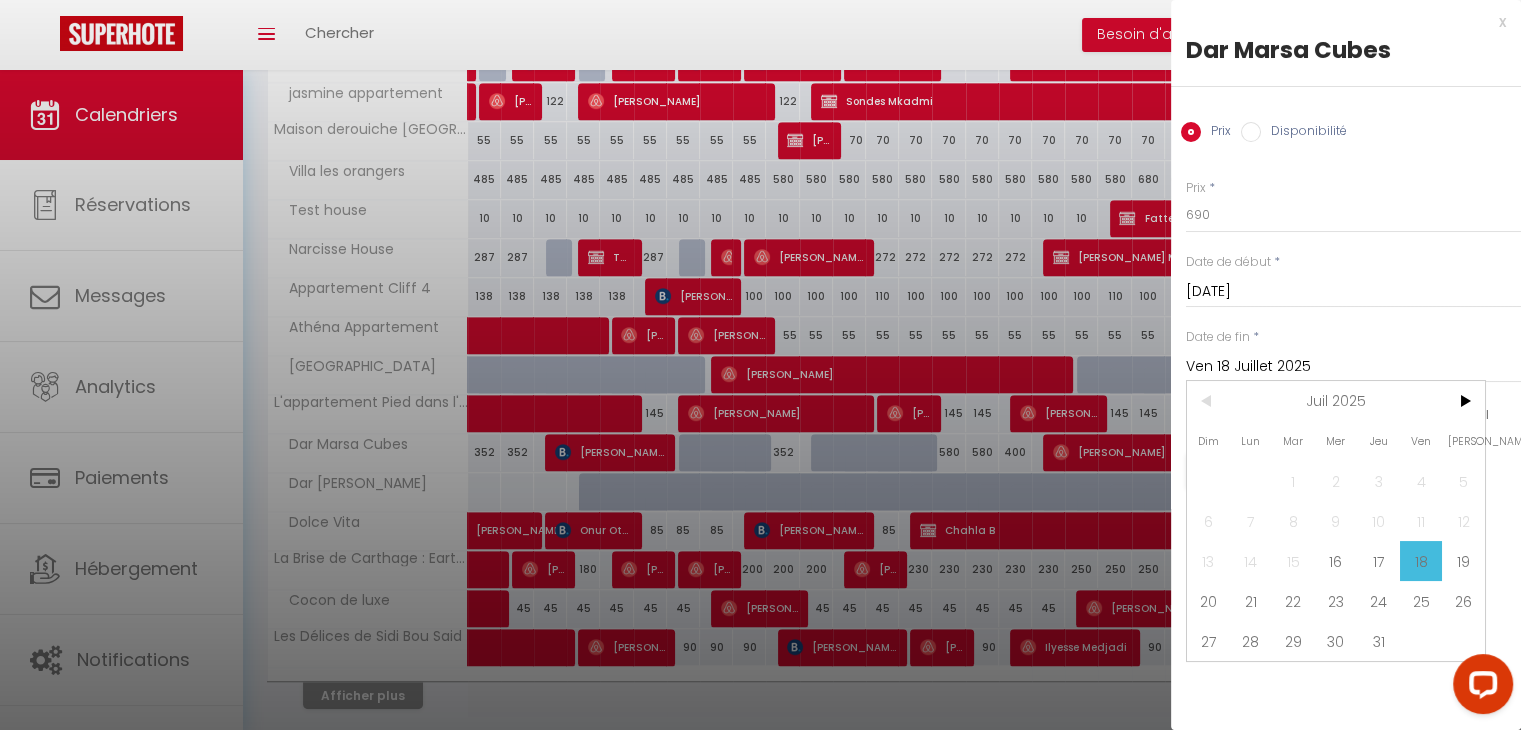 click on "Ven 18 Juillet 2025" at bounding box center (1353, 367) 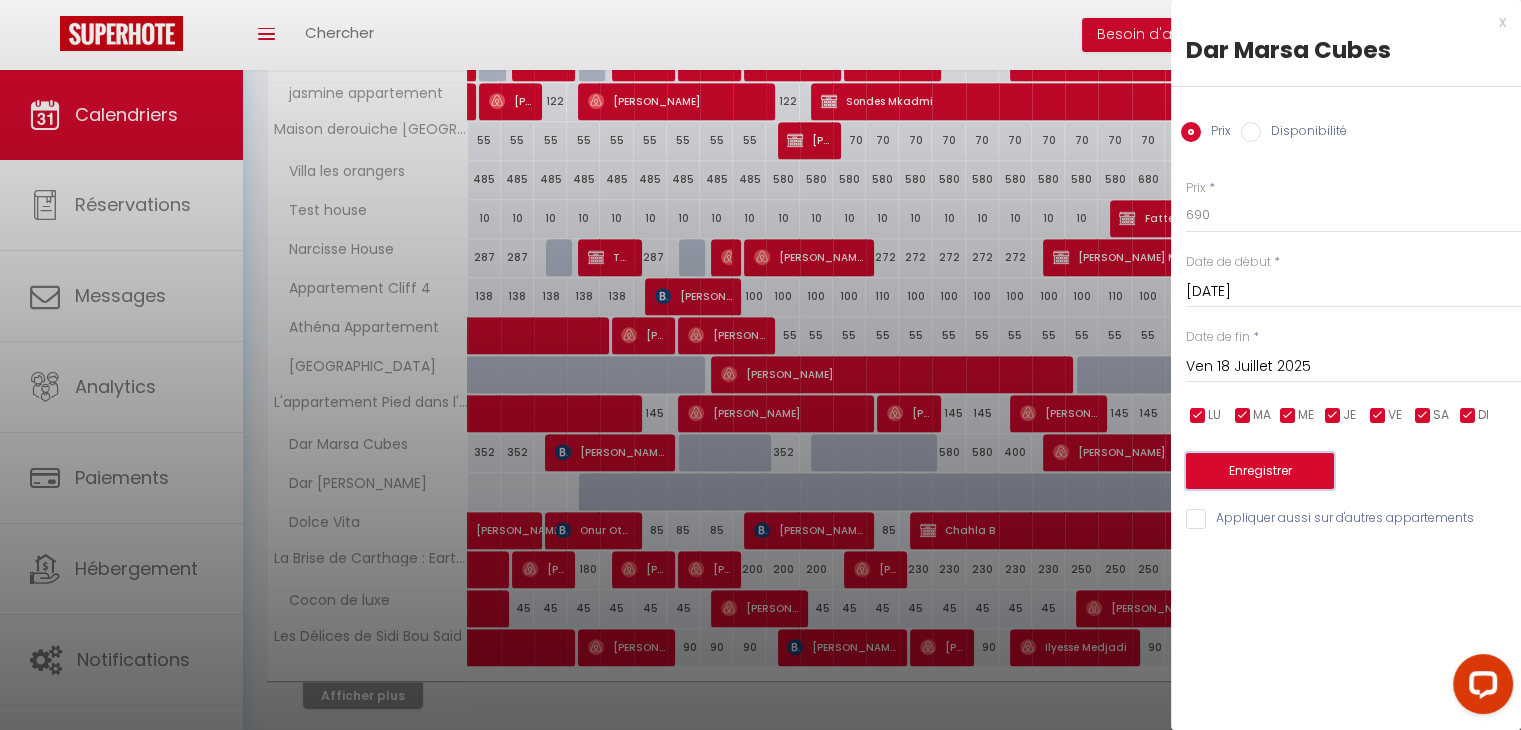 click on "Enregistrer" at bounding box center [1260, 471] 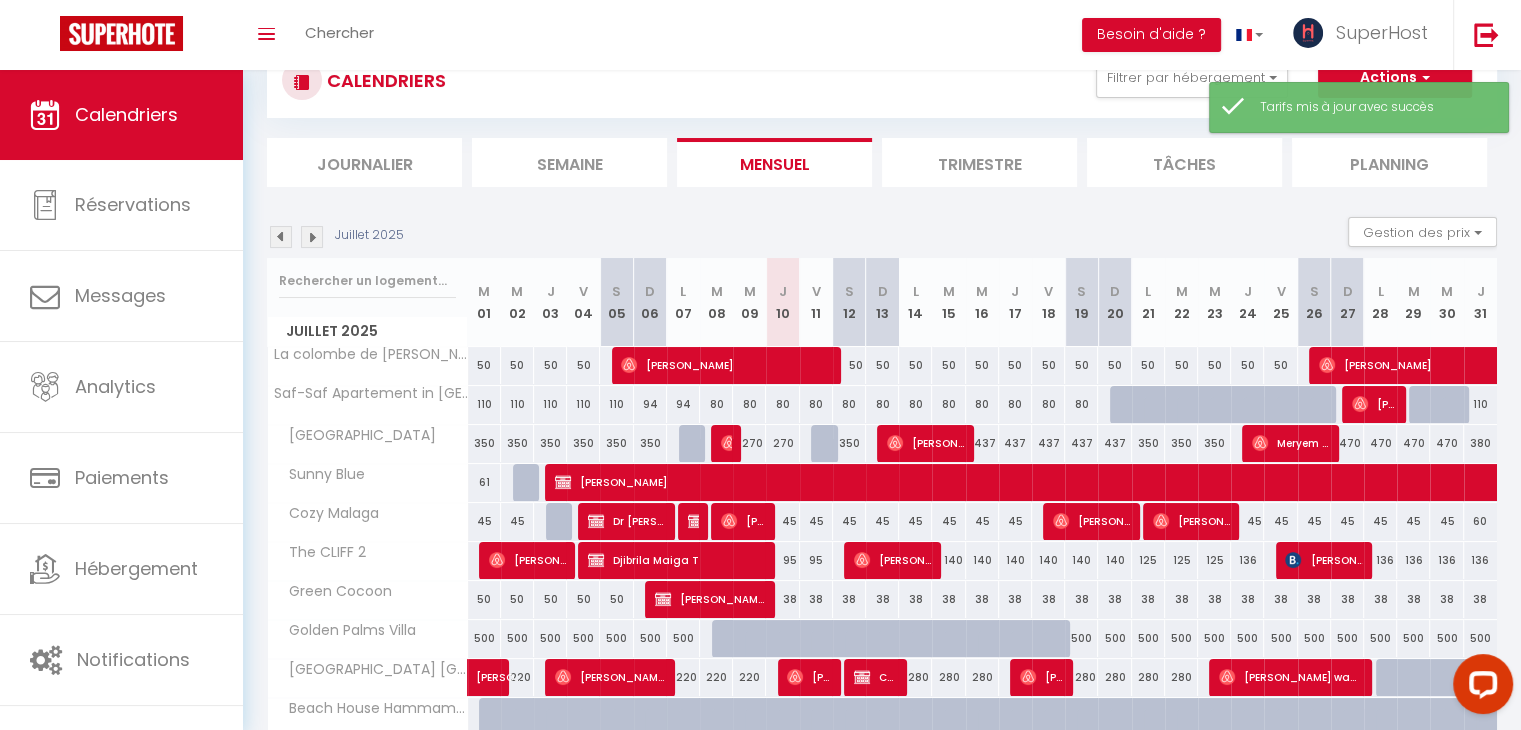 scroll, scrollTop: 205, scrollLeft: 0, axis: vertical 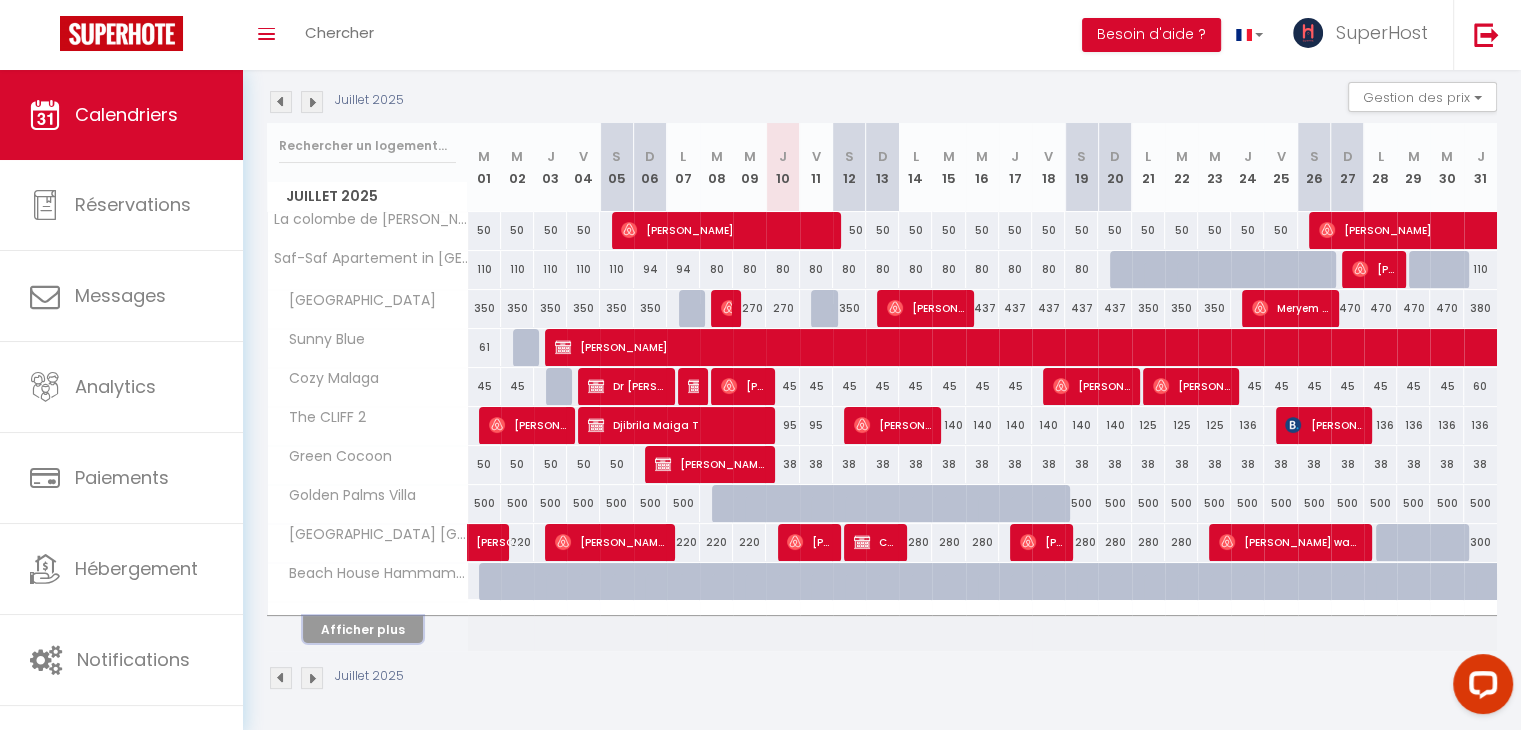 click on "Afficher plus" at bounding box center [363, 629] 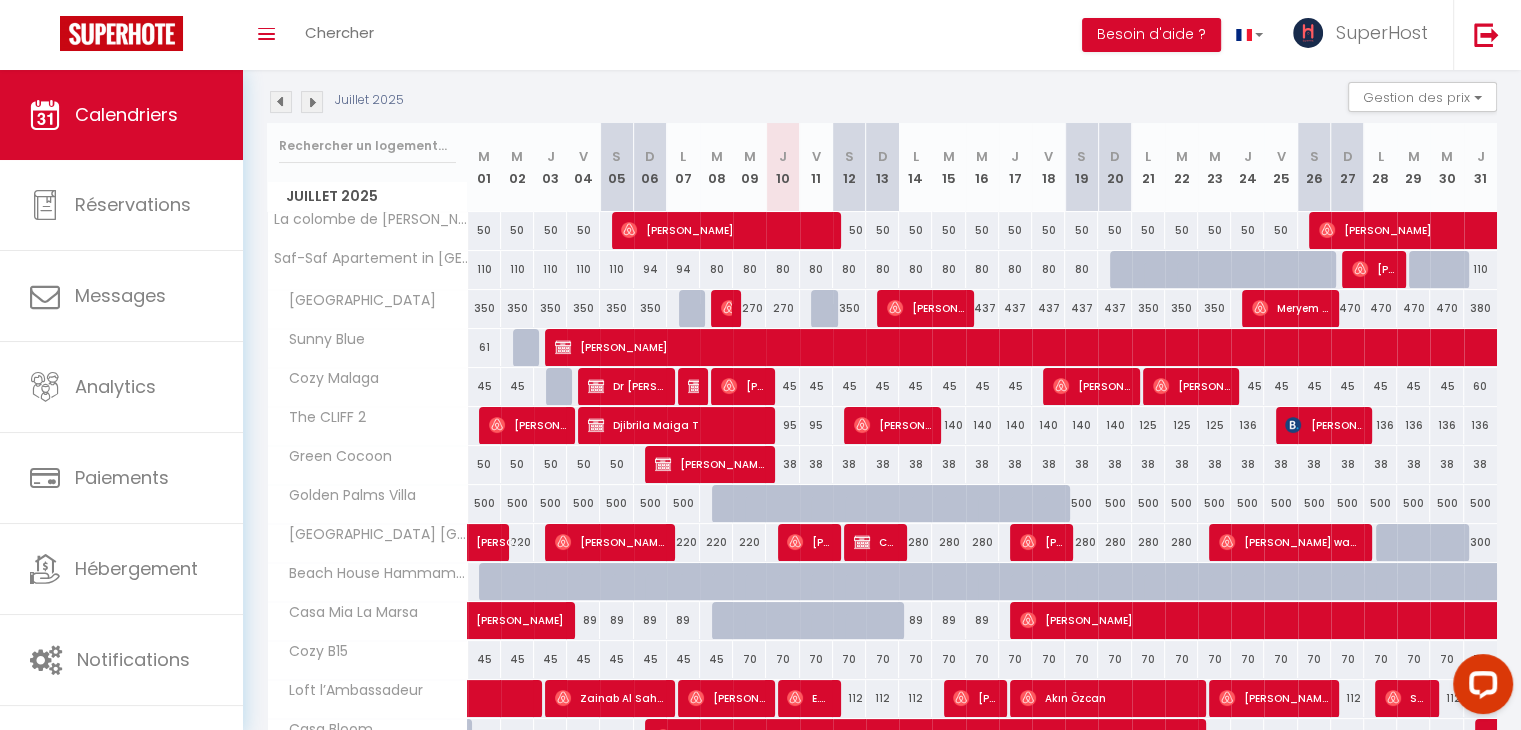 scroll, scrollTop: 593, scrollLeft: 0, axis: vertical 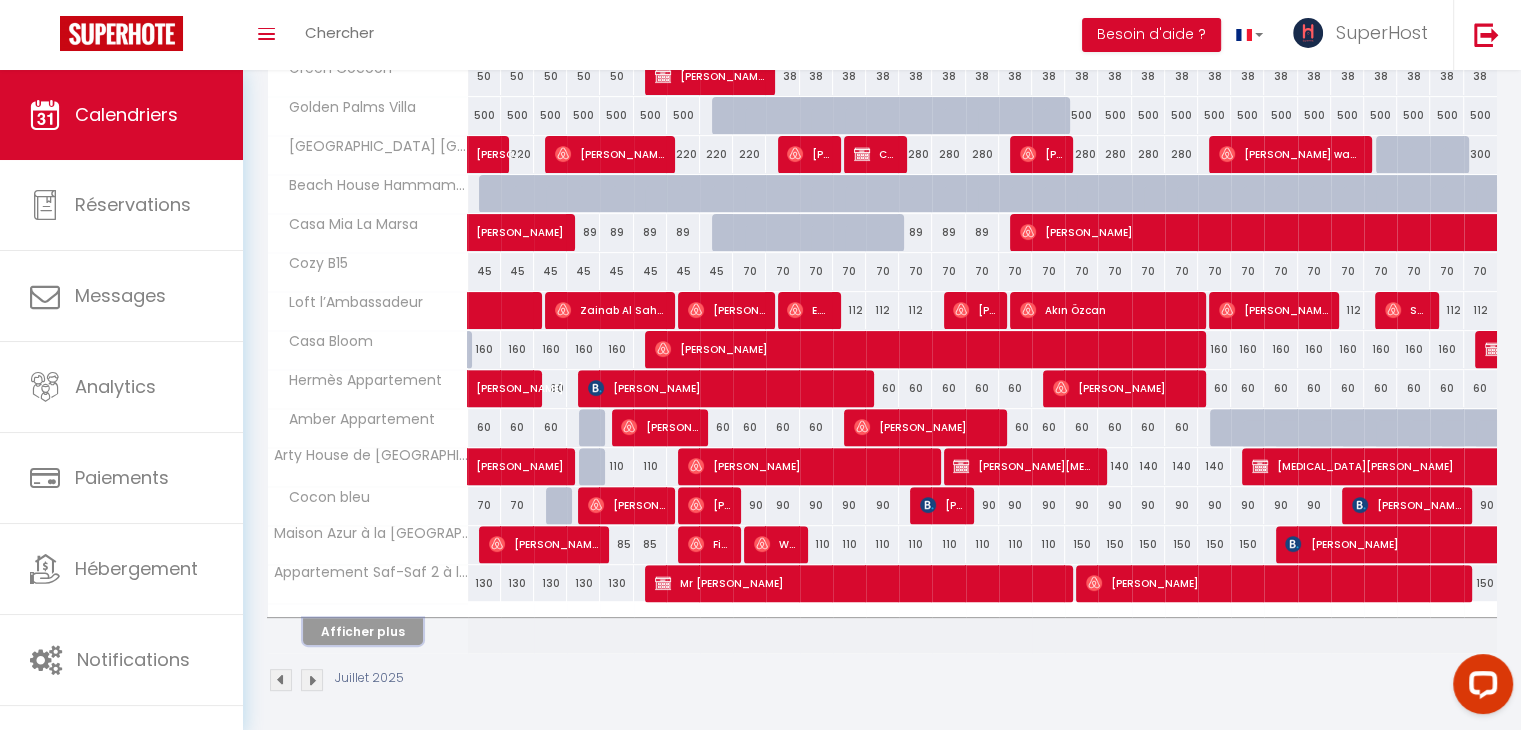 click on "Afficher plus" at bounding box center (363, 631) 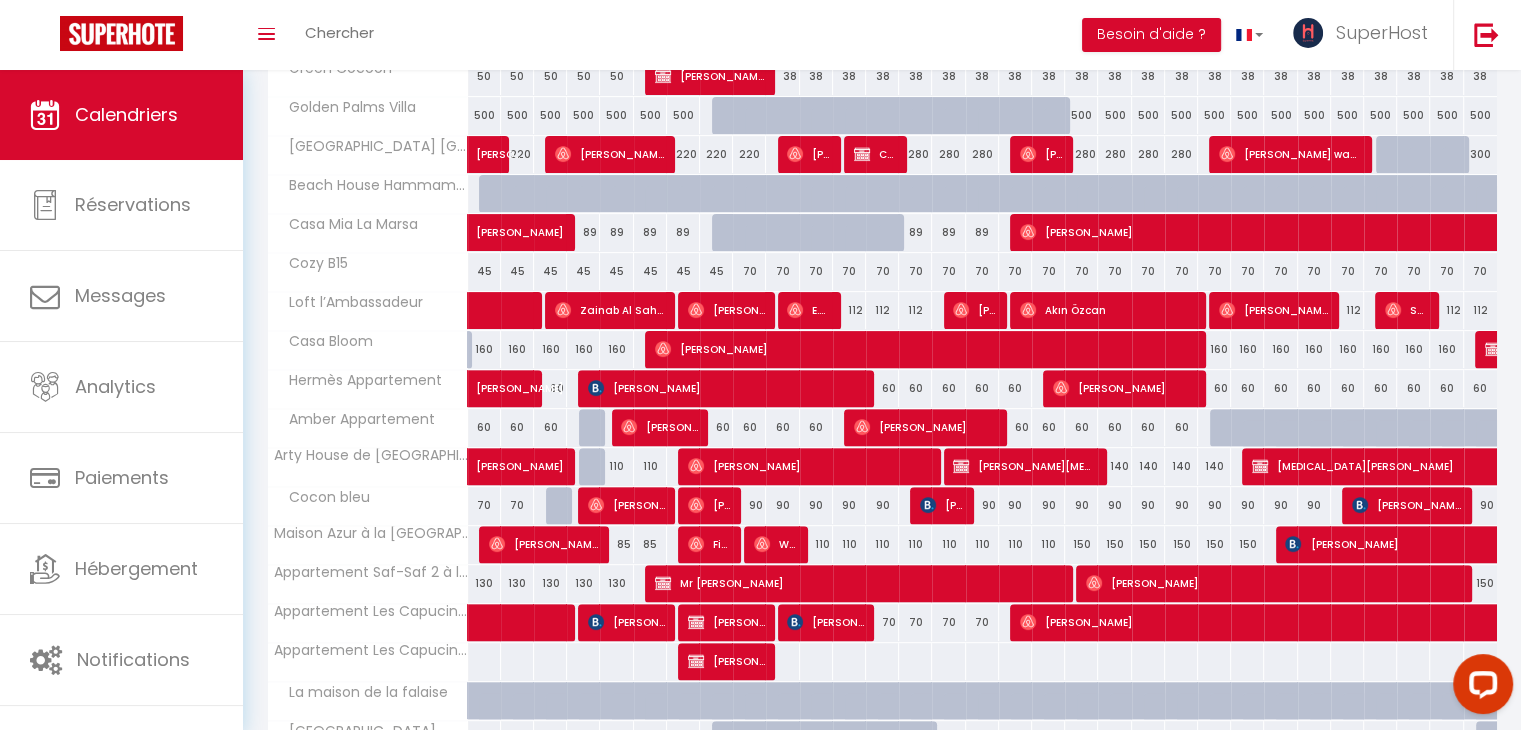 scroll, scrollTop: 981, scrollLeft: 0, axis: vertical 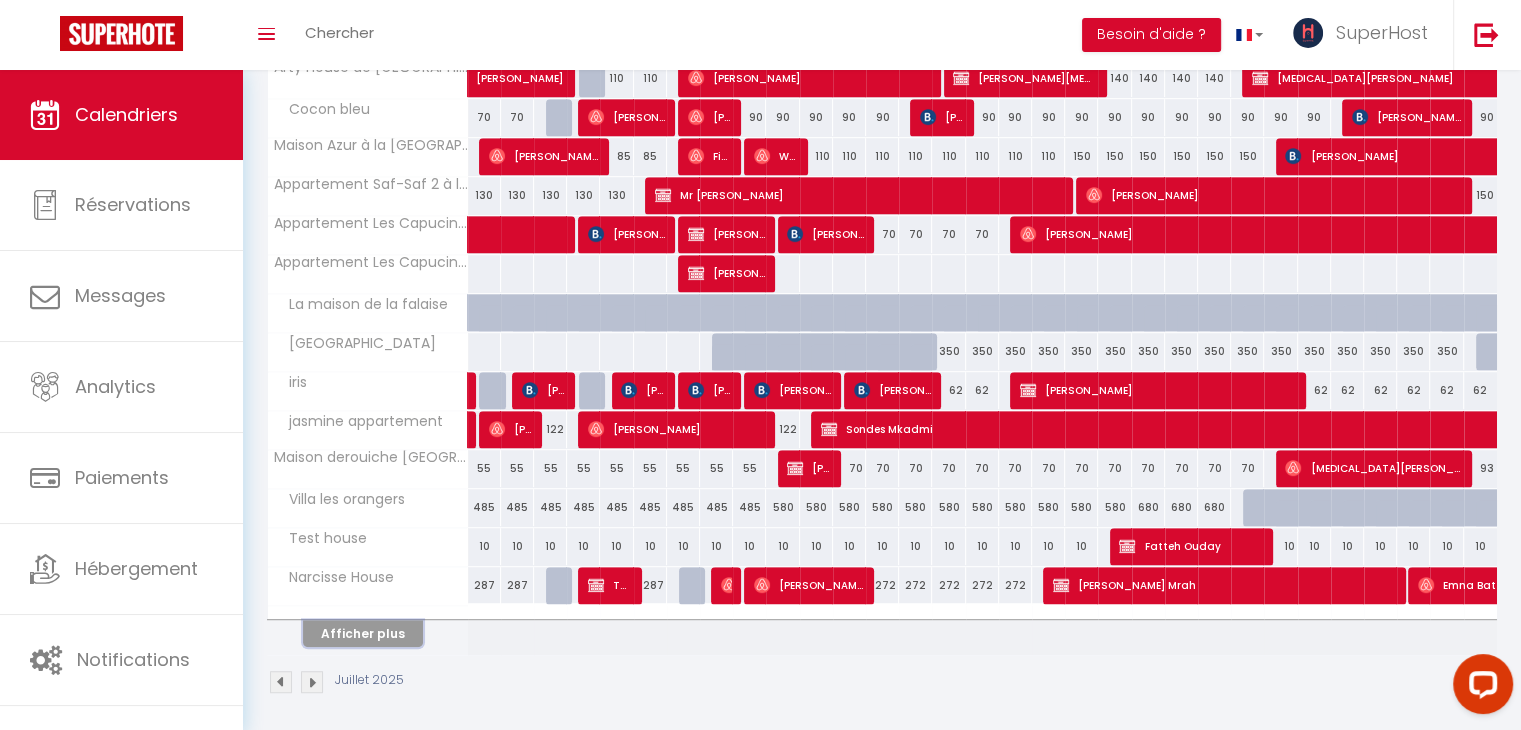 click on "Afficher plus" at bounding box center [363, 633] 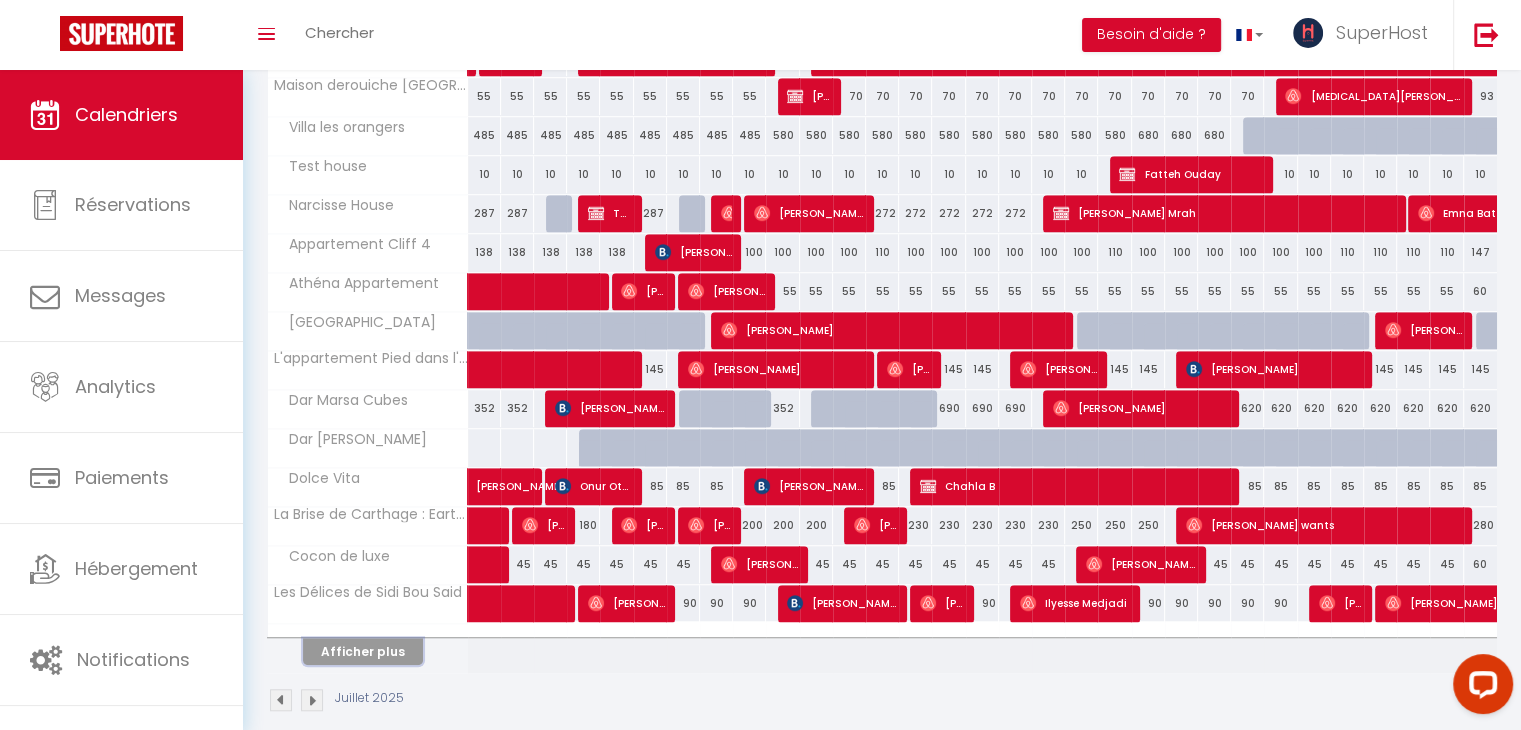 scroll, scrollTop: 1356, scrollLeft: 0, axis: vertical 